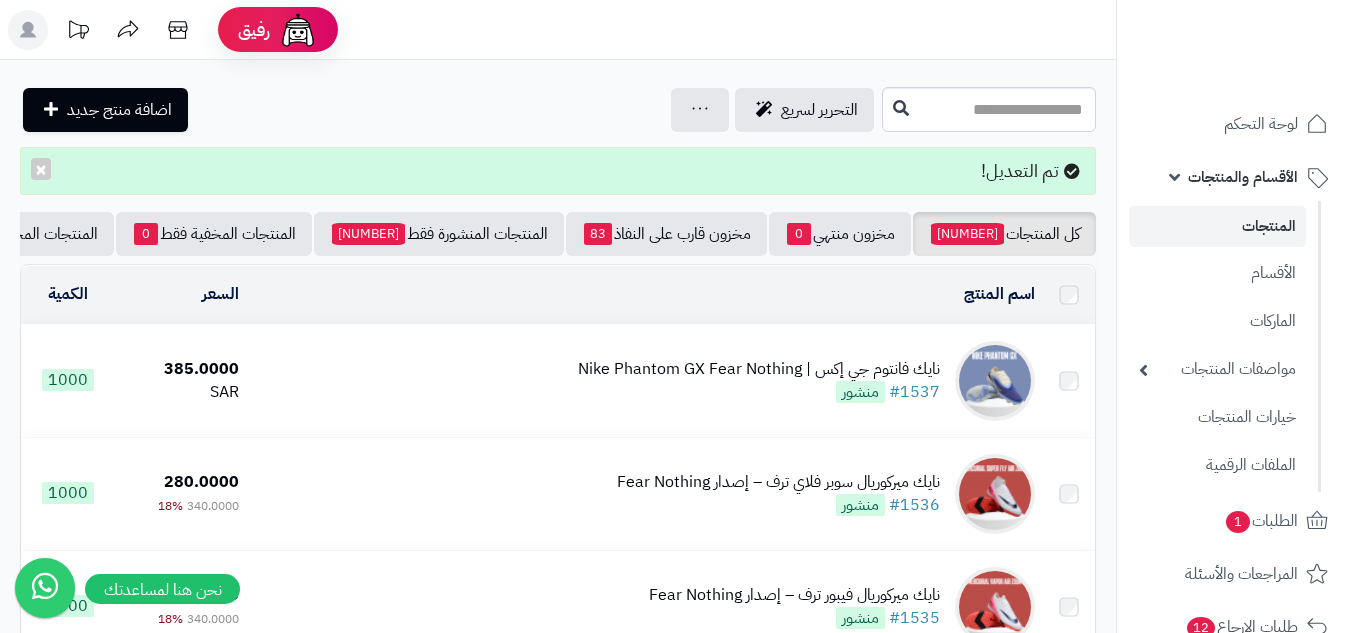 scroll, scrollTop: 0, scrollLeft: 0, axis: both 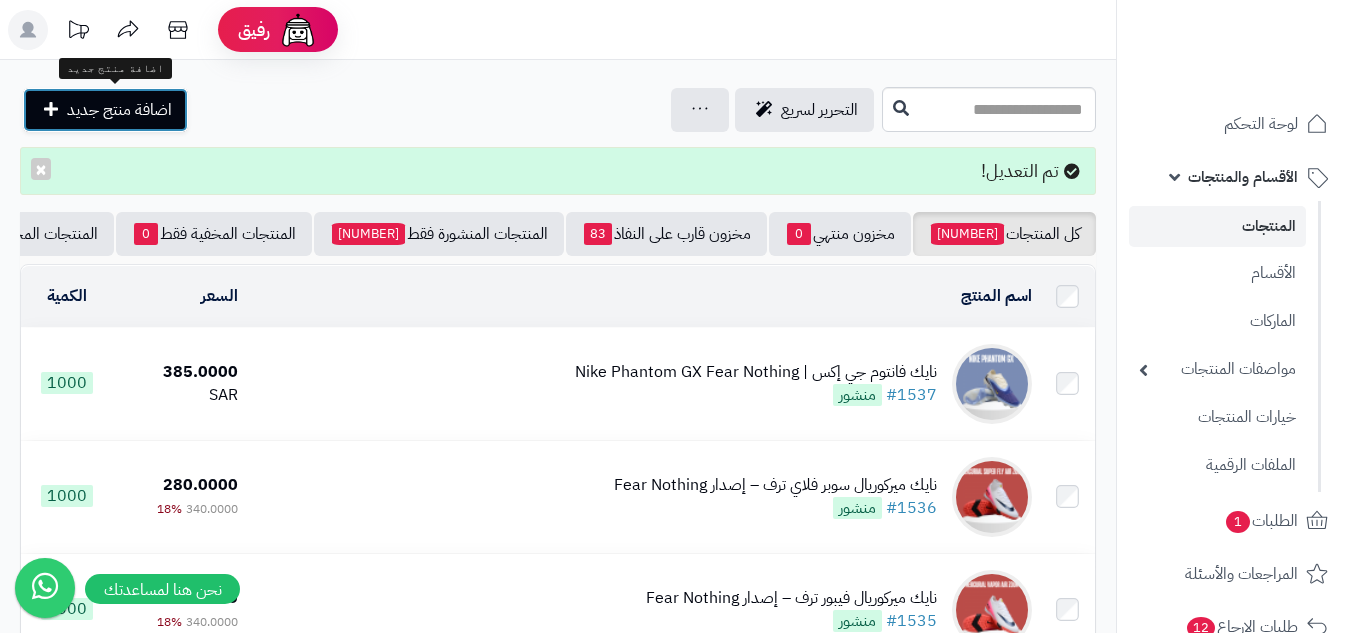 click on "اضافة منتج جديد" at bounding box center [119, 110] 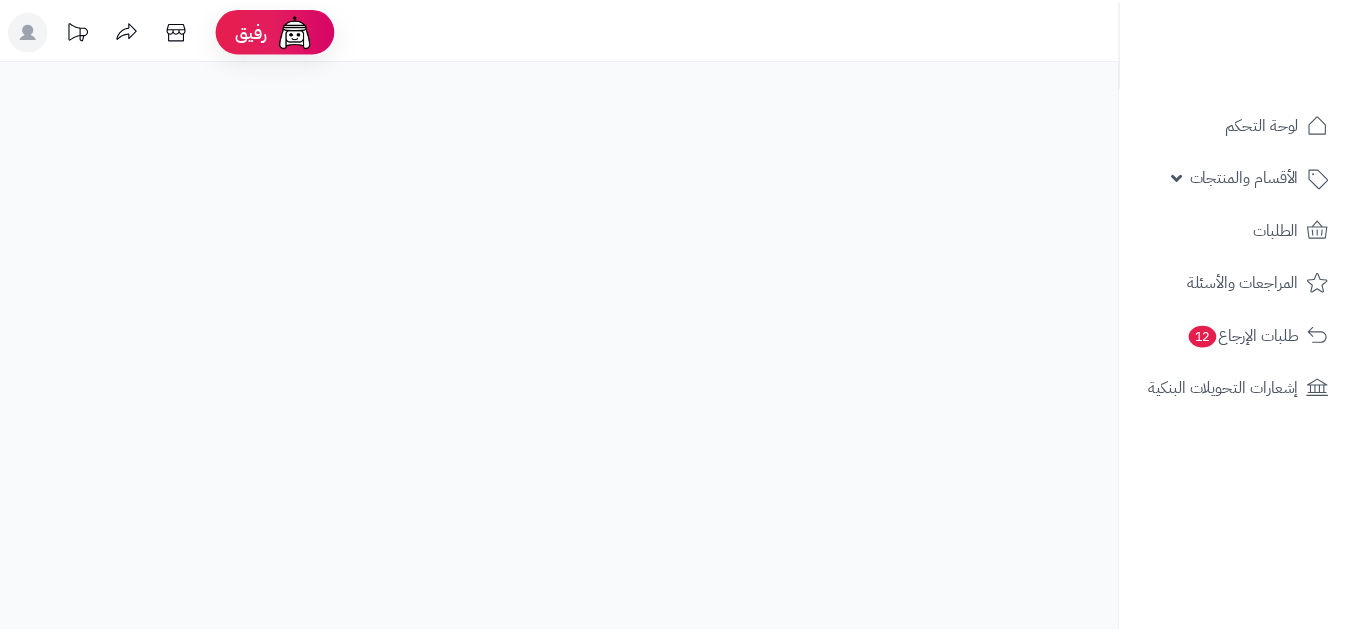 scroll, scrollTop: 0, scrollLeft: 0, axis: both 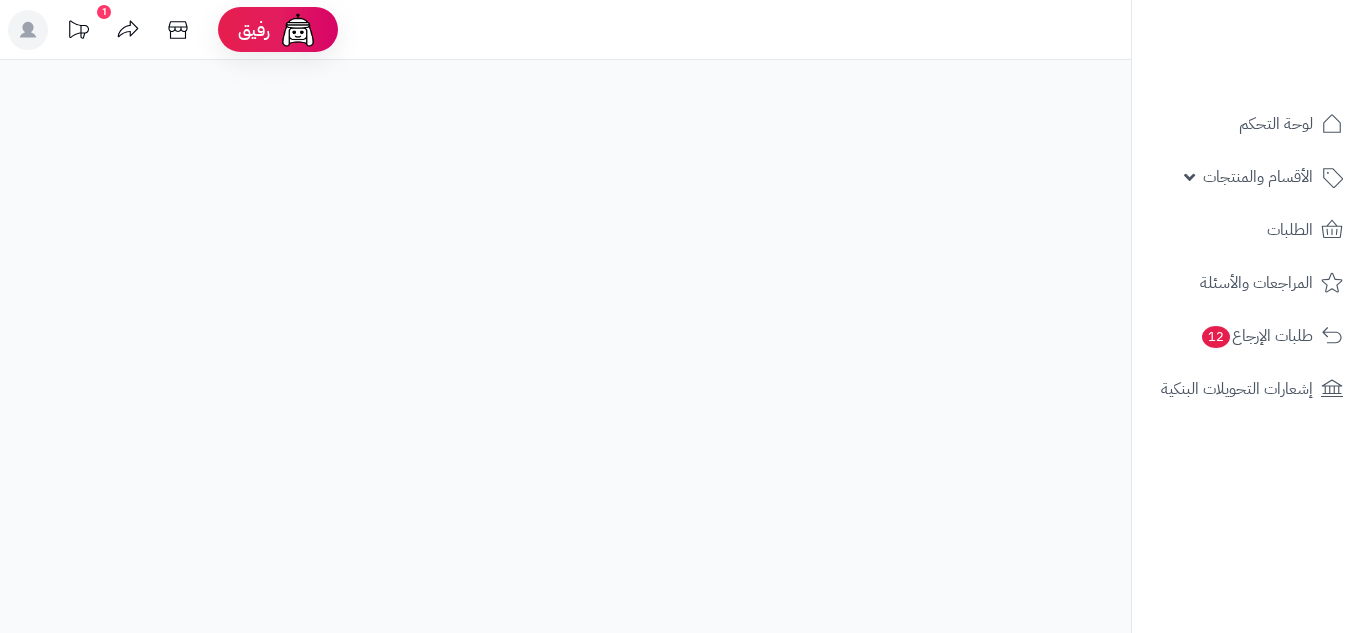 select 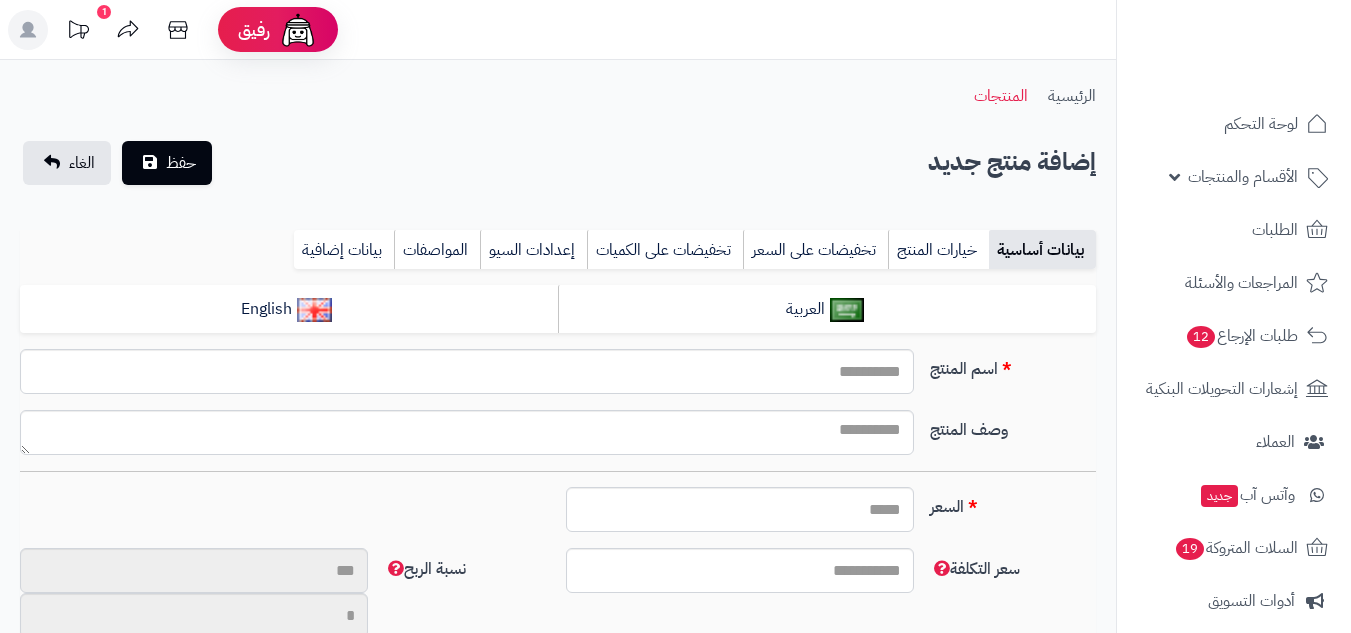 type on "*****" 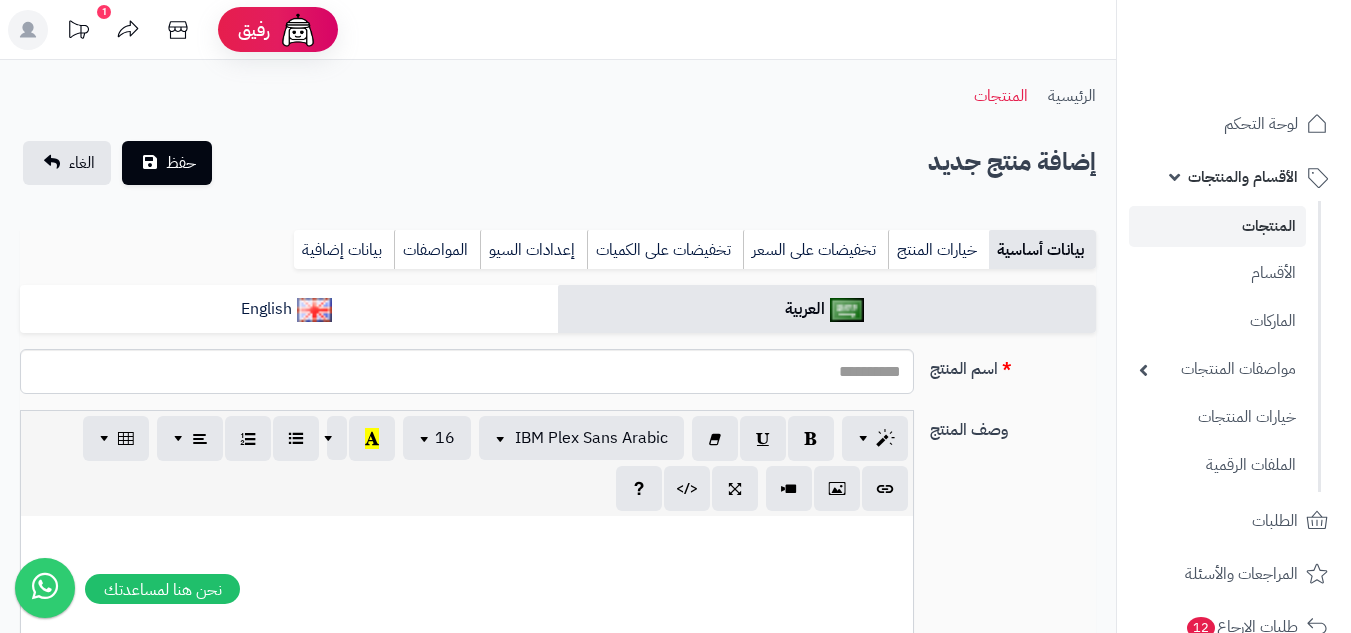 type on "****" 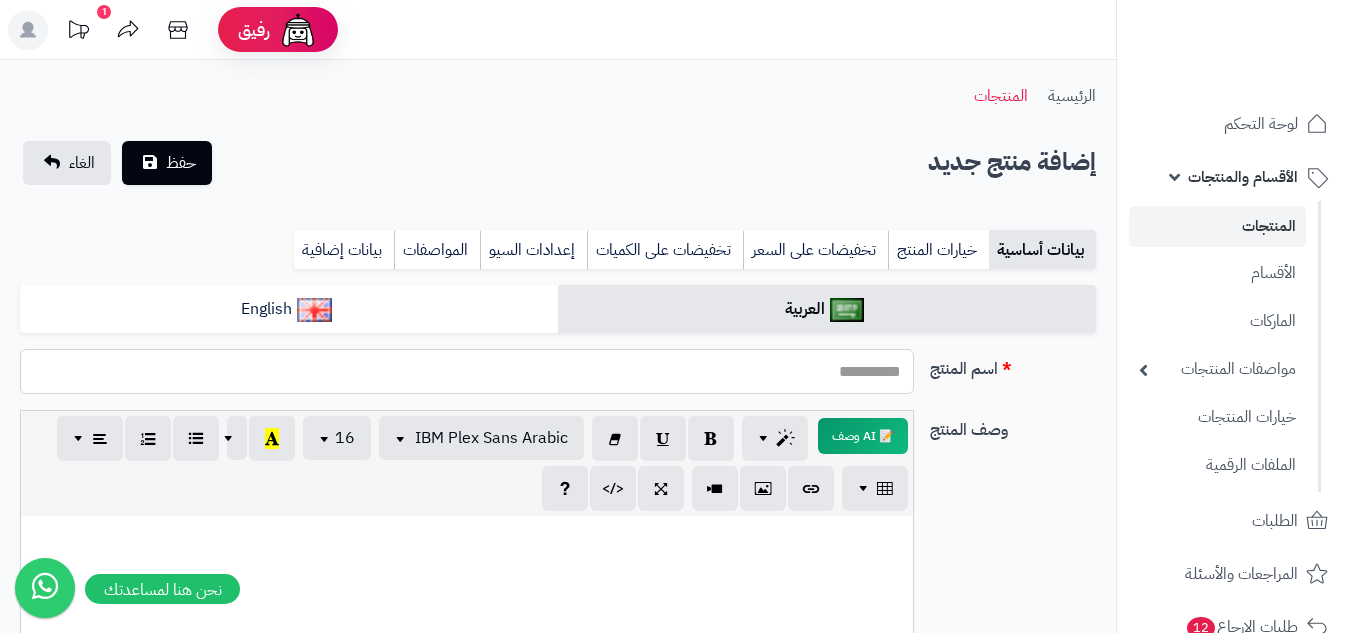 click on "اسم المنتج" at bounding box center [467, 371] 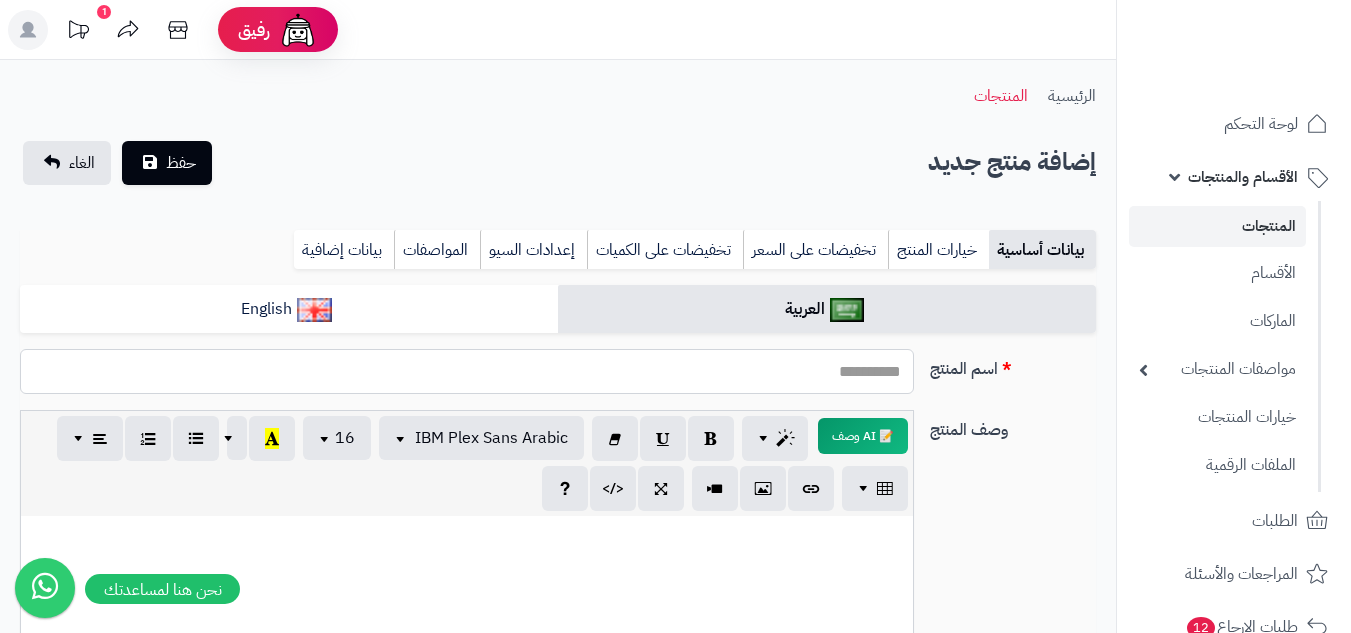 paste on "**********" 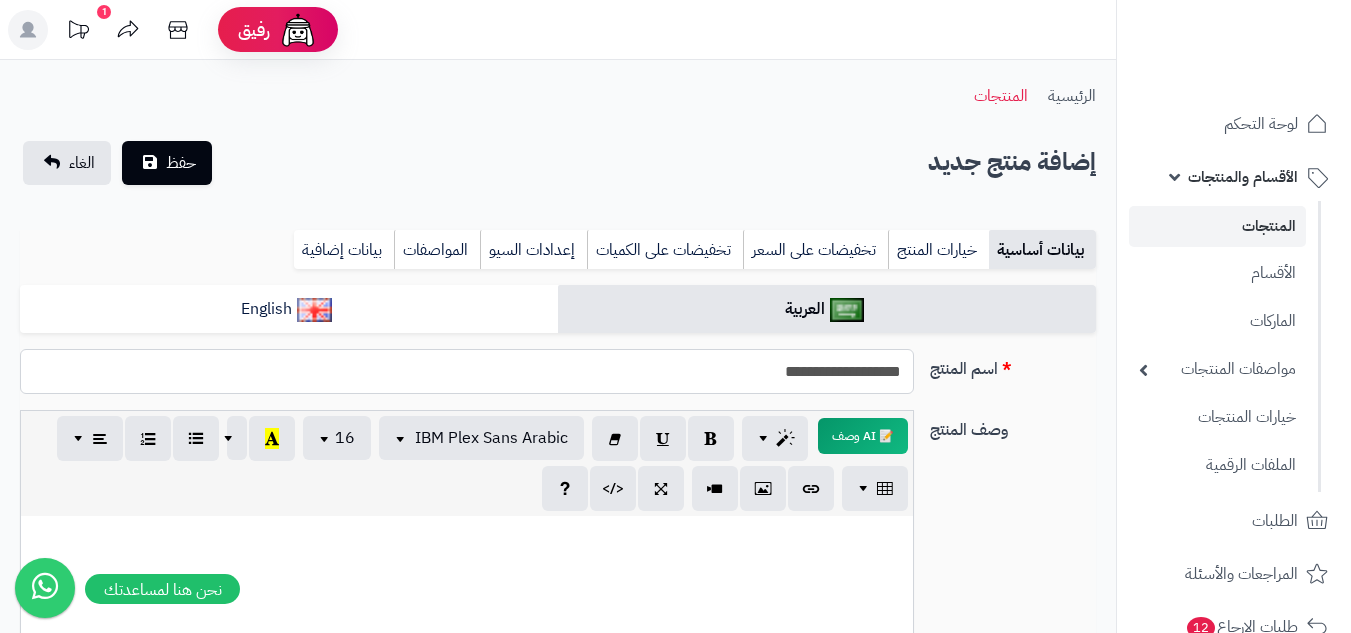 click on "**********" at bounding box center [467, 371] 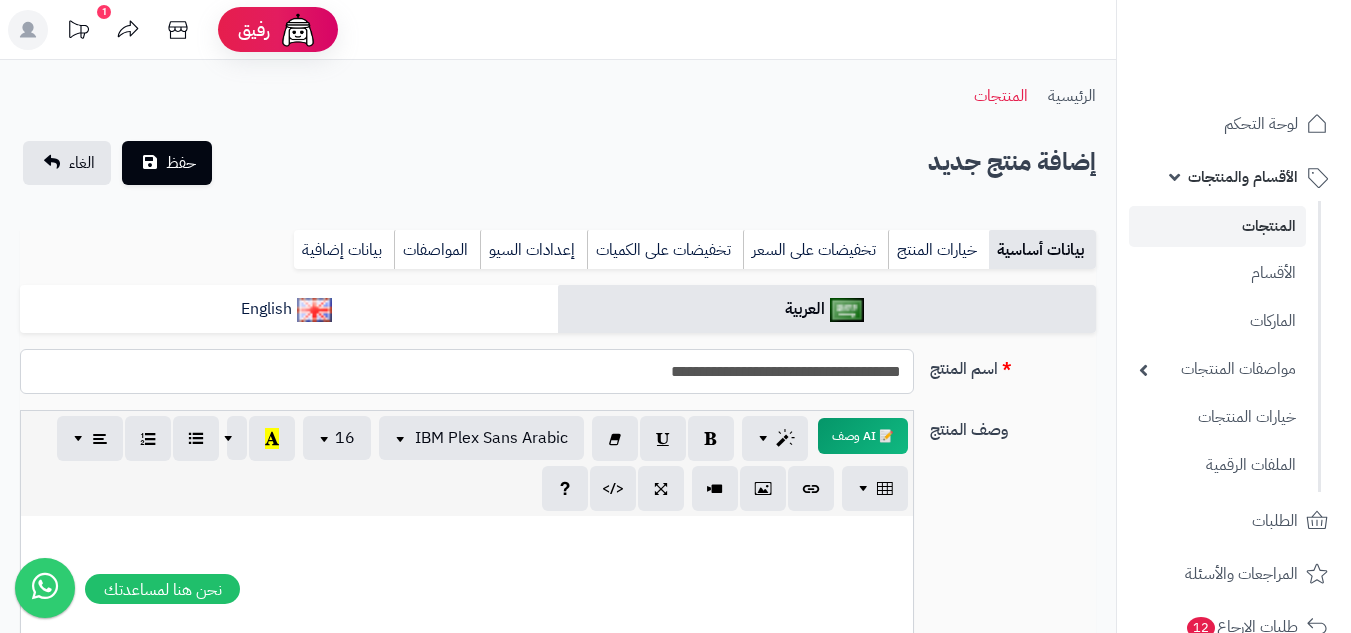 drag, startPoint x: 633, startPoint y: 376, endPoint x: 797, endPoint y: 375, distance: 164.00305 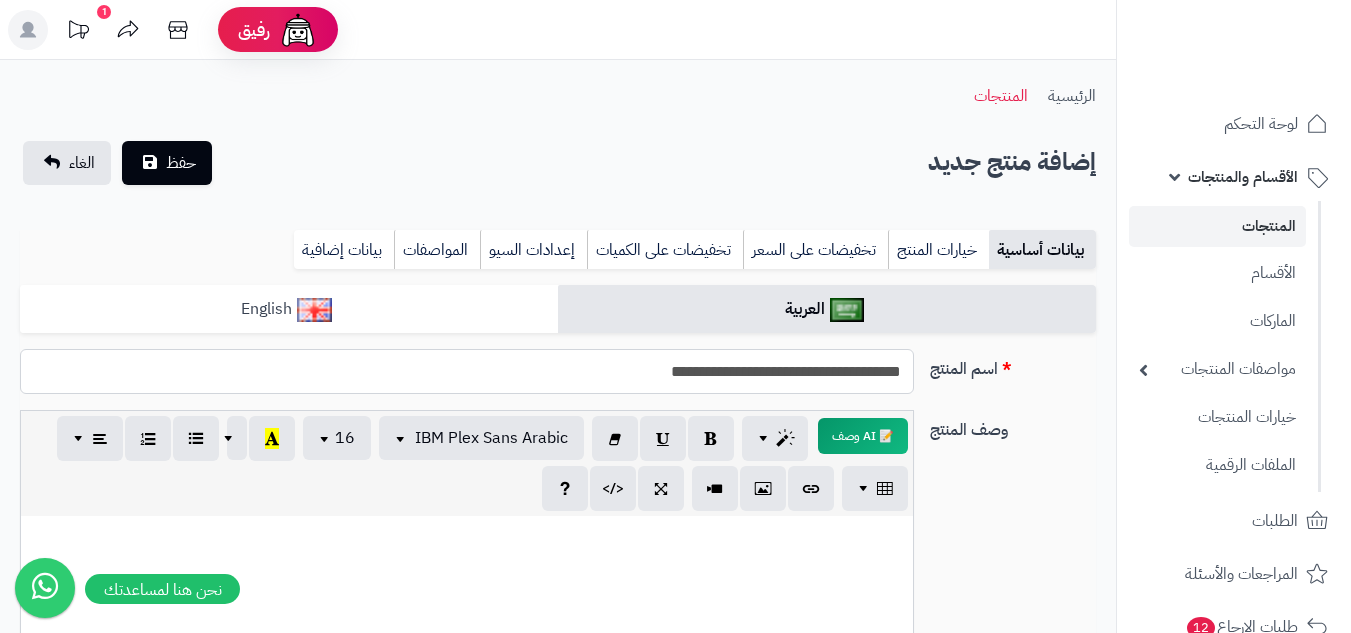 type on "**********" 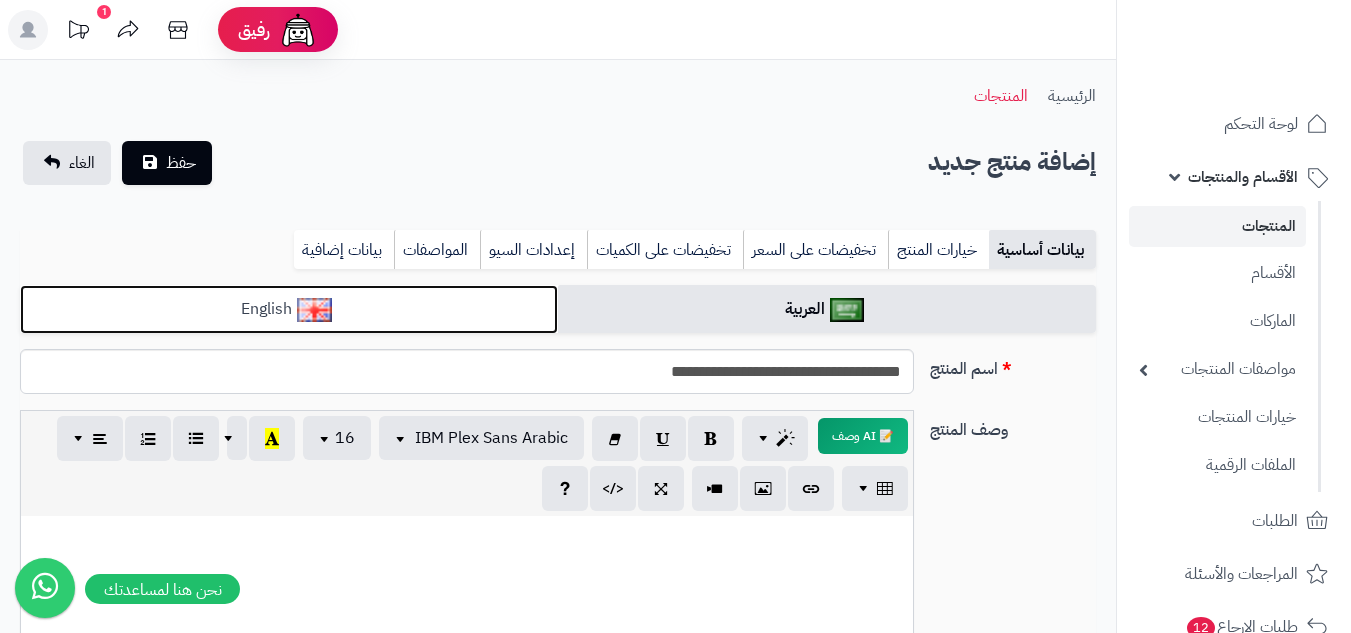 click on "English" at bounding box center (289, 309) 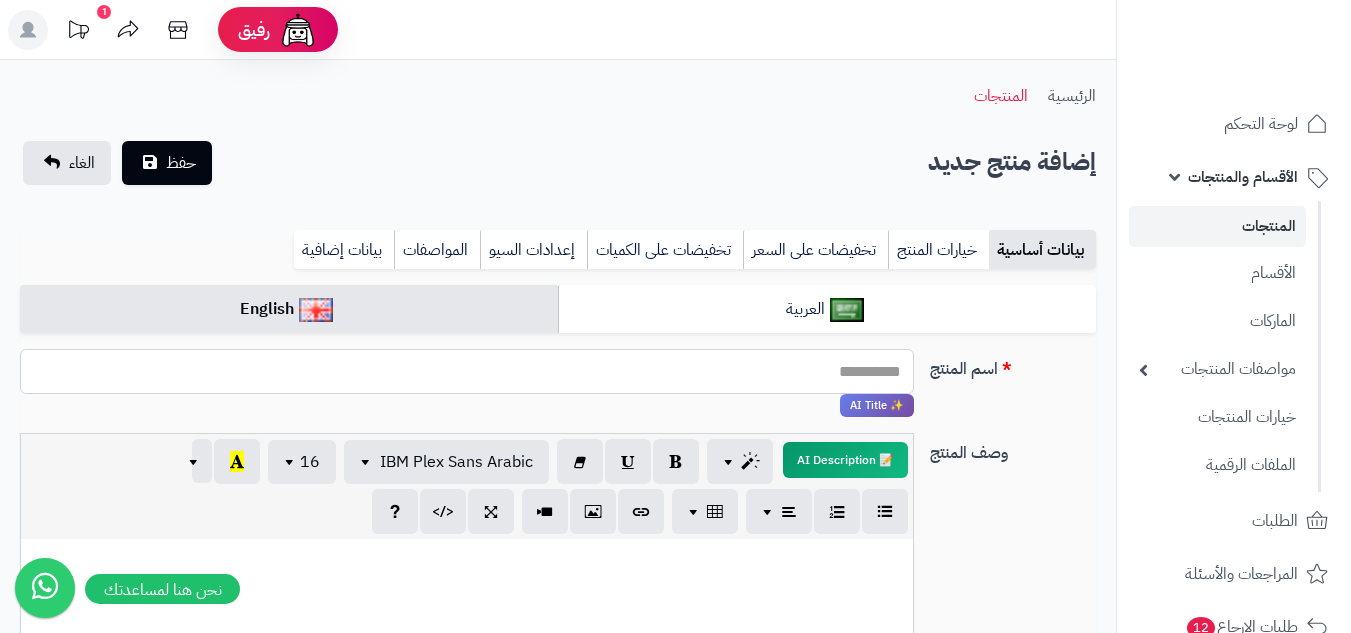 paste on "**********" 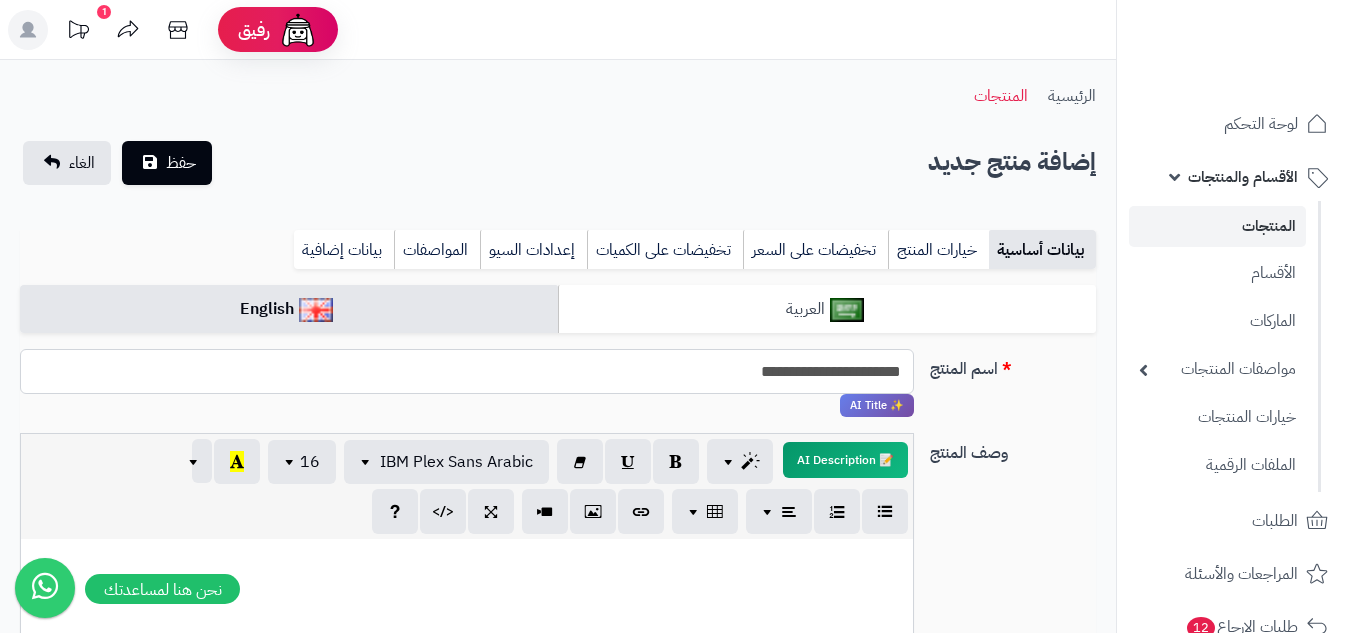 type on "**********" 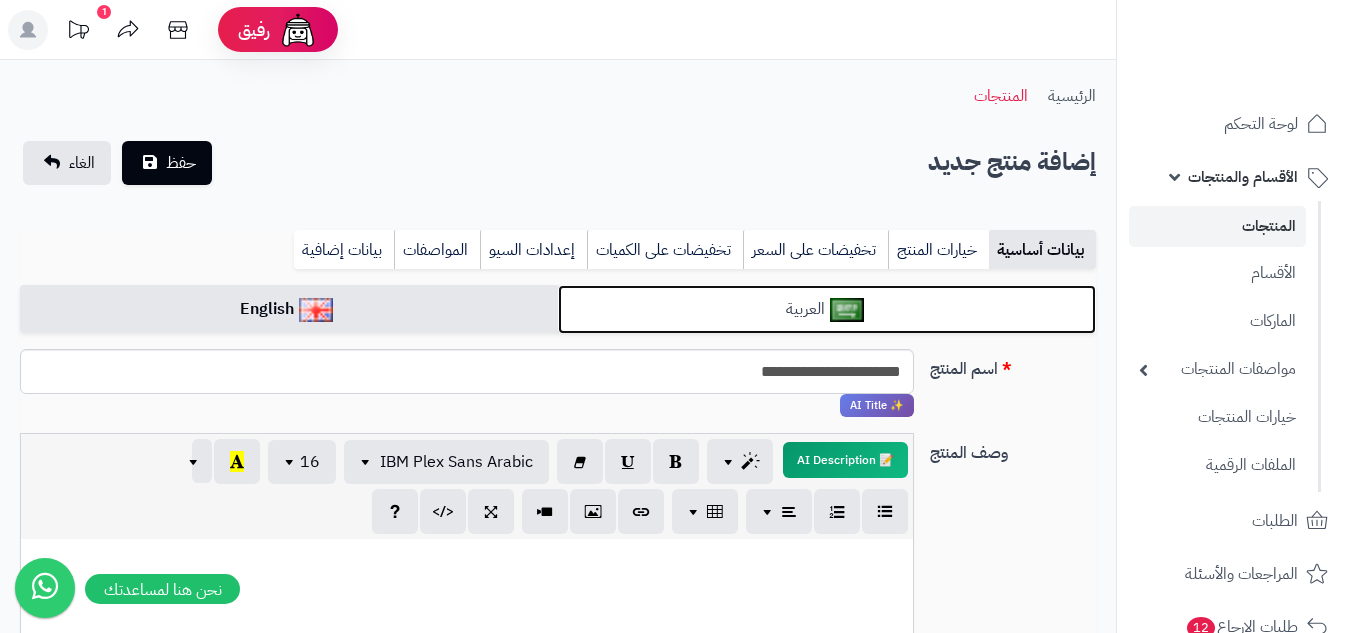 click on "العربية" at bounding box center [827, 309] 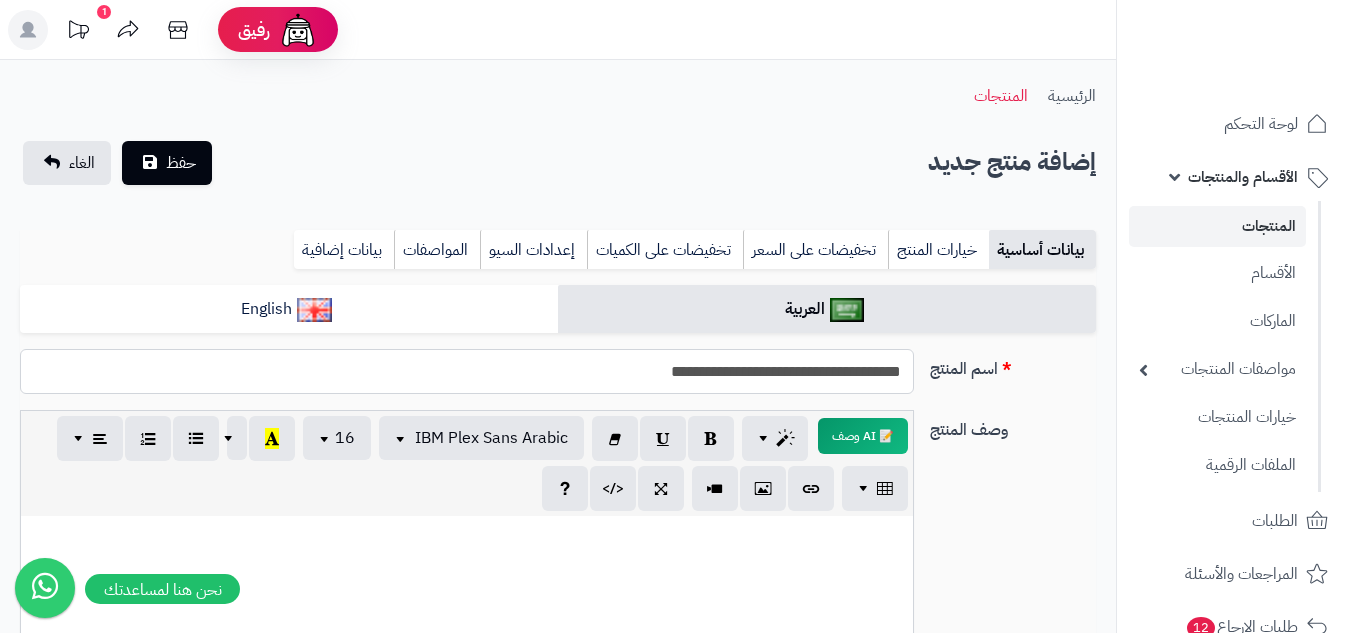 click on "**********" at bounding box center [467, 371] 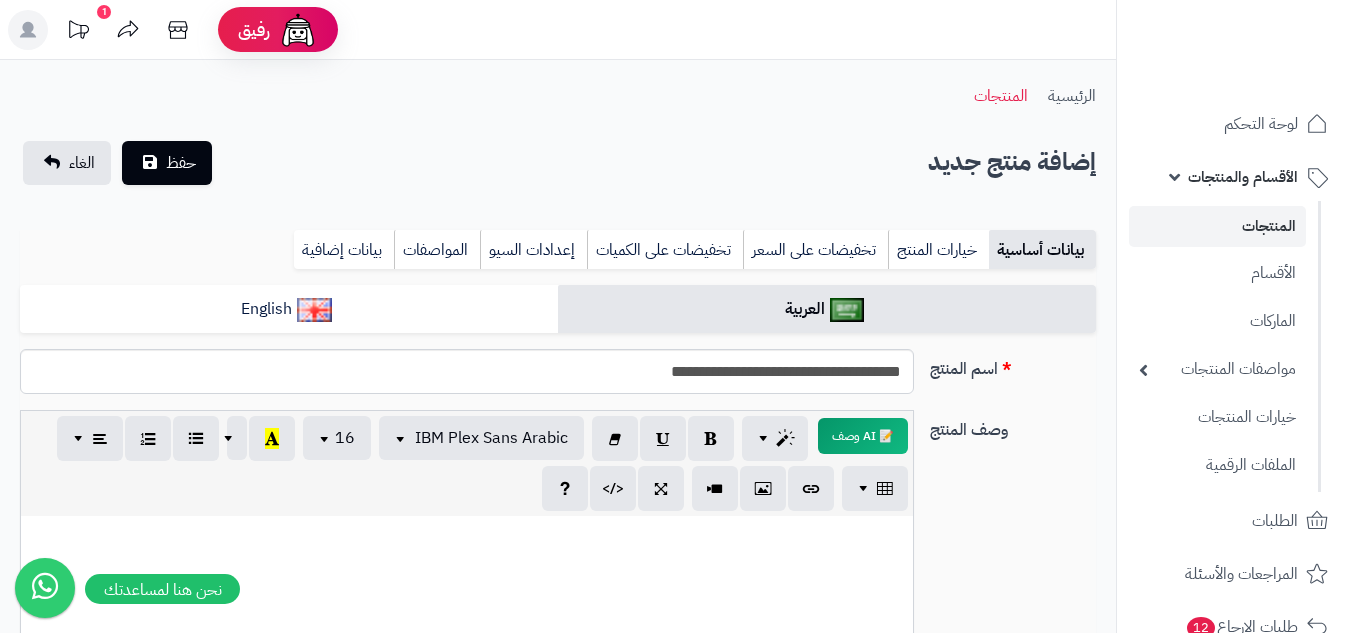 click at bounding box center [467, 537] 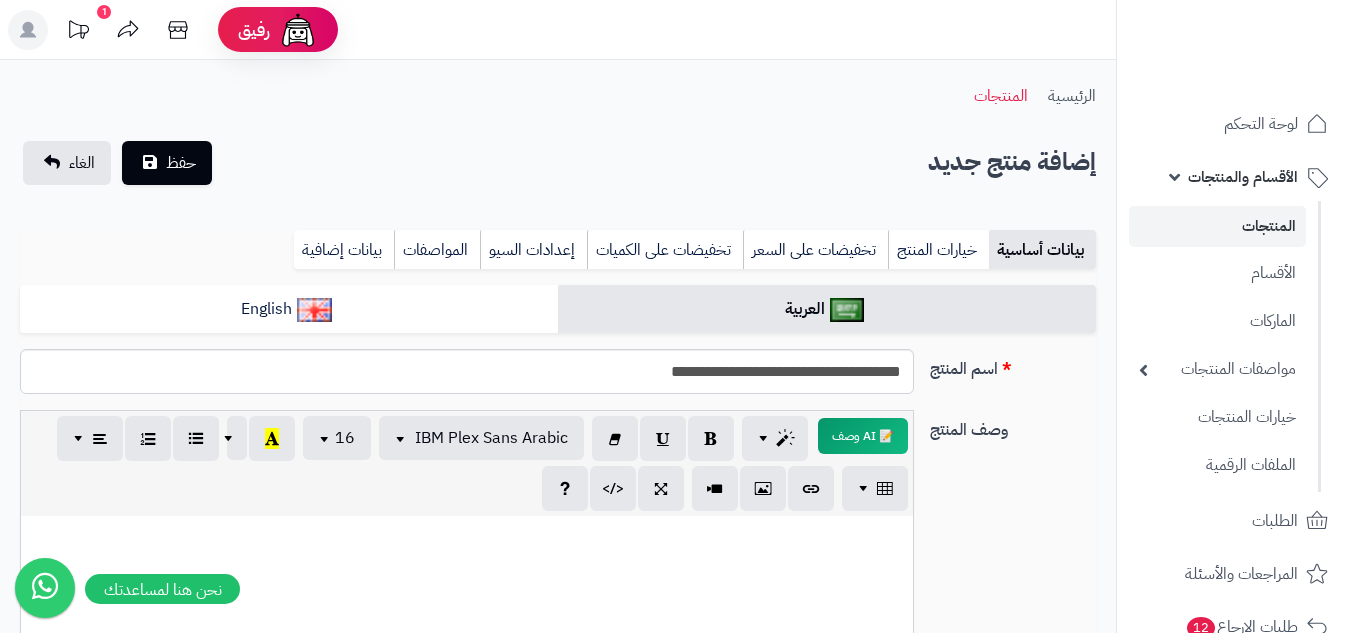 drag, startPoint x: 873, startPoint y: 542, endPoint x: 888, endPoint y: 551, distance: 17.492855 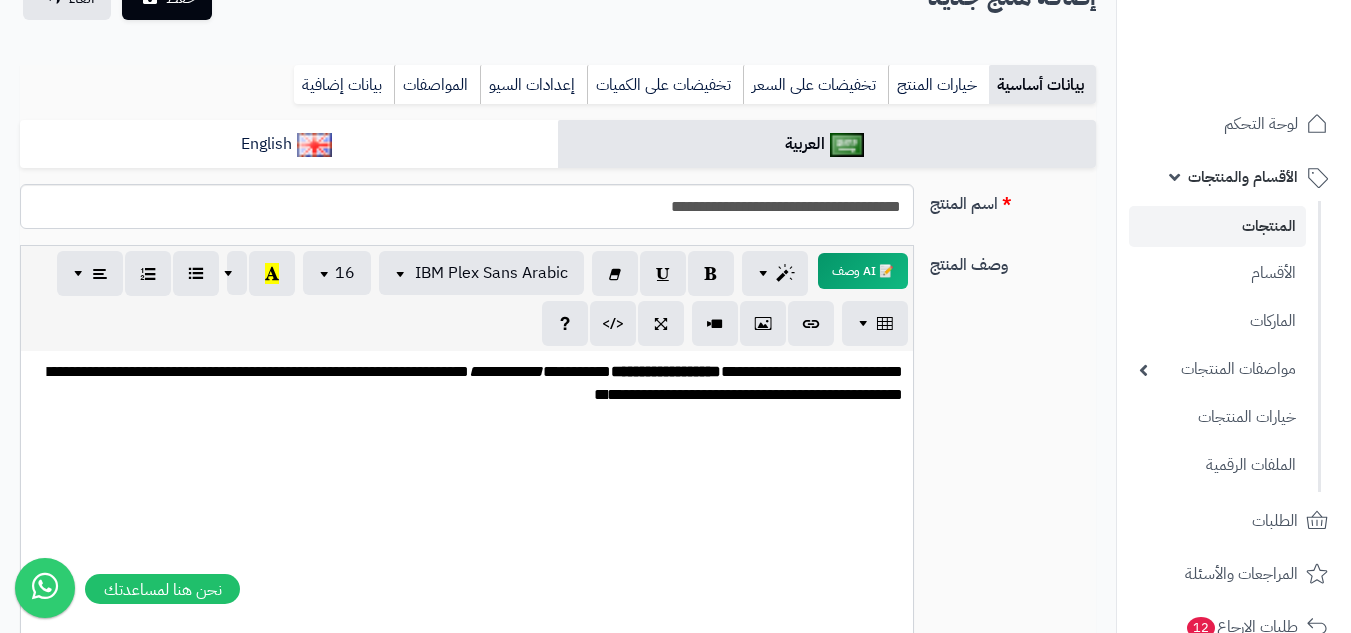 scroll, scrollTop: 200, scrollLeft: 0, axis: vertical 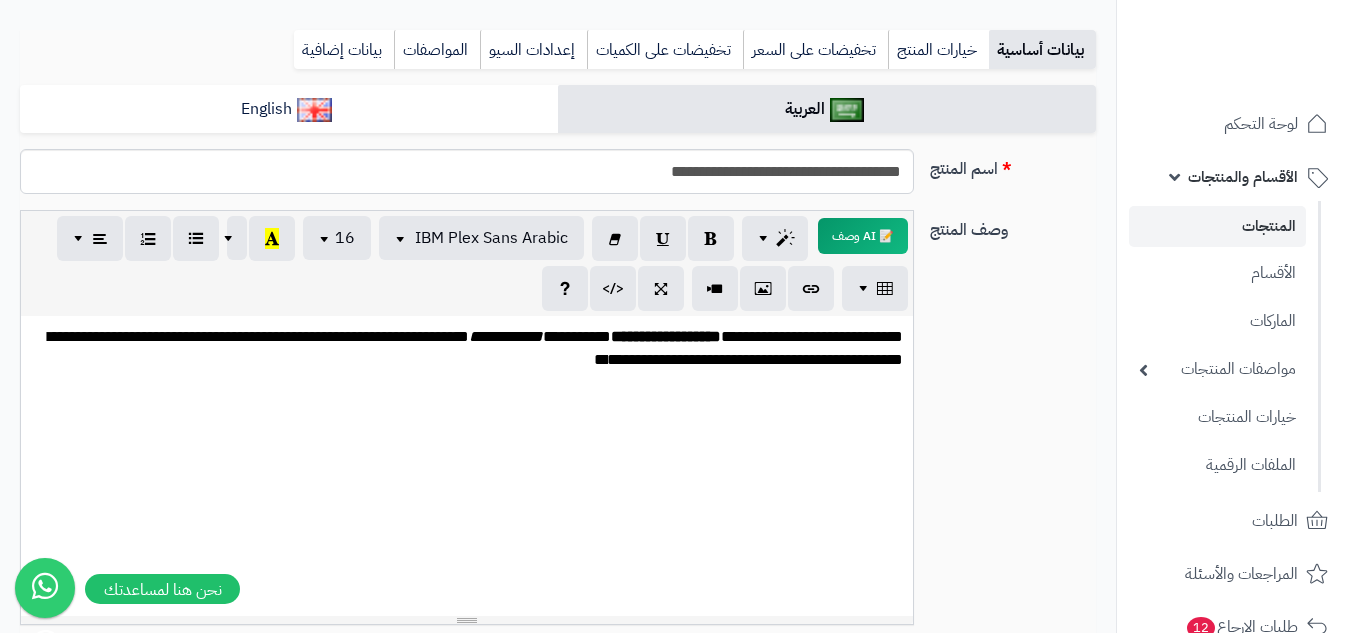 click on "**********" at bounding box center (467, 466) 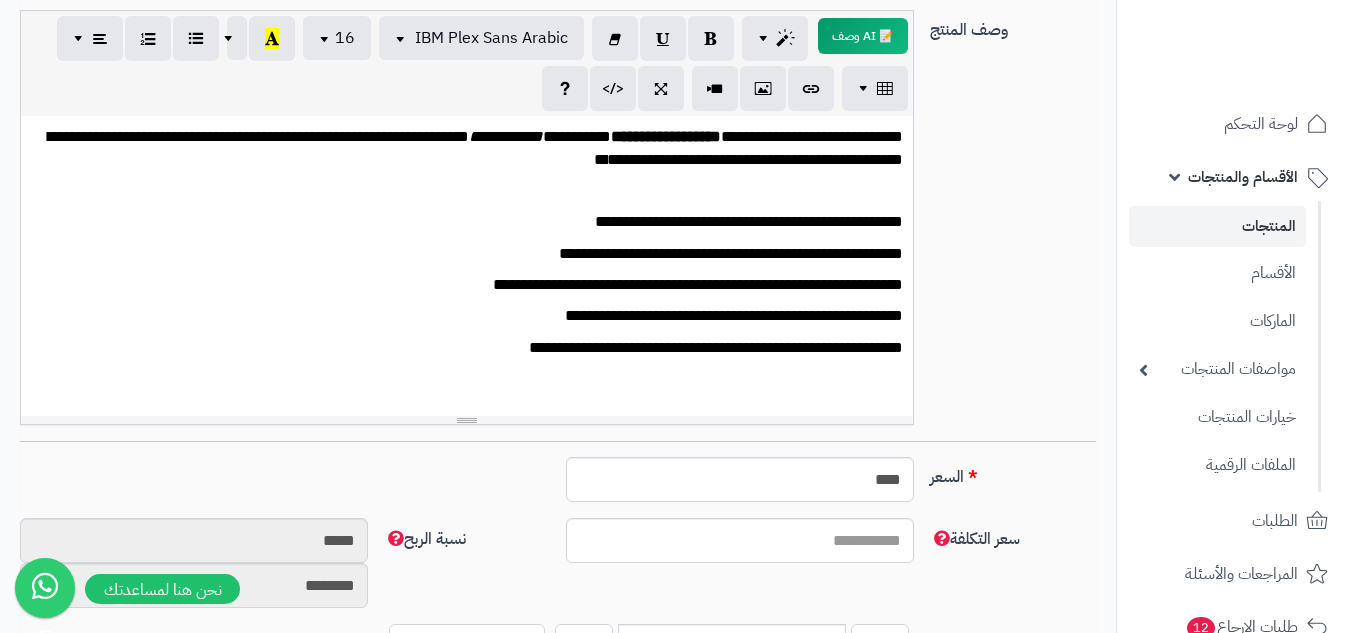 scroll, scrollTop: 500, scrollLeft: 0, axis: vertical 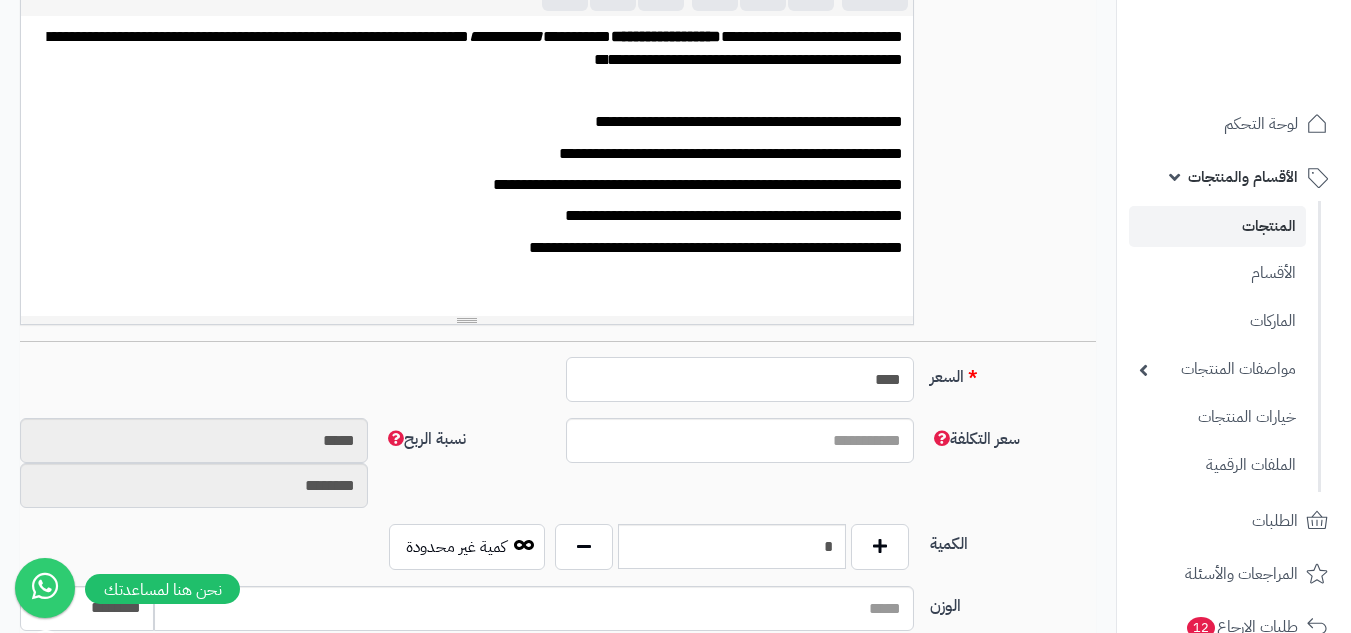 drag, startPoint x: 855, startPoint y: 390, endPoint x: 924, endPoint y: 396, distance: 69.260376 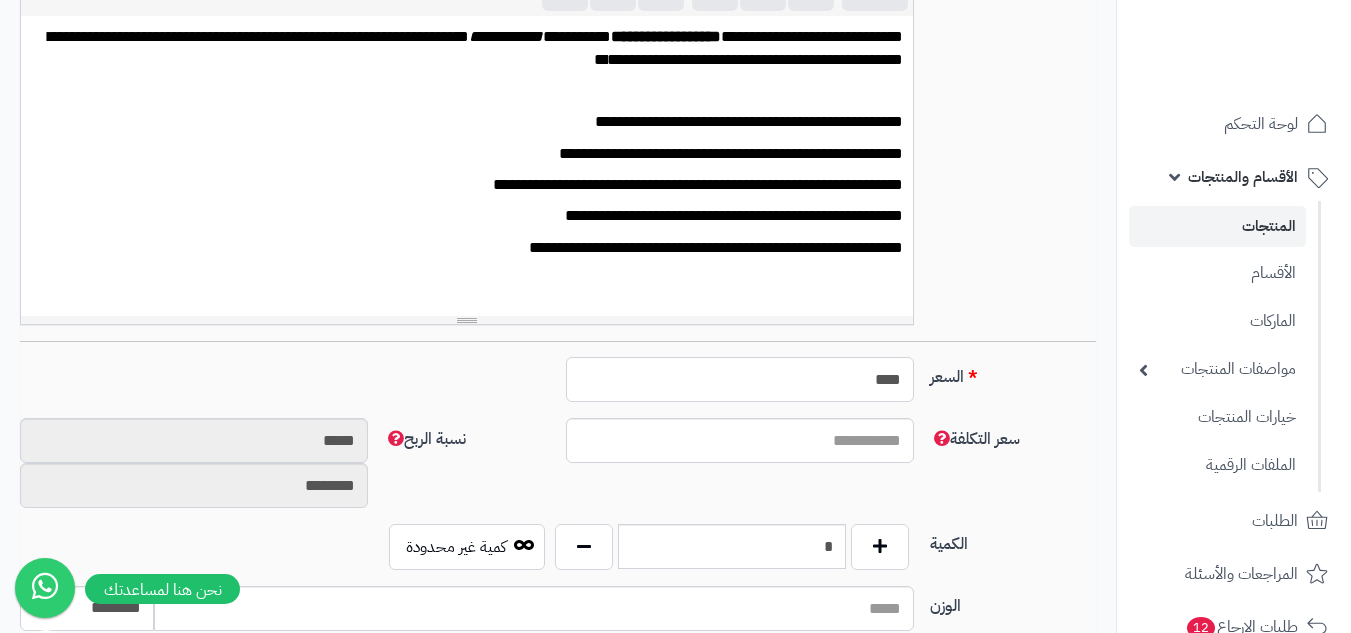 click on "****" at bounding box center (740, 379) 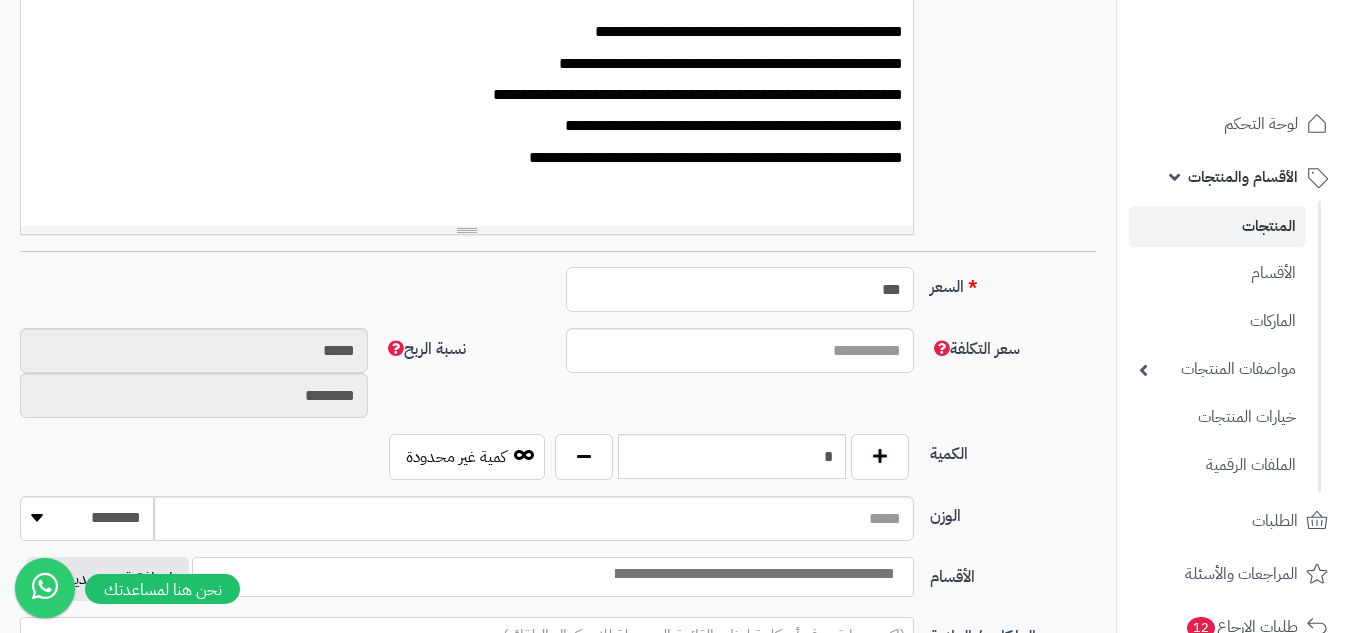 scroll, scrollTop: 700, scrollLeft: 0, axis: vertical 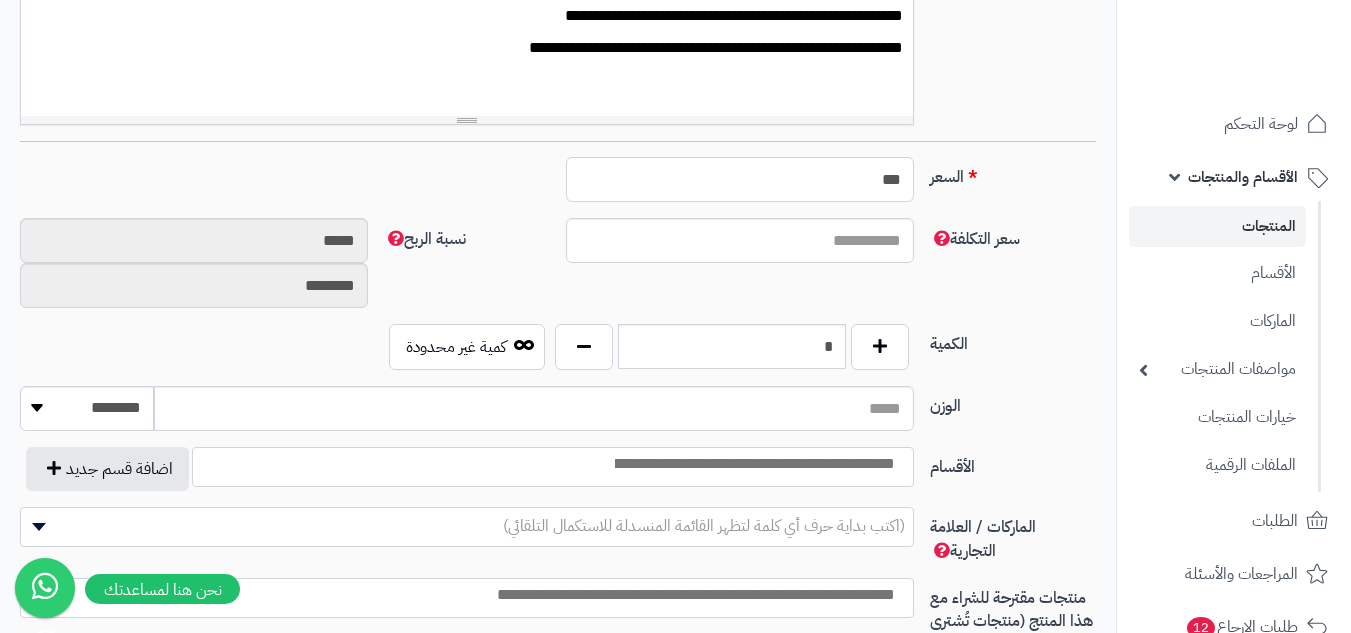 type on "***" 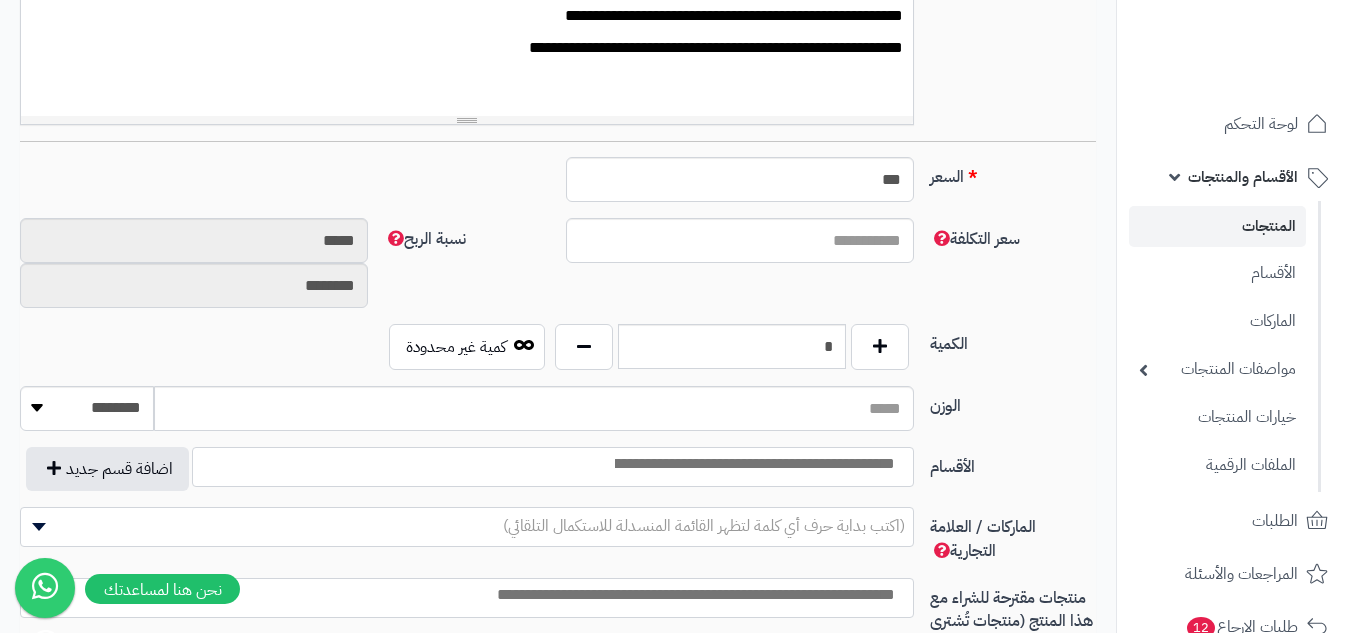 type on "*" 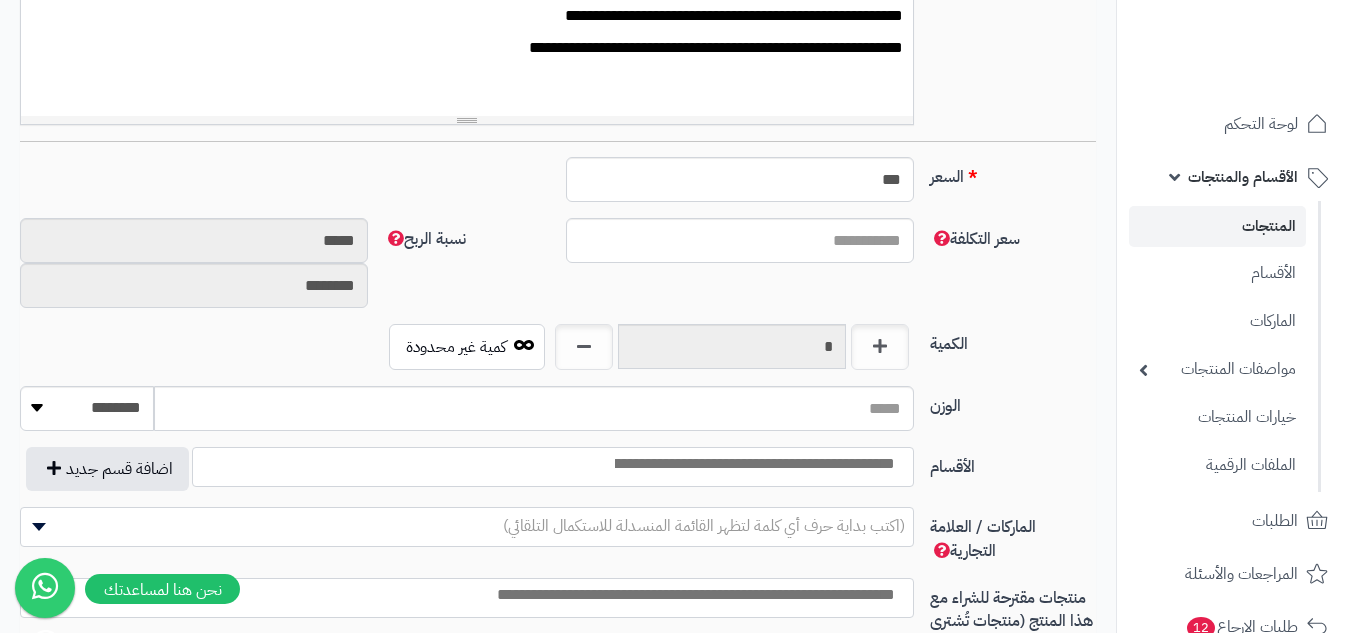click at bounding box center (753, 464) 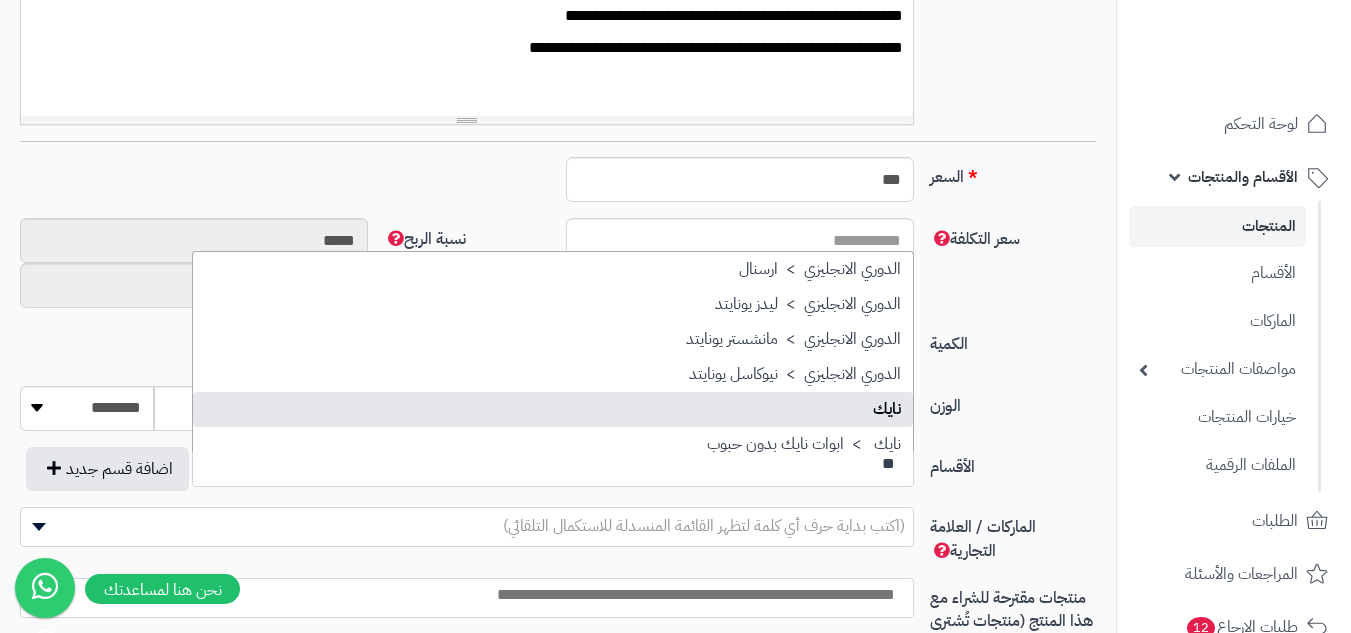 type on "**" 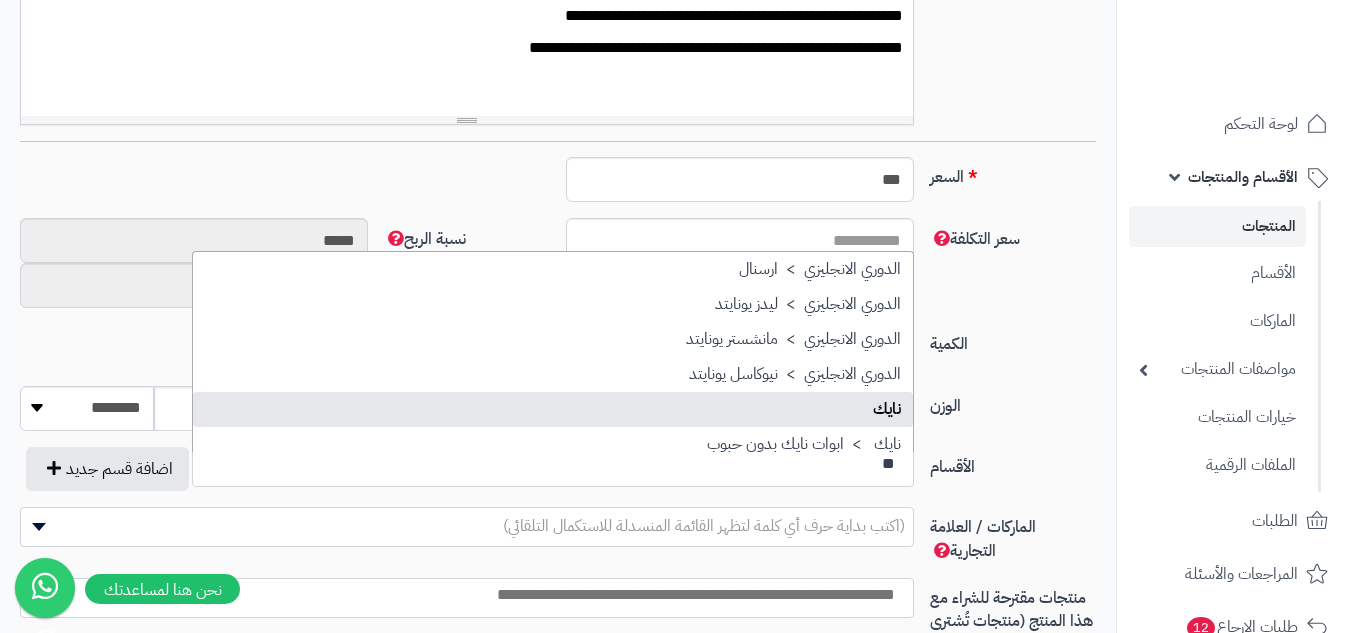 select on "**" 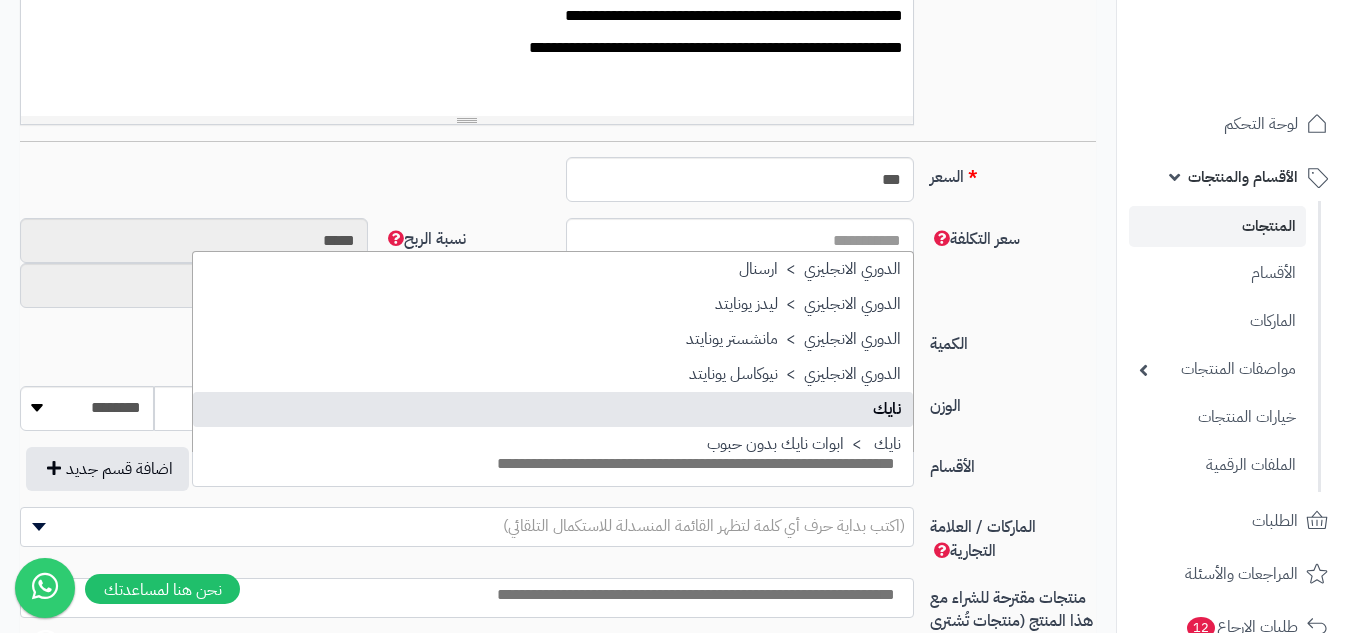 scroll, scrollTop: 0, scrollLeft: 0, axis: both 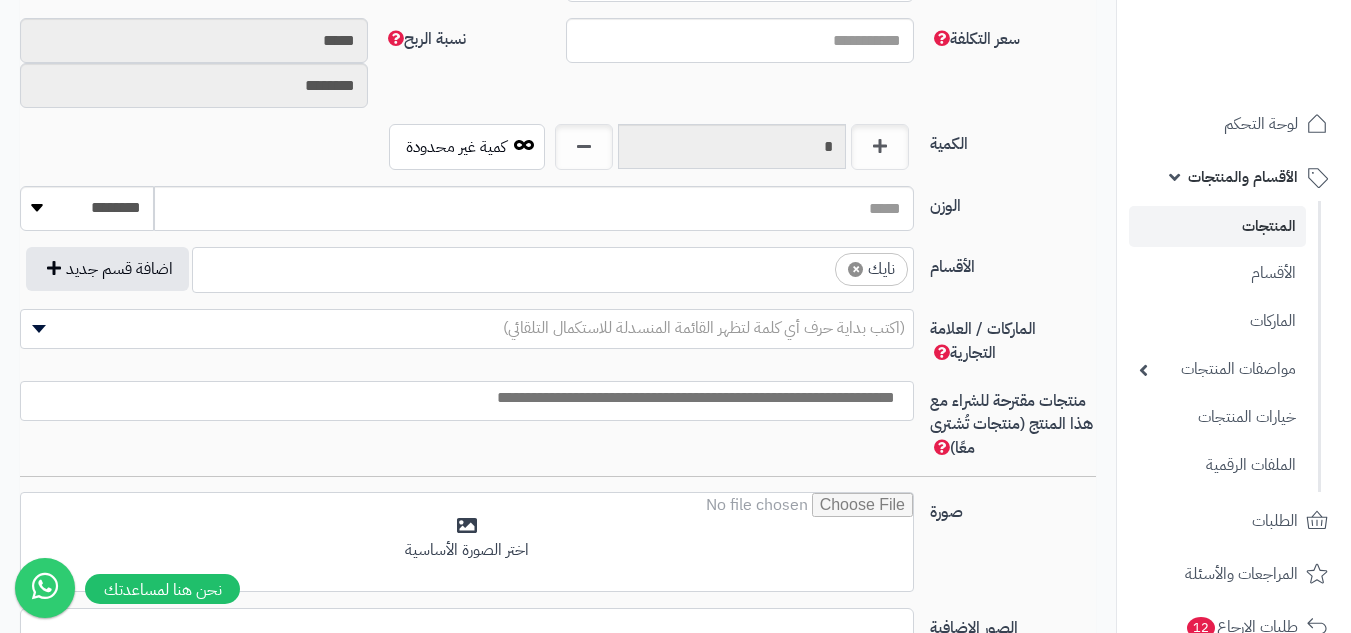 click on "(اكتب بداية حرف أي كلمة لتظهر القائمة المنسدلة للاستكمال التلقائي)" at bounding box center (704, 328) 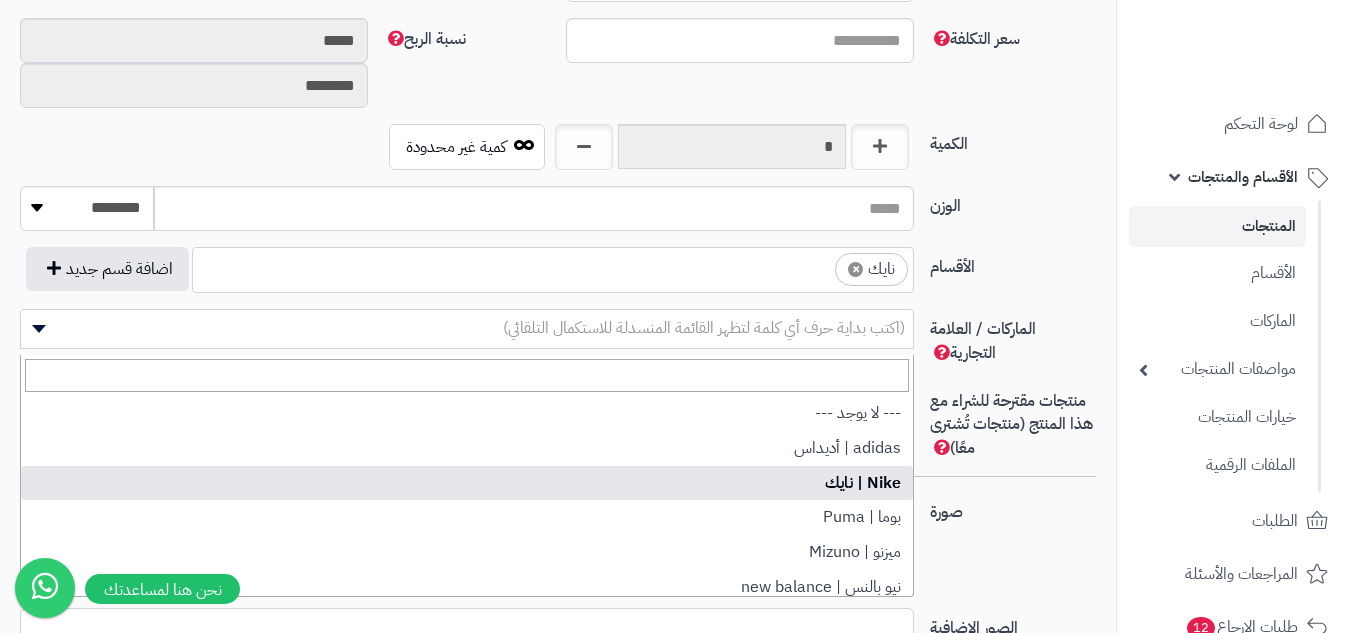 select on "**" 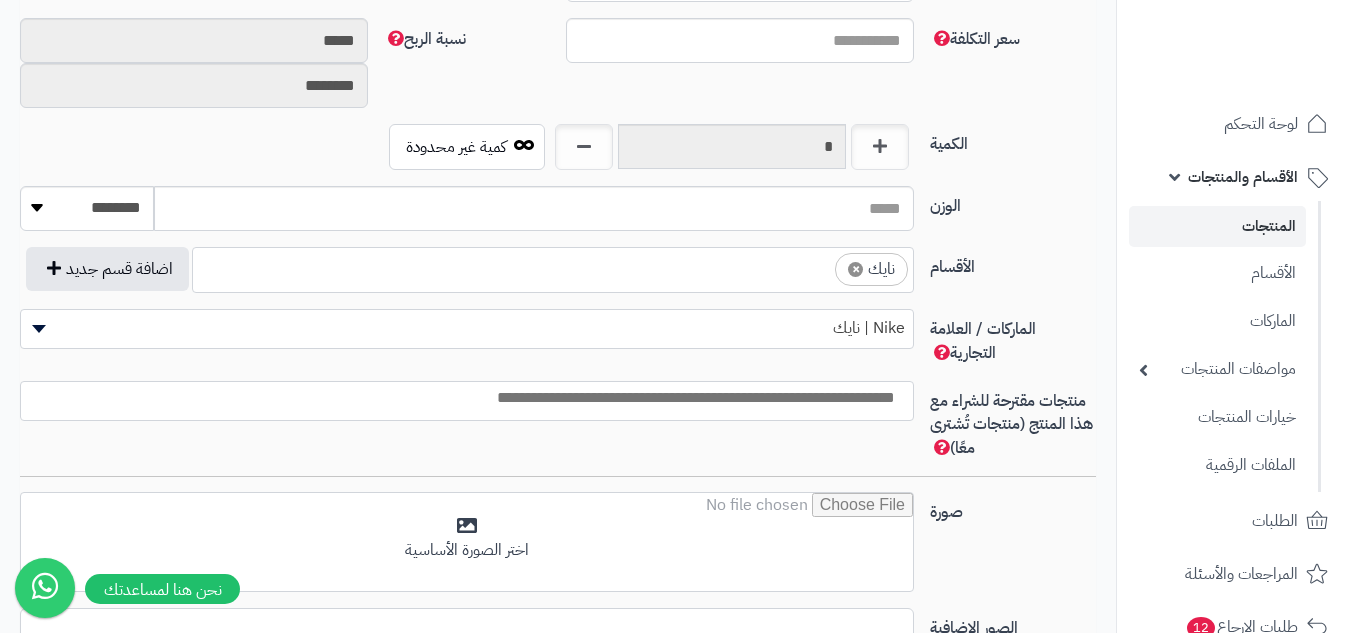 click at bounding box center (462, 398) 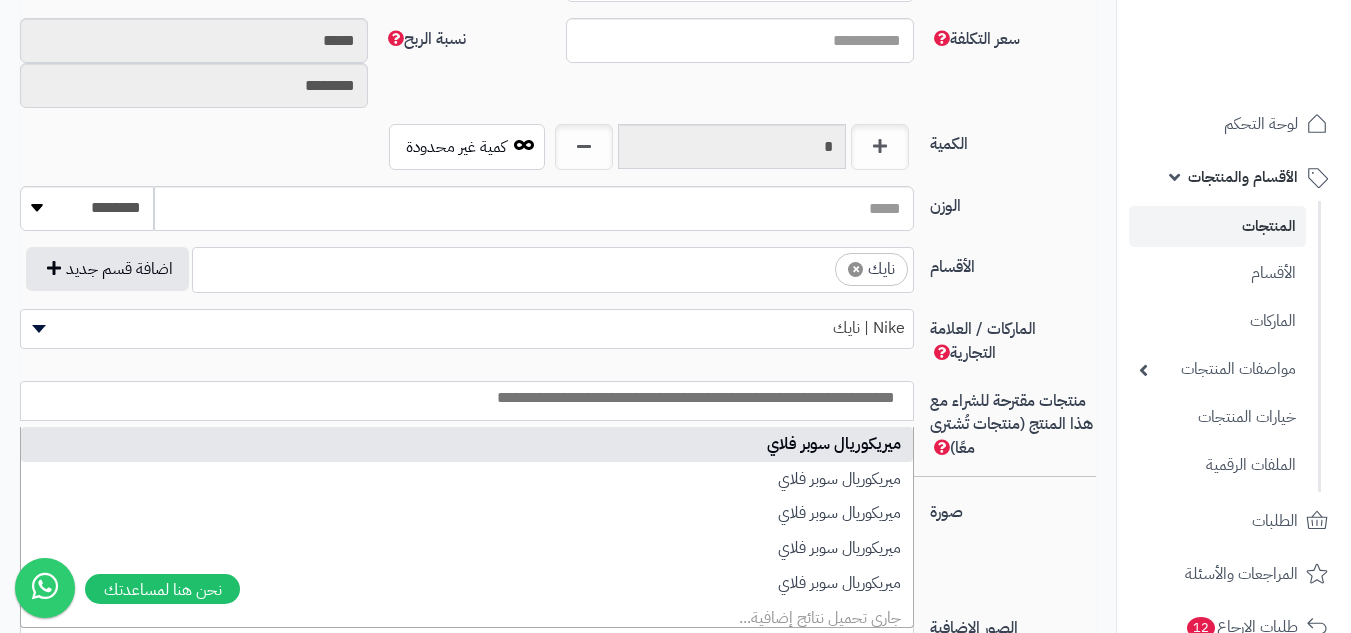 paste on "**********" 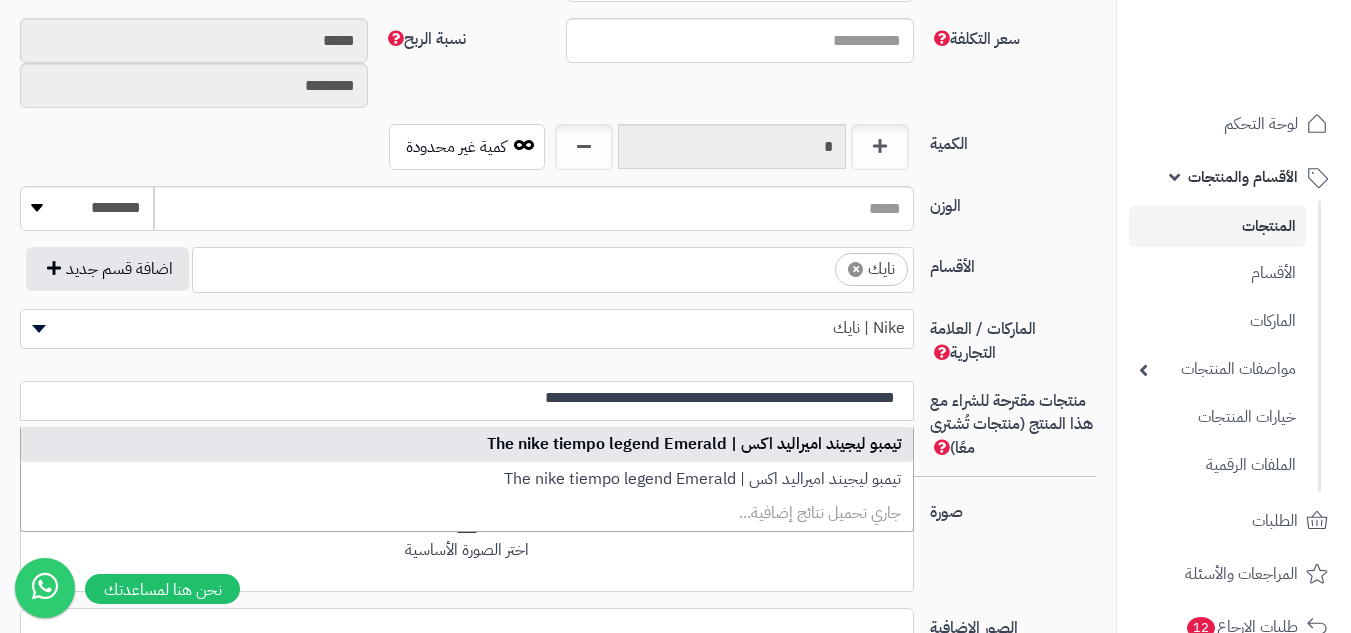 type on "**********" 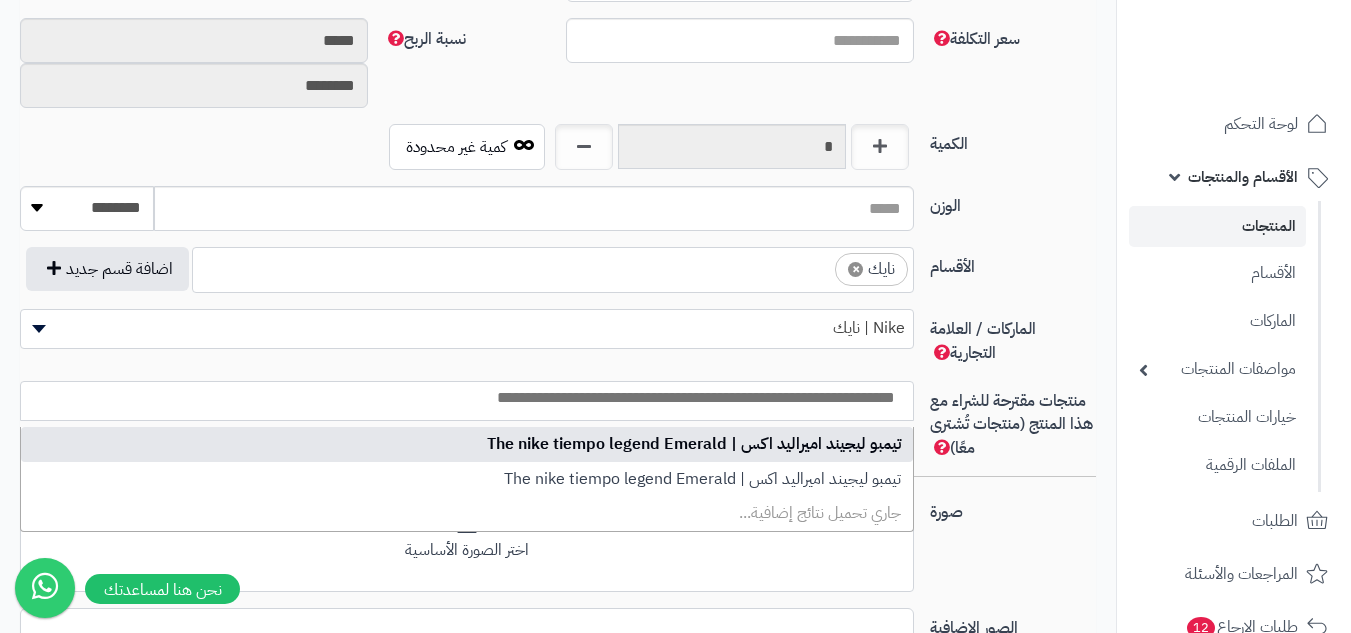 scroll, scrollTop: 0, scrollLeft: 0, axis: both 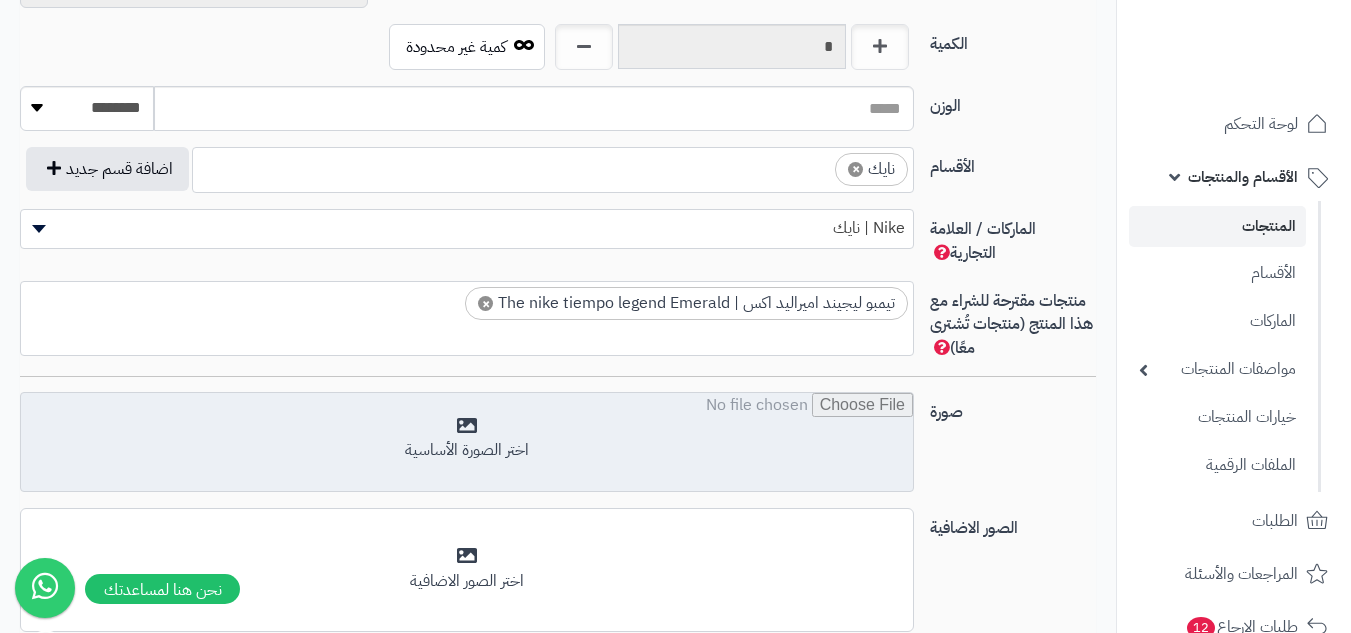 click at bounding box center (467, 443) 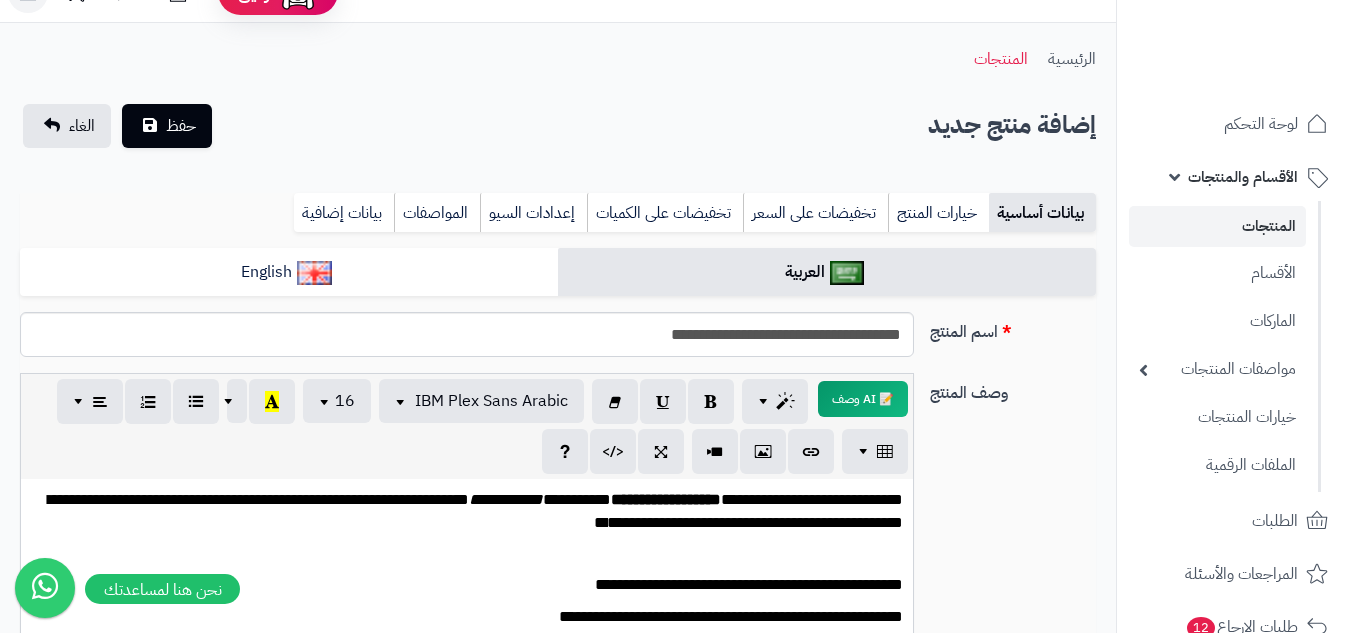 scroll, scrollTop: 0, scrollLeft: 0, axis: both 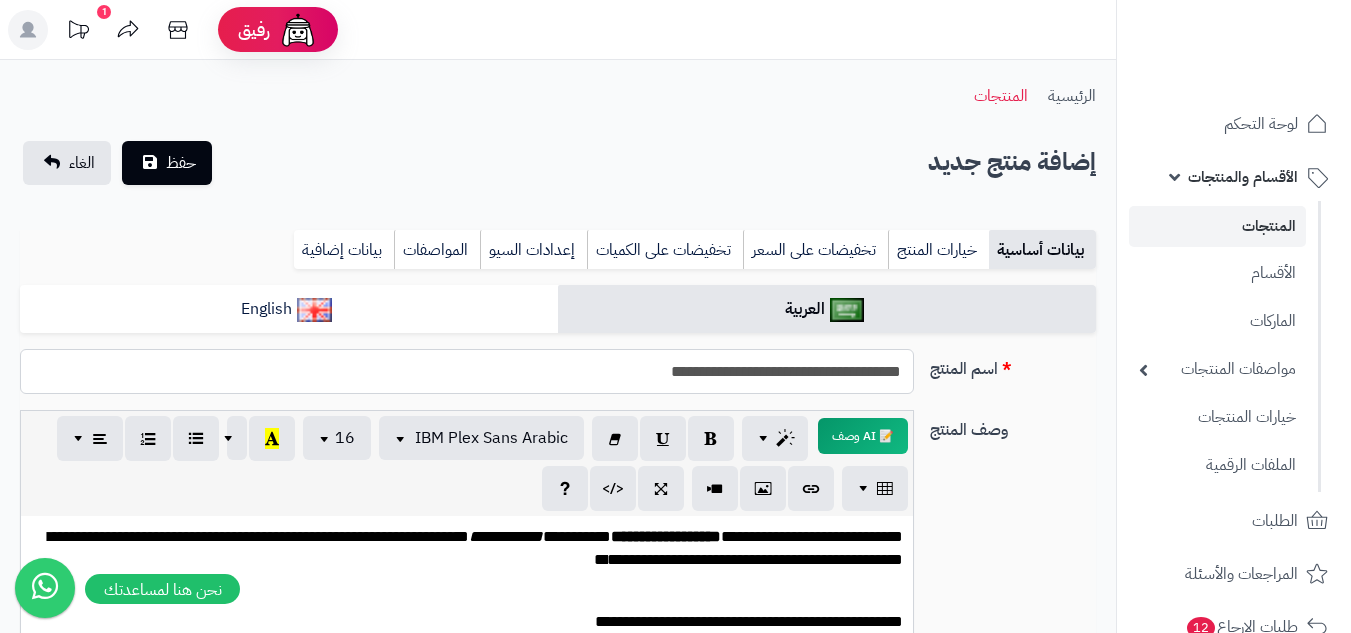 drag, startPoint x: 601, startPoint y: 377, endPoint x: 794, endPoint y: 375, distance: 193.01036 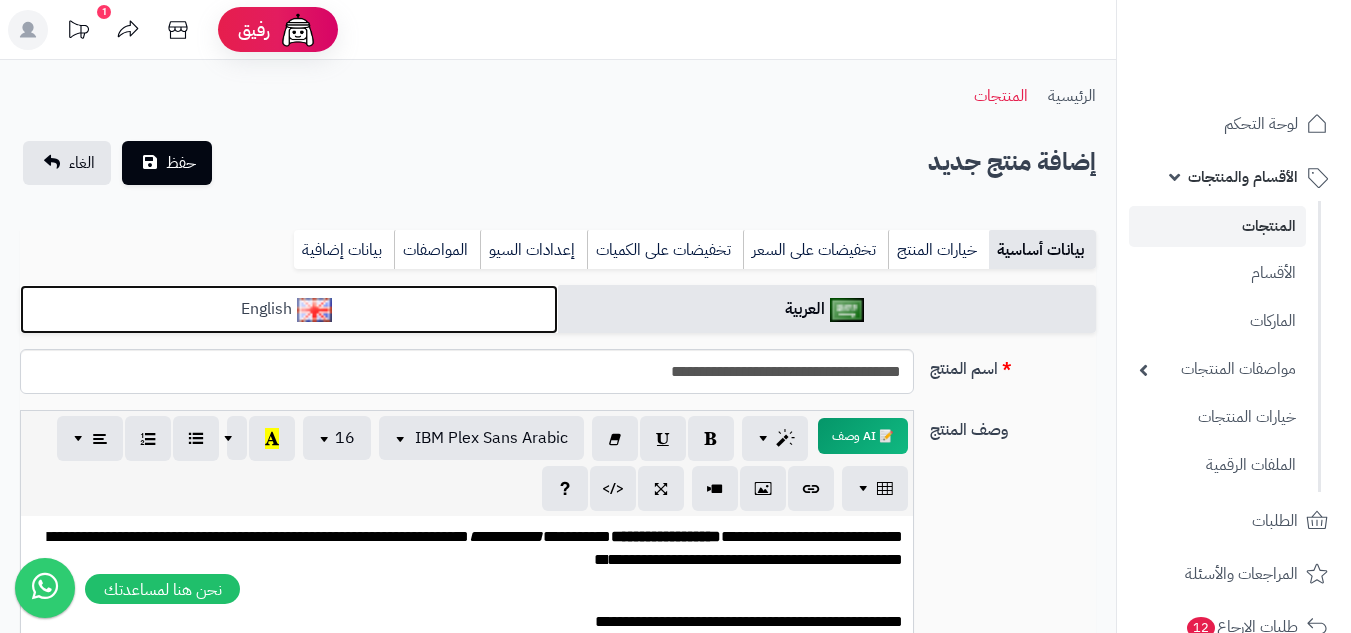click on "English" at bounding box center (289, 309) 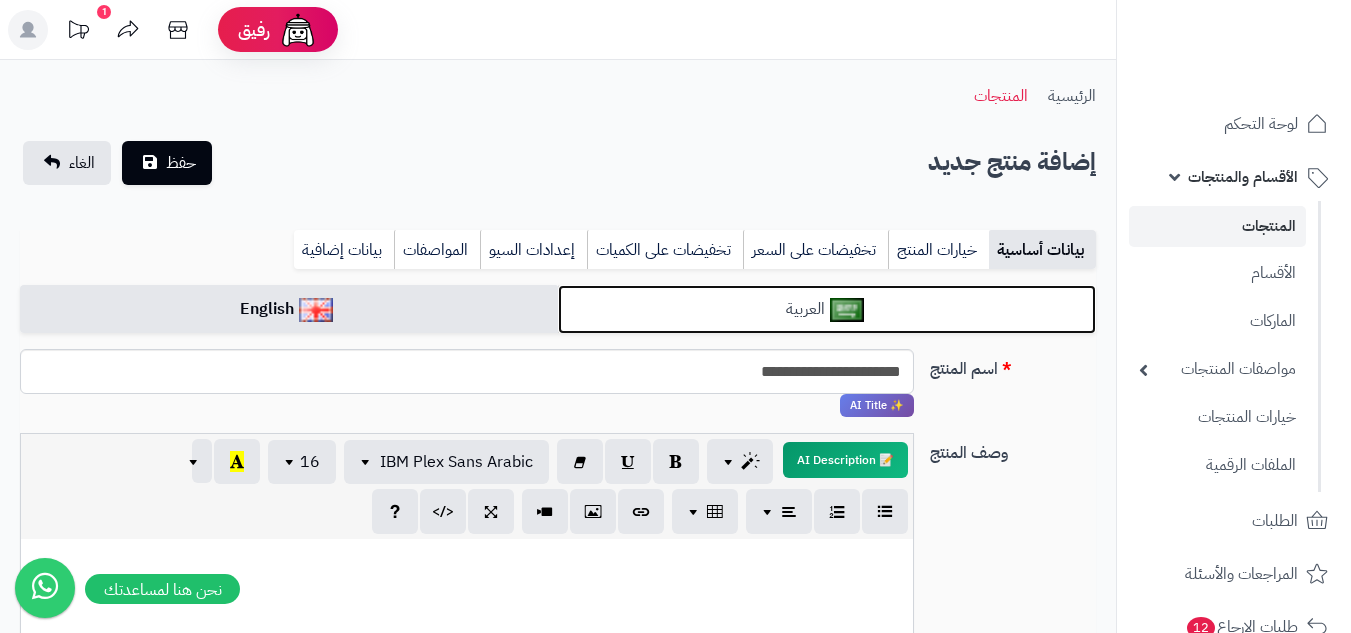 click on "العربية" at bounding box center (827, 309) 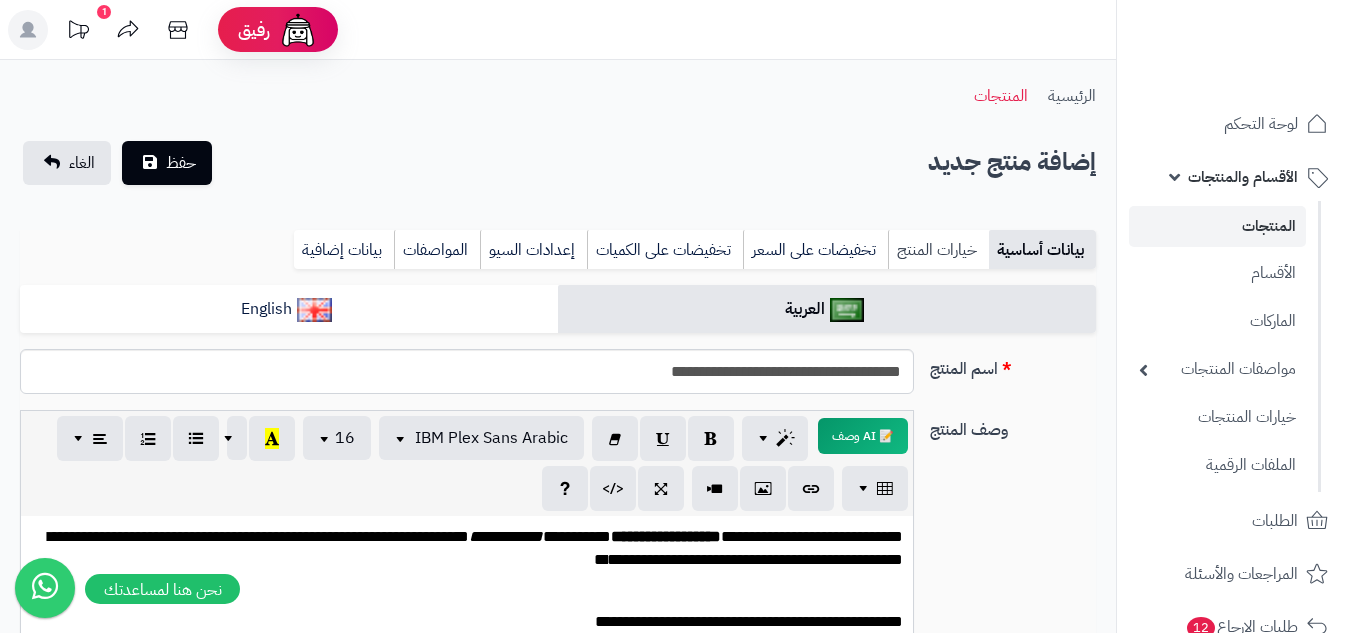 click on "خيارات المنتج" at bounding box center [938, 250] 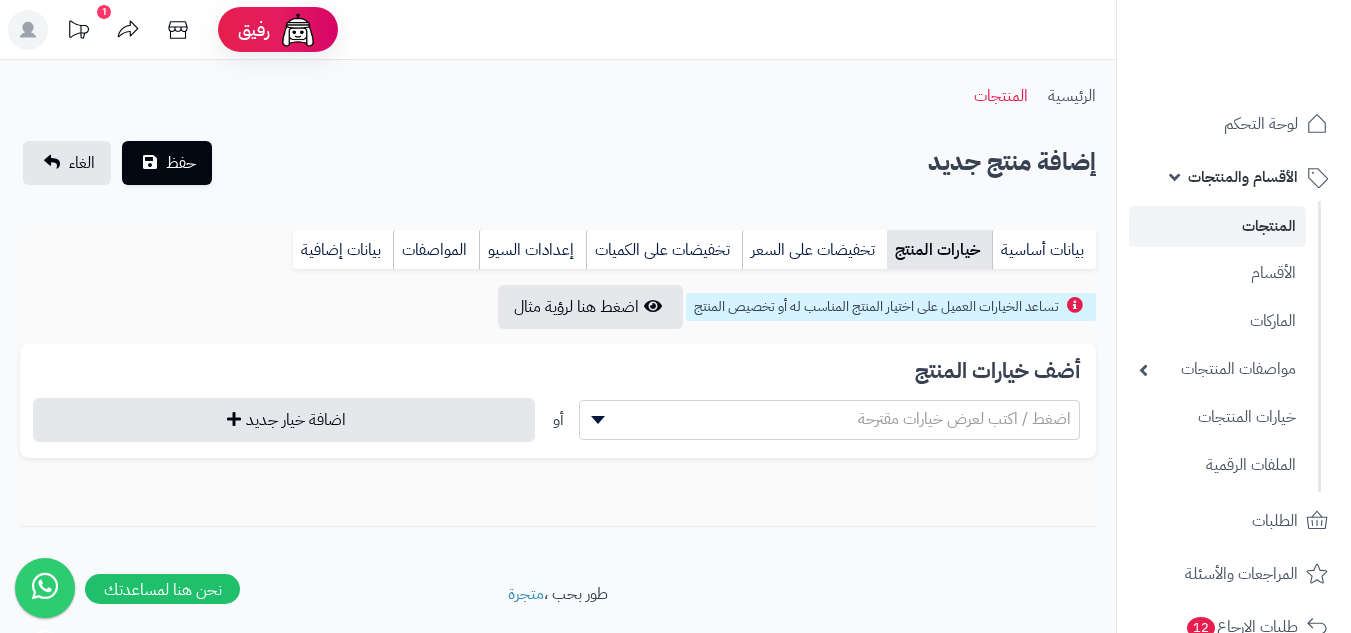 click on "اضغط / اكتب لعرض خيارات مقترحة" at bounding box center (964, 419) 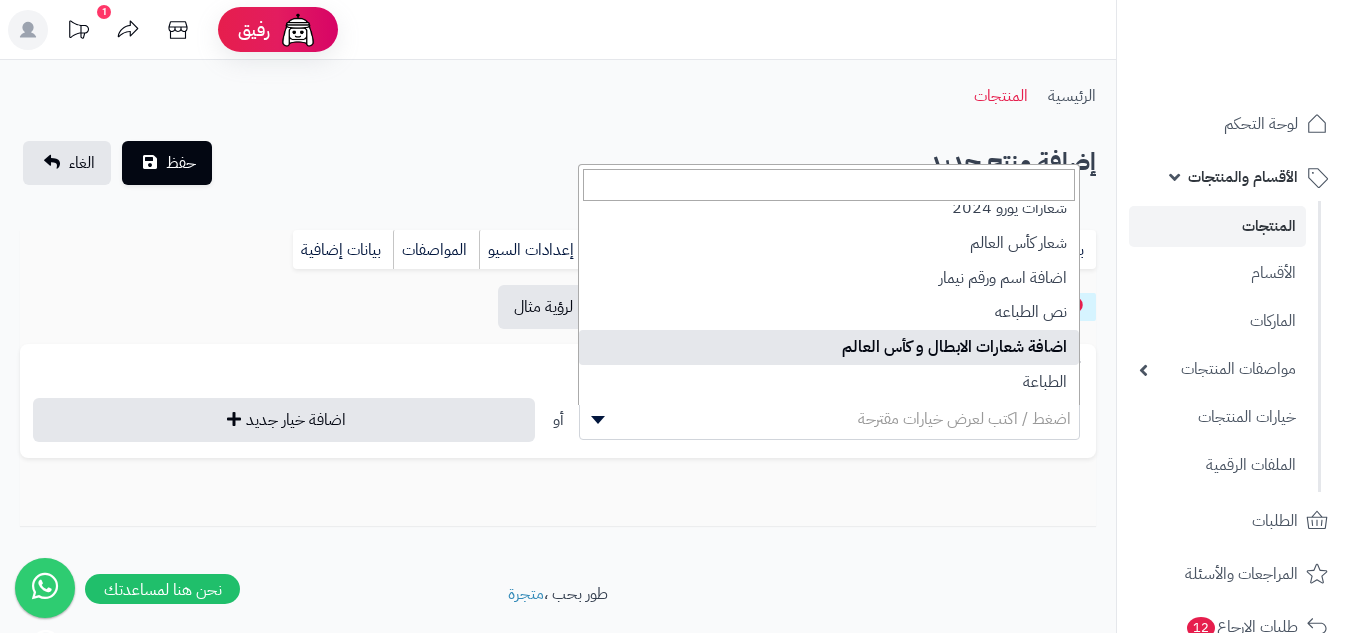 scroll, scrollTop: 183, scrollLeft: 0, axis: vertical 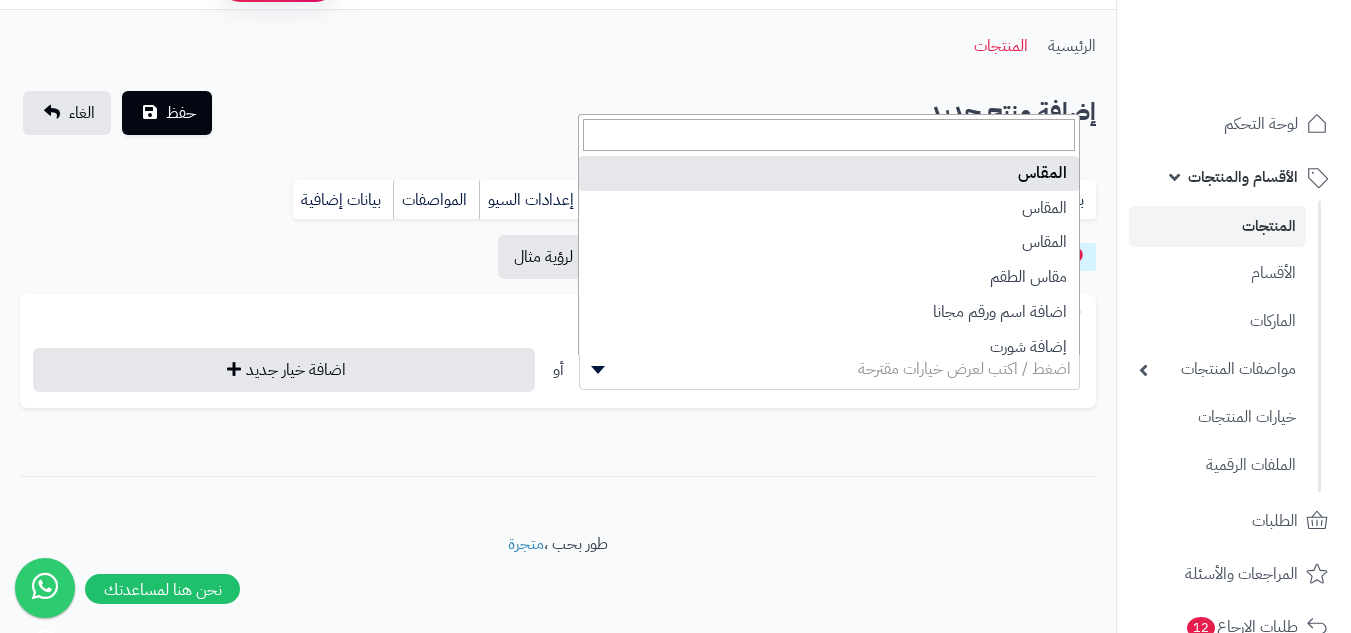 select on "**" 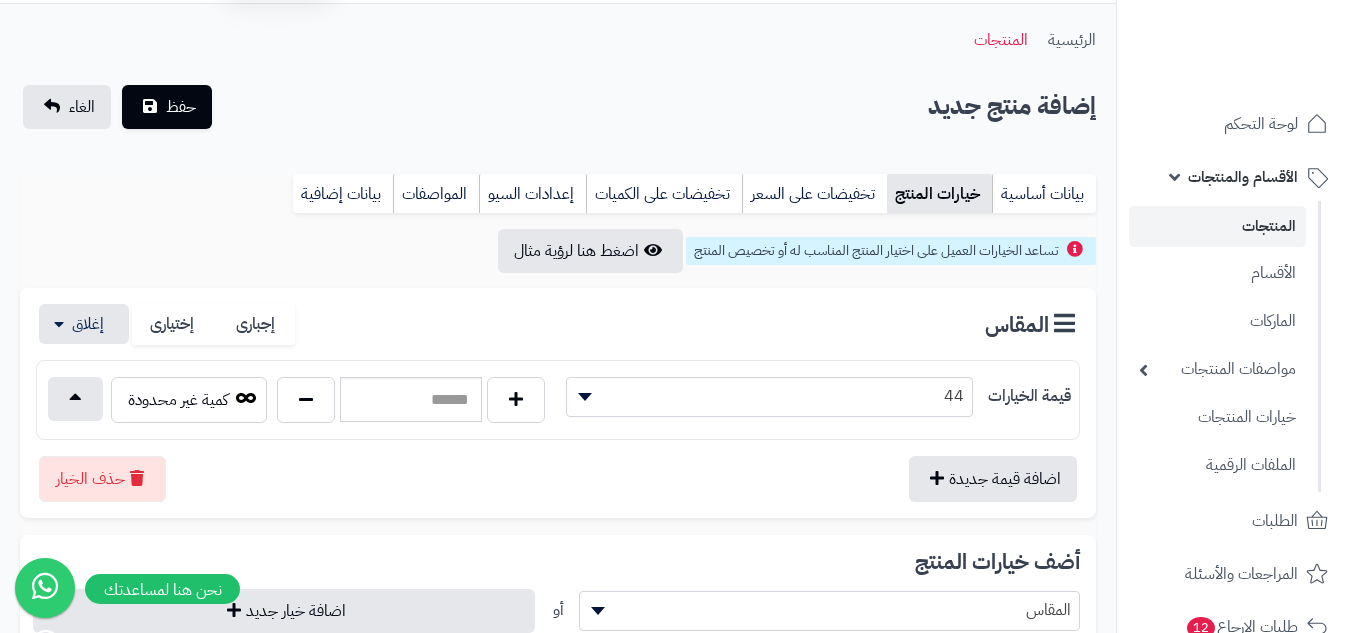 click on "44" at bounding box center [769, 396] 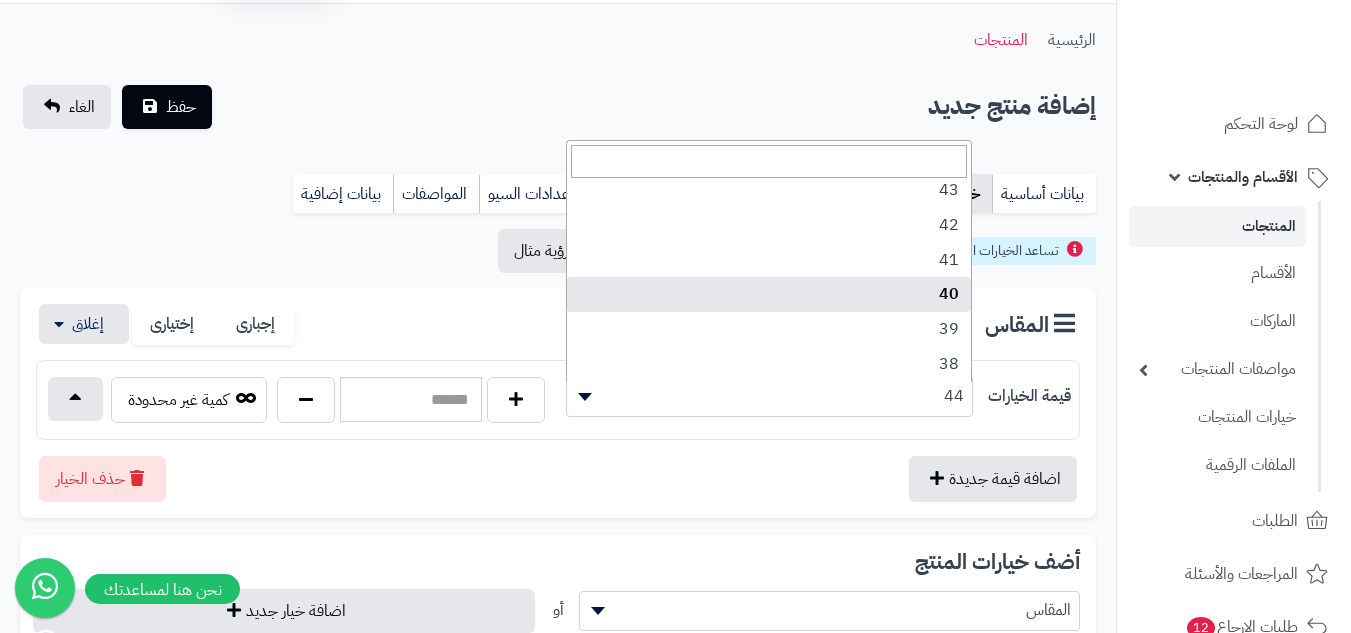 scroll, scrollTop: 100, scrollLeft: 0, axis: vertical 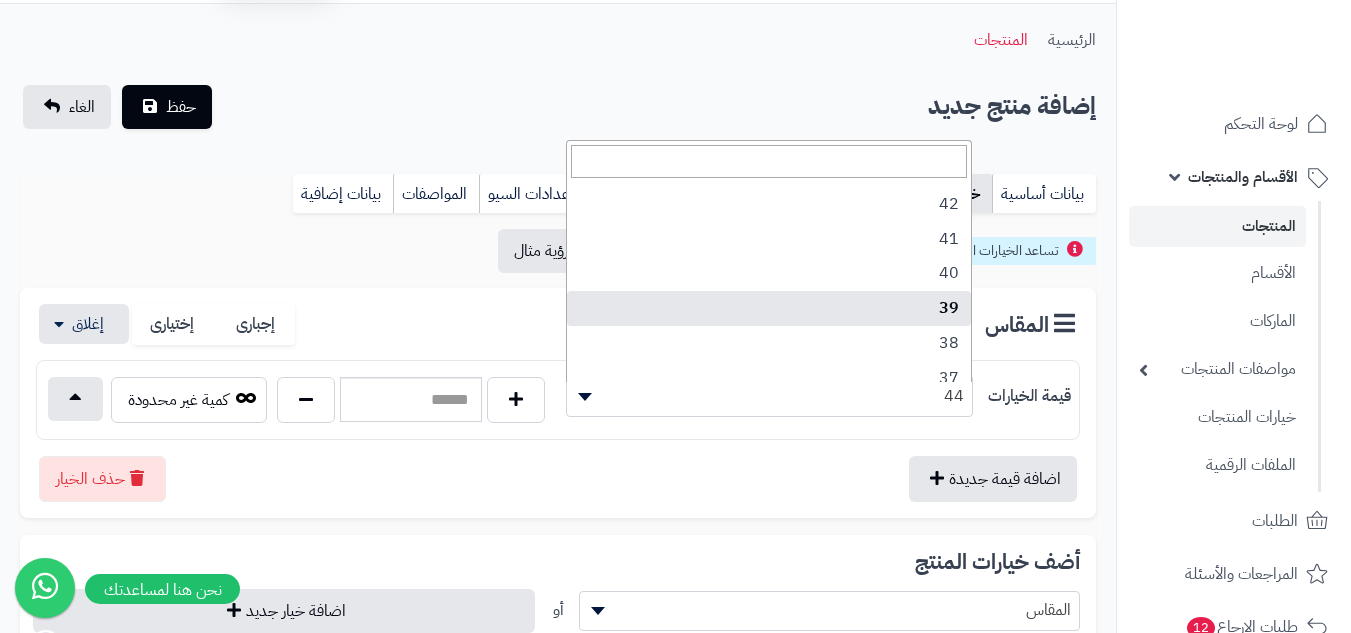 select on "***" 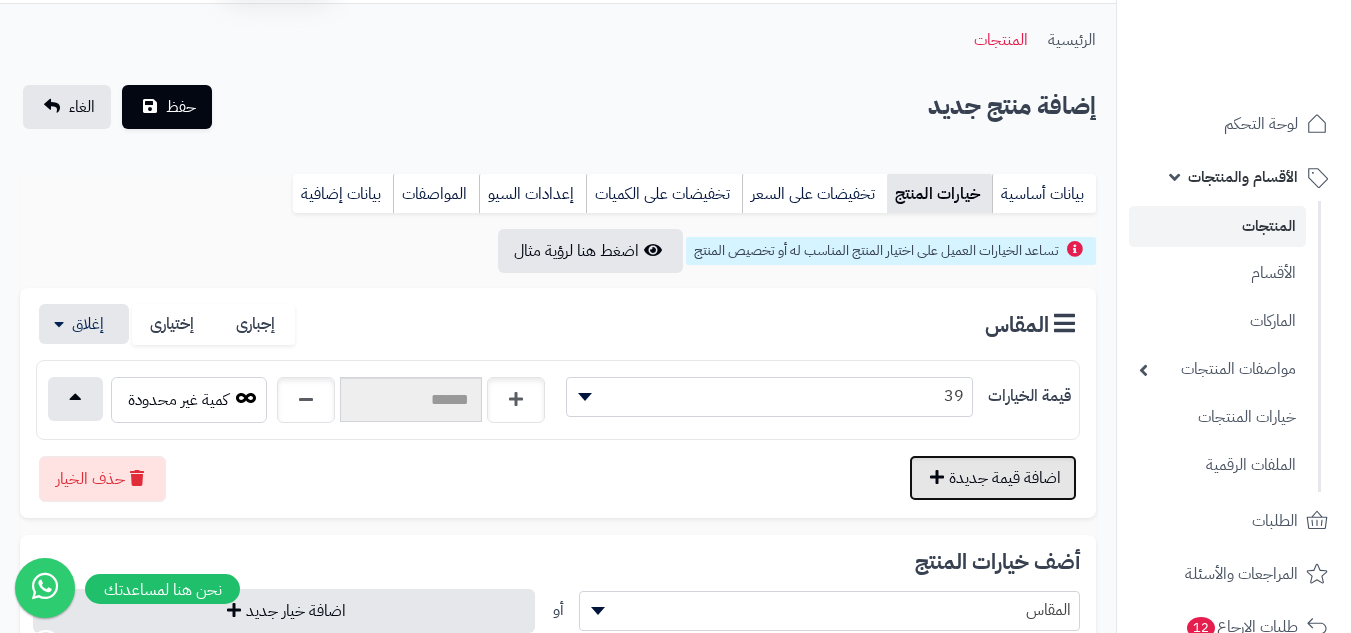 click on "اضافة قيمة جديدة" at bounding box center (993, 478) 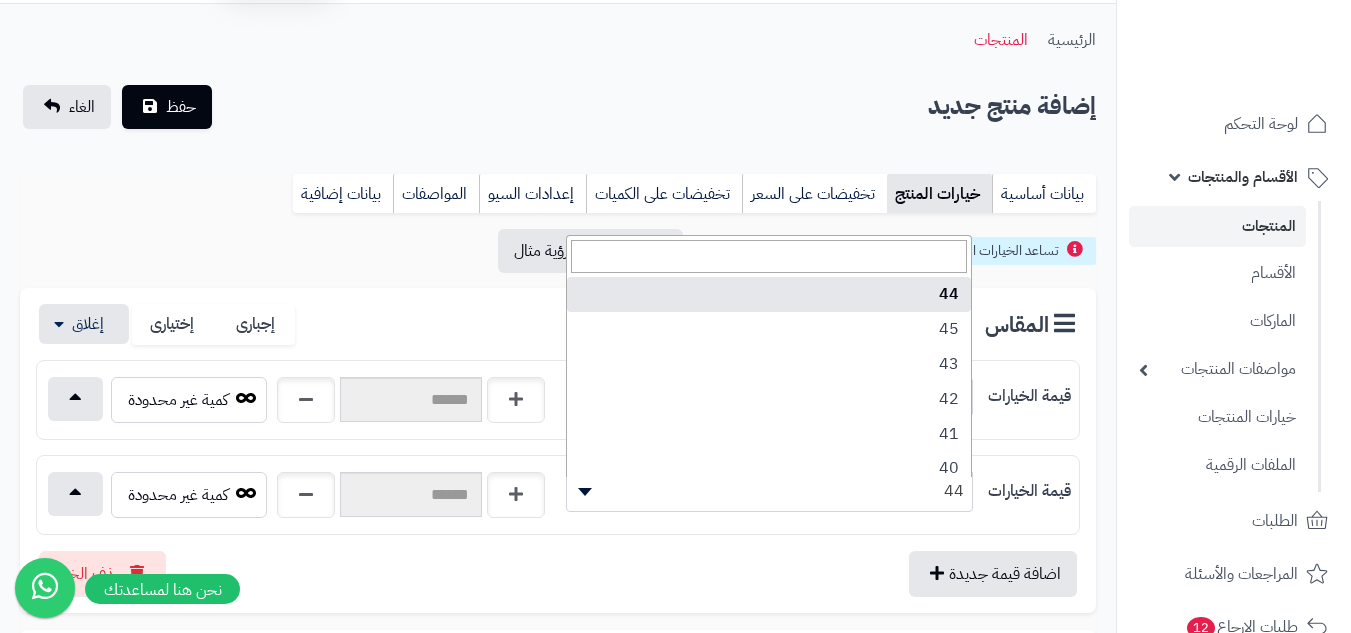 click on "44" at bounding box center [769, 491] 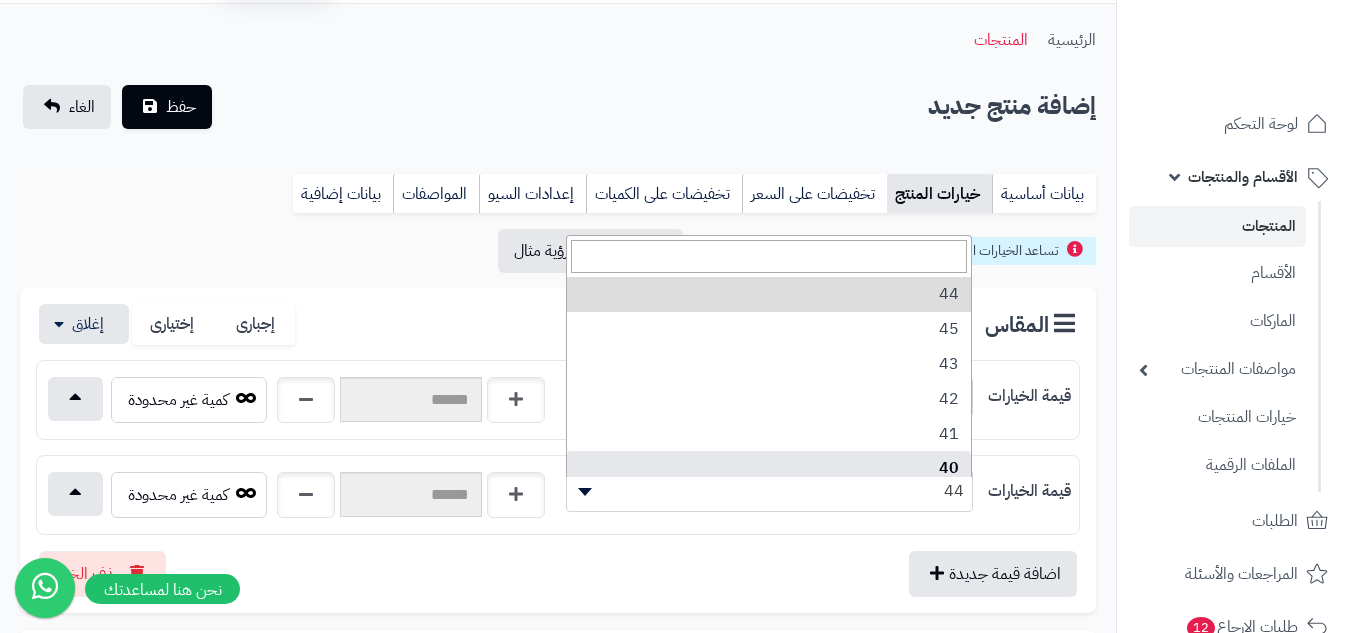 select on "***" 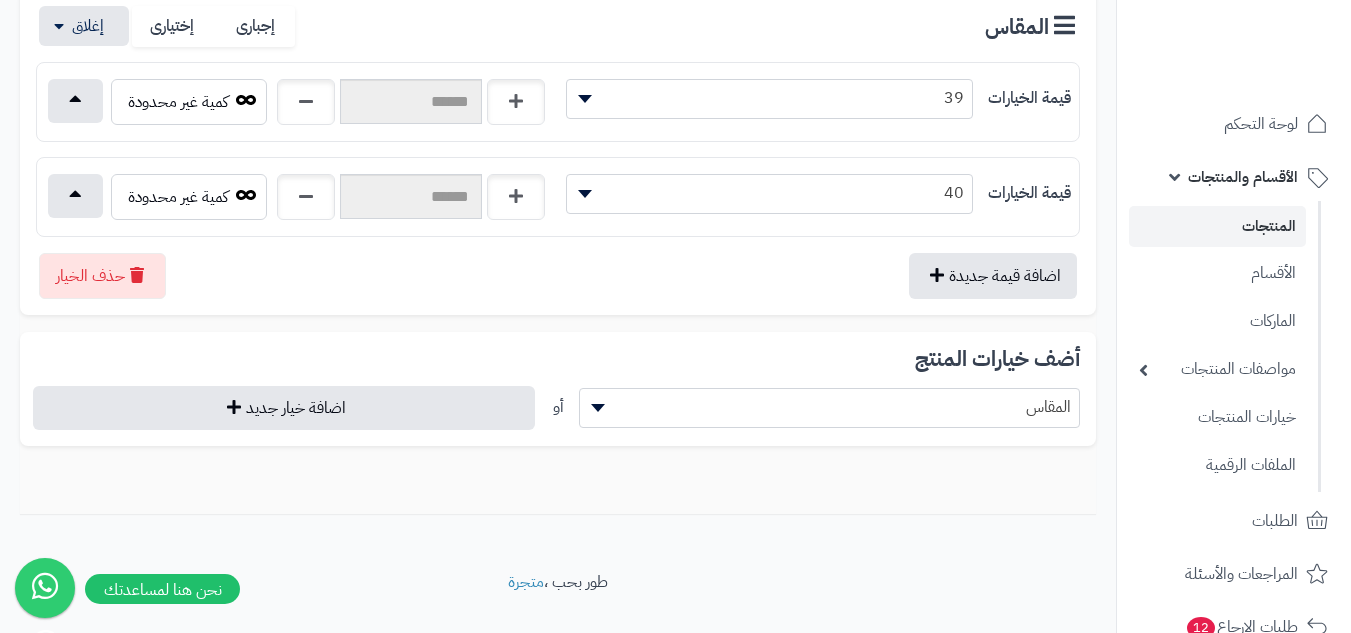 scroll, scrollTop: 356, scrollLeft: 0, axis: vertical 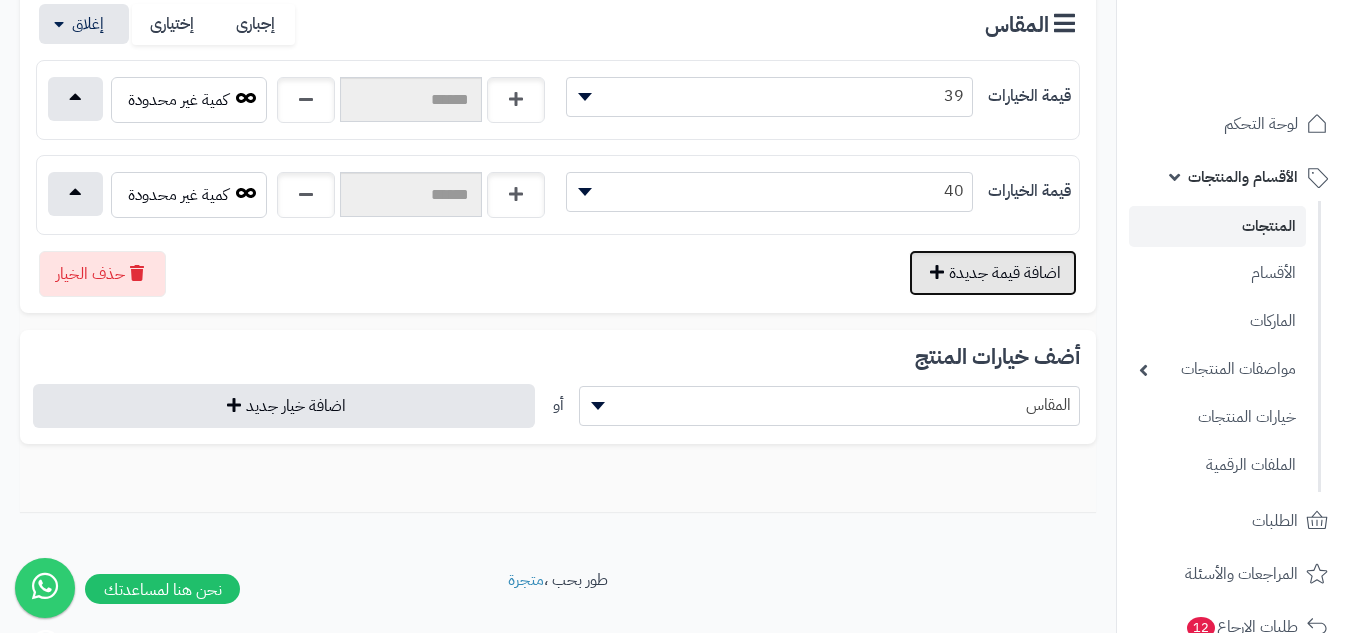 click on "اضافة قيمة جديدة" at bounding box center (993, 273) 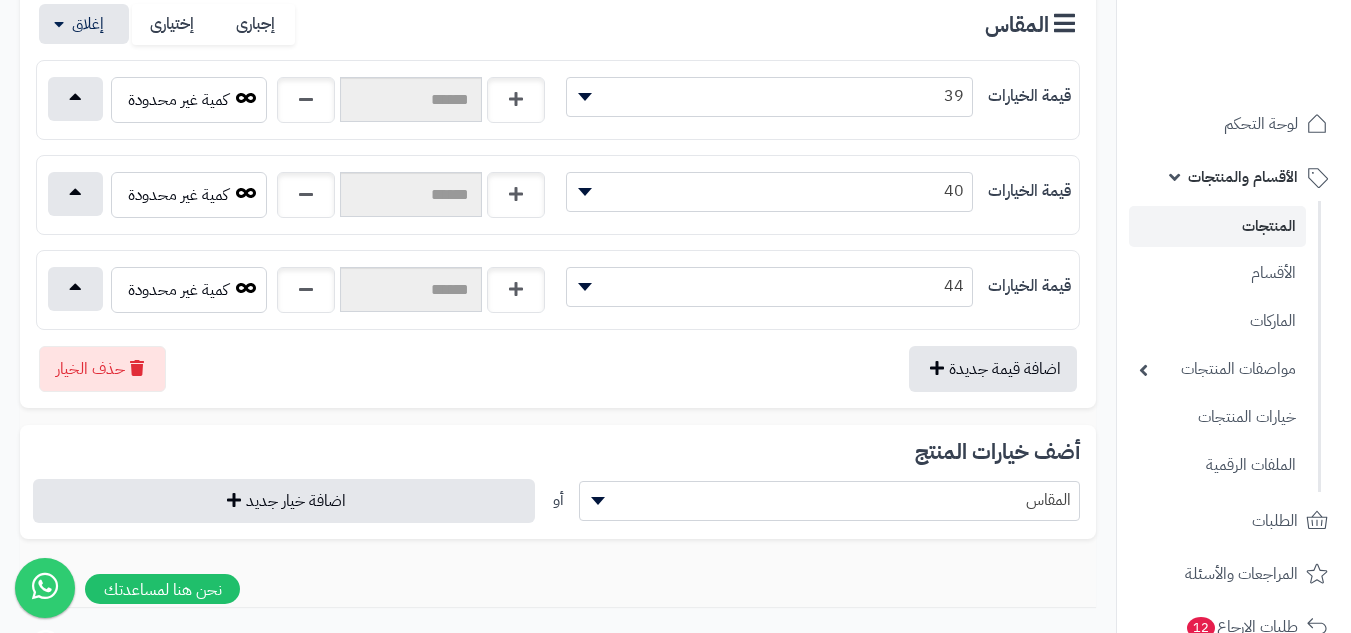 click on "44" at bounding box center [769, 286] 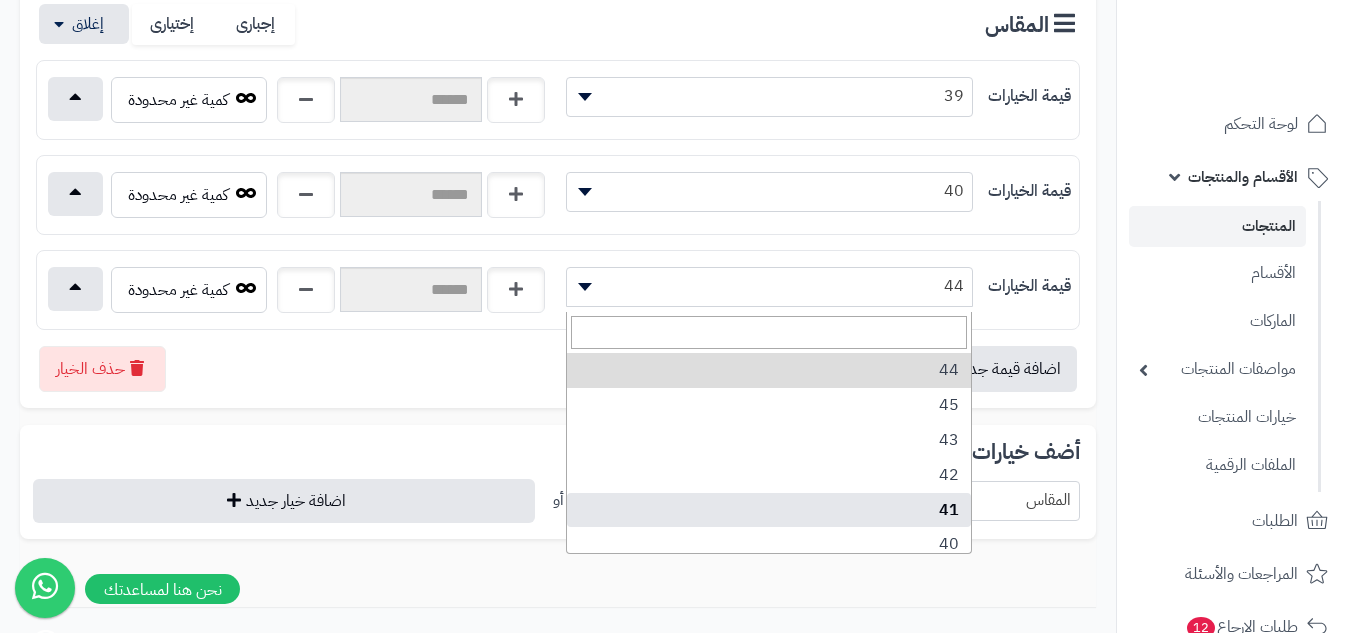 select on "***" 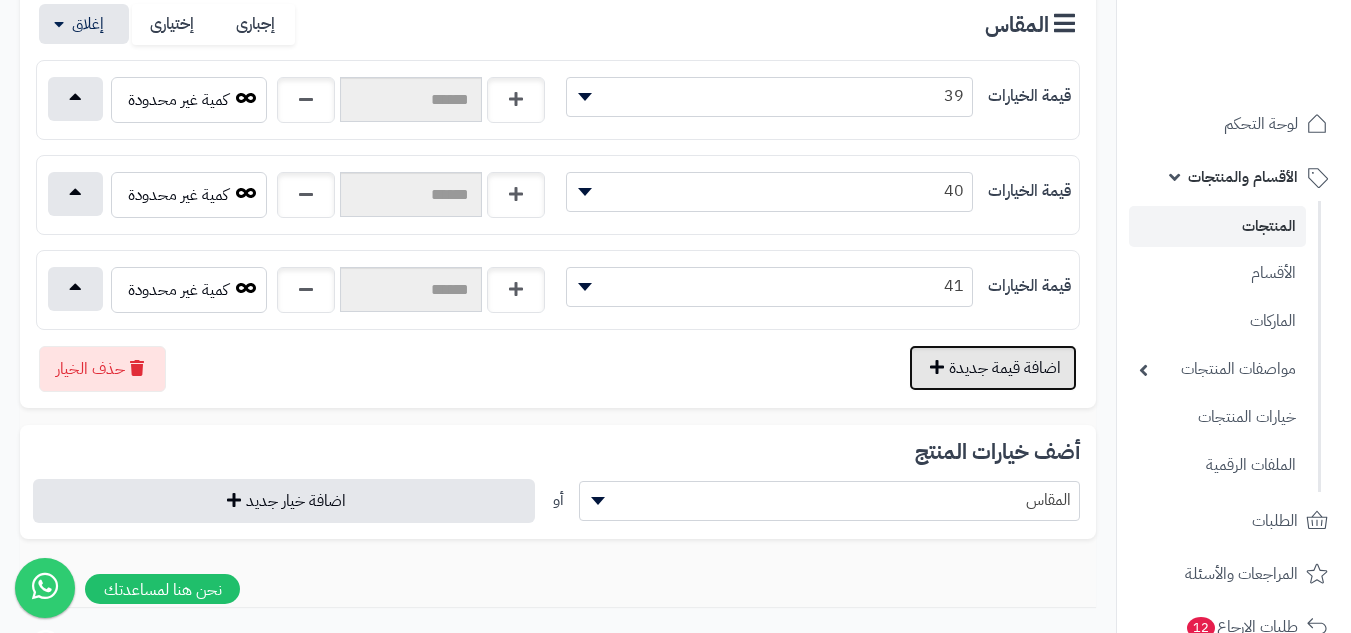 click on "اضافة قيمة جديدة" at bounding box center (993, 368) 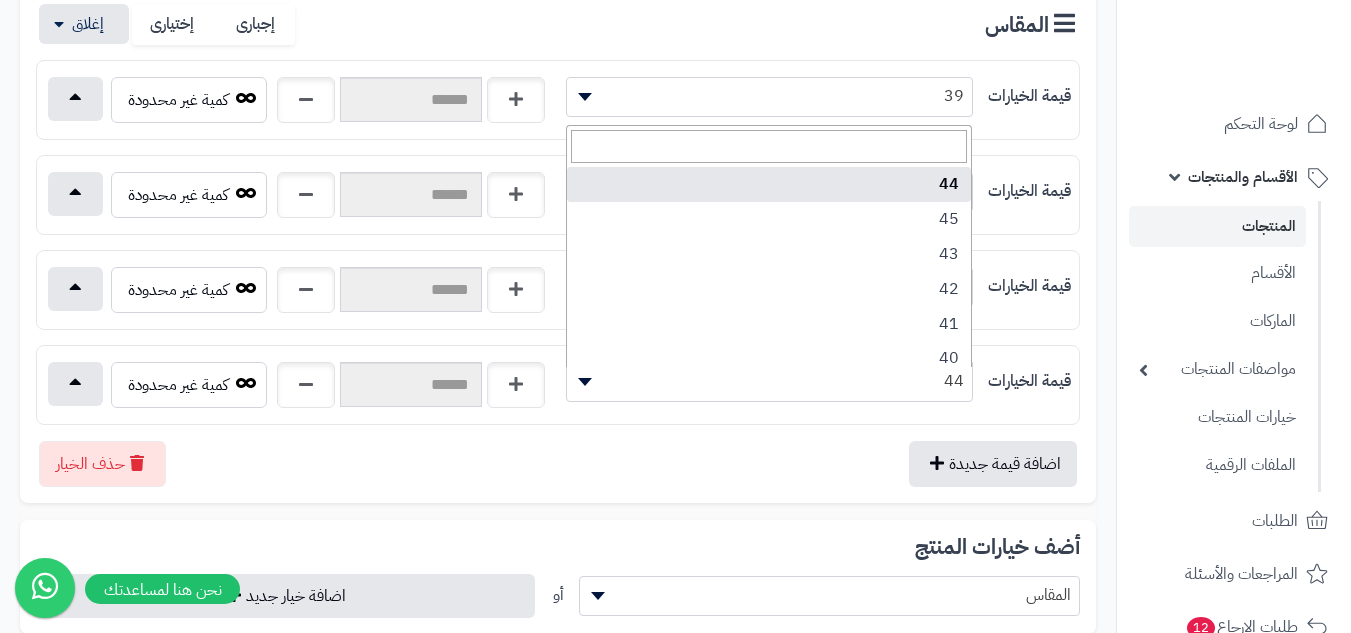 click on "44" at bounding box center [769, 381] 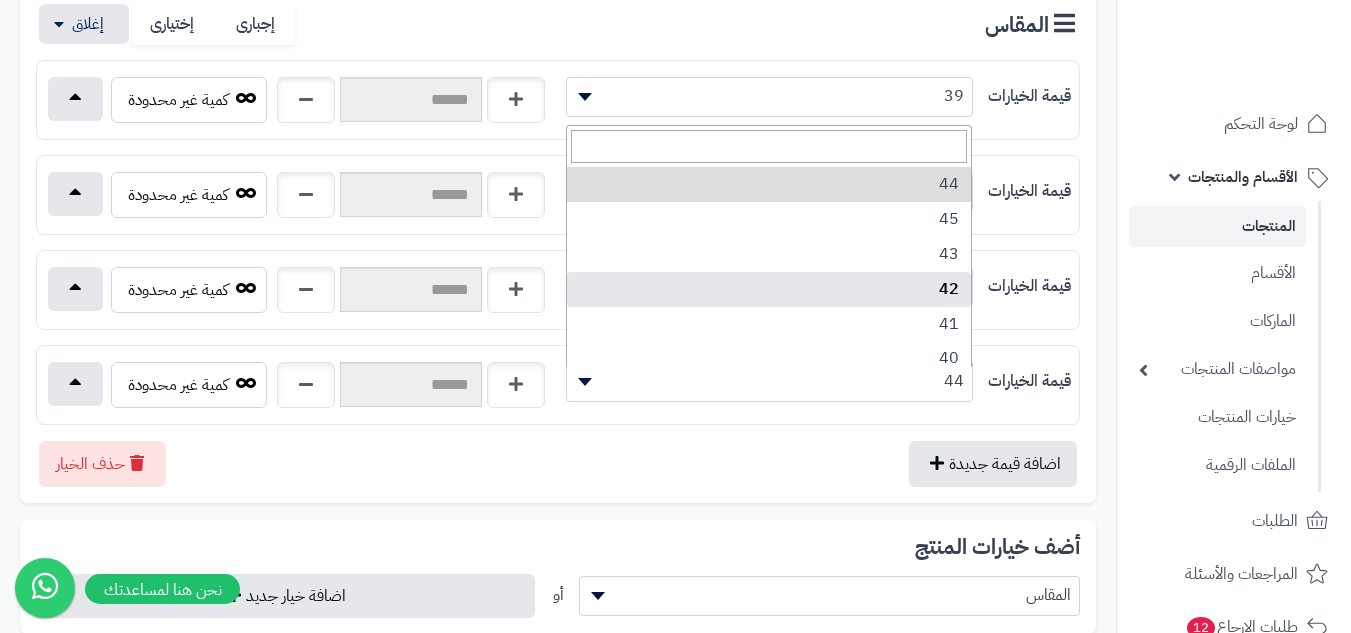 select on "***" 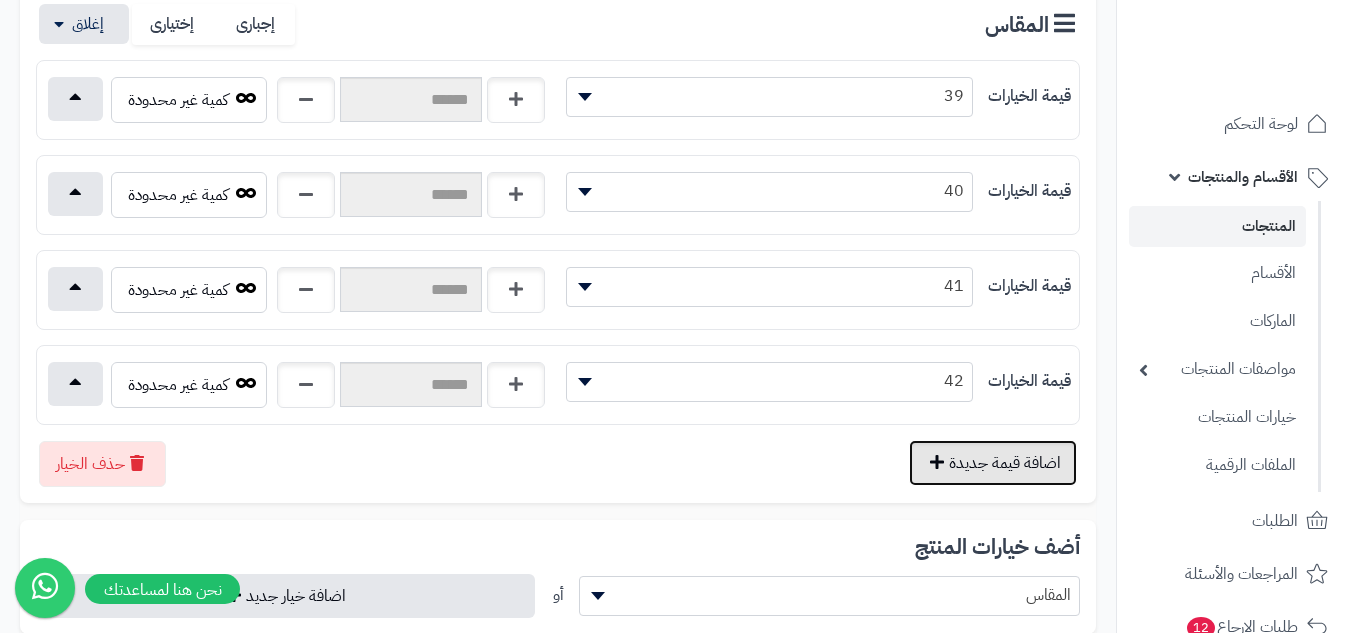click on "اضافة قيمة جديدة" at bounding box center [993, 463] 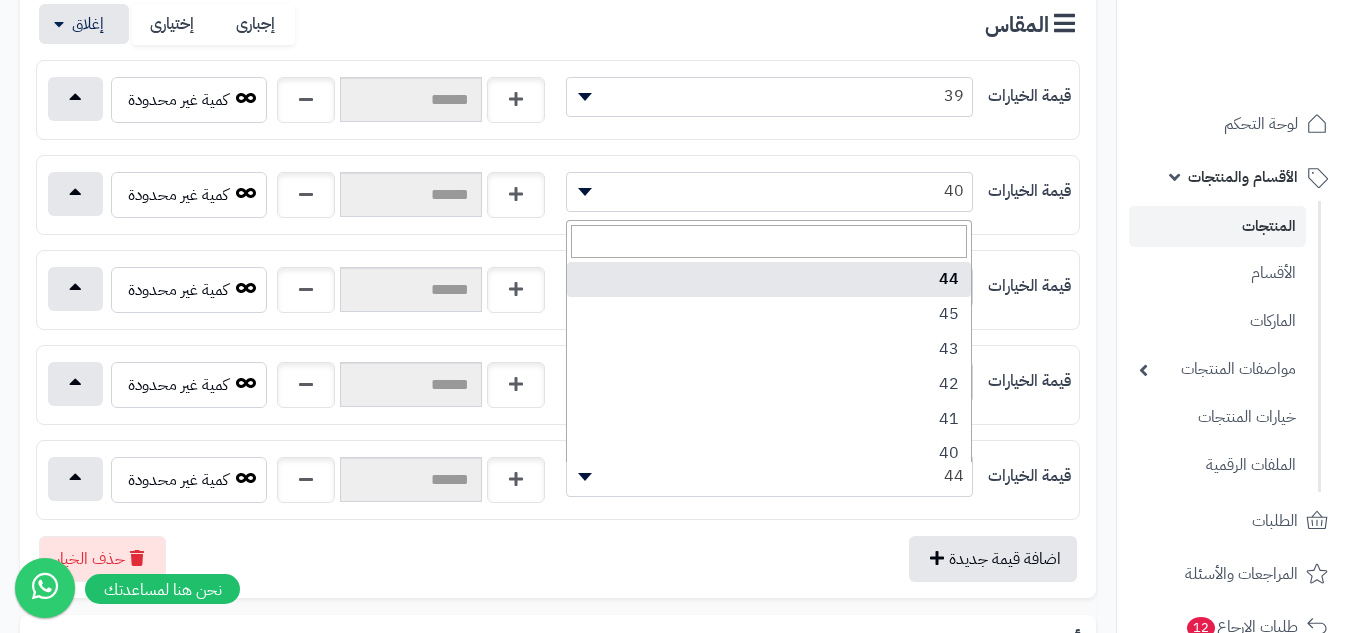 click on "44" at bounding box center (769, 476) 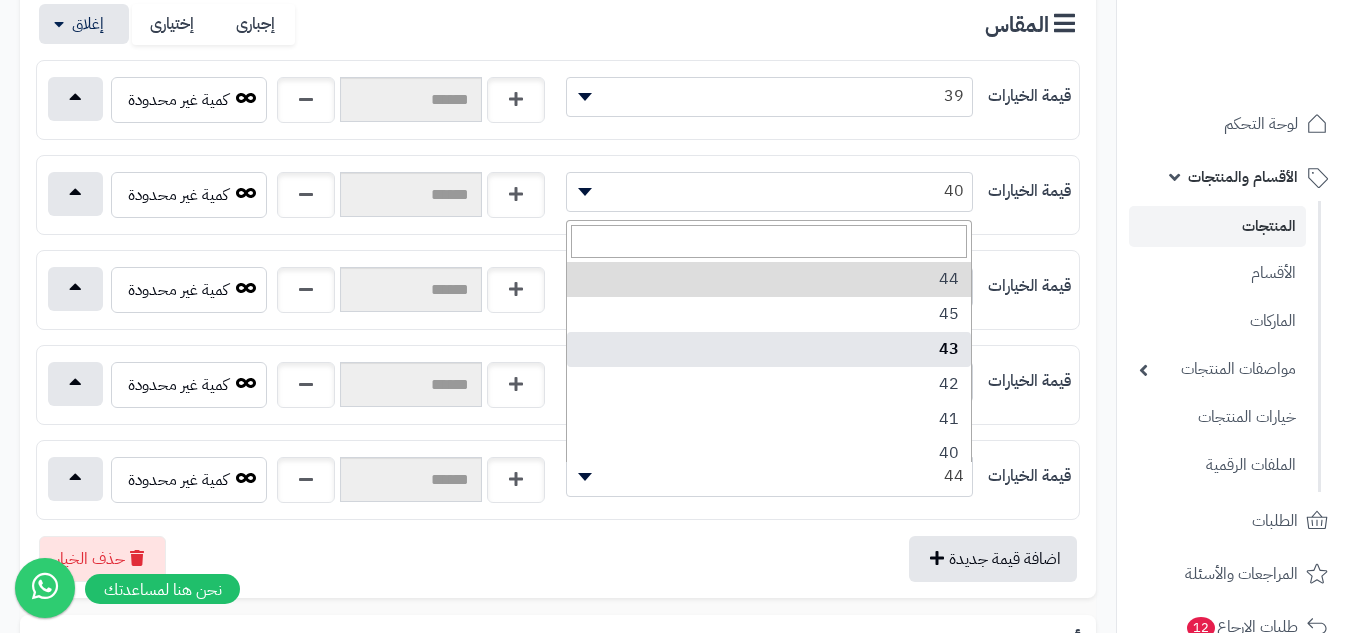 select on "***" 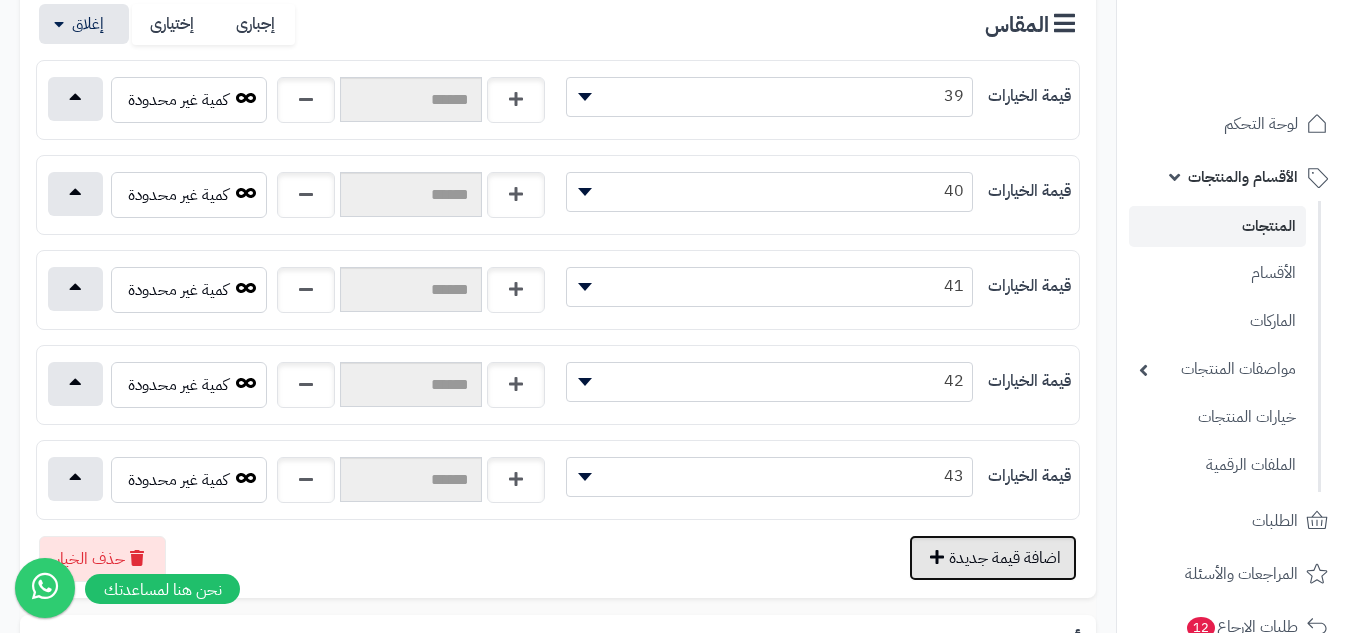 click on "اضافة قيمة جديدة" at bounding box center (993, 558) 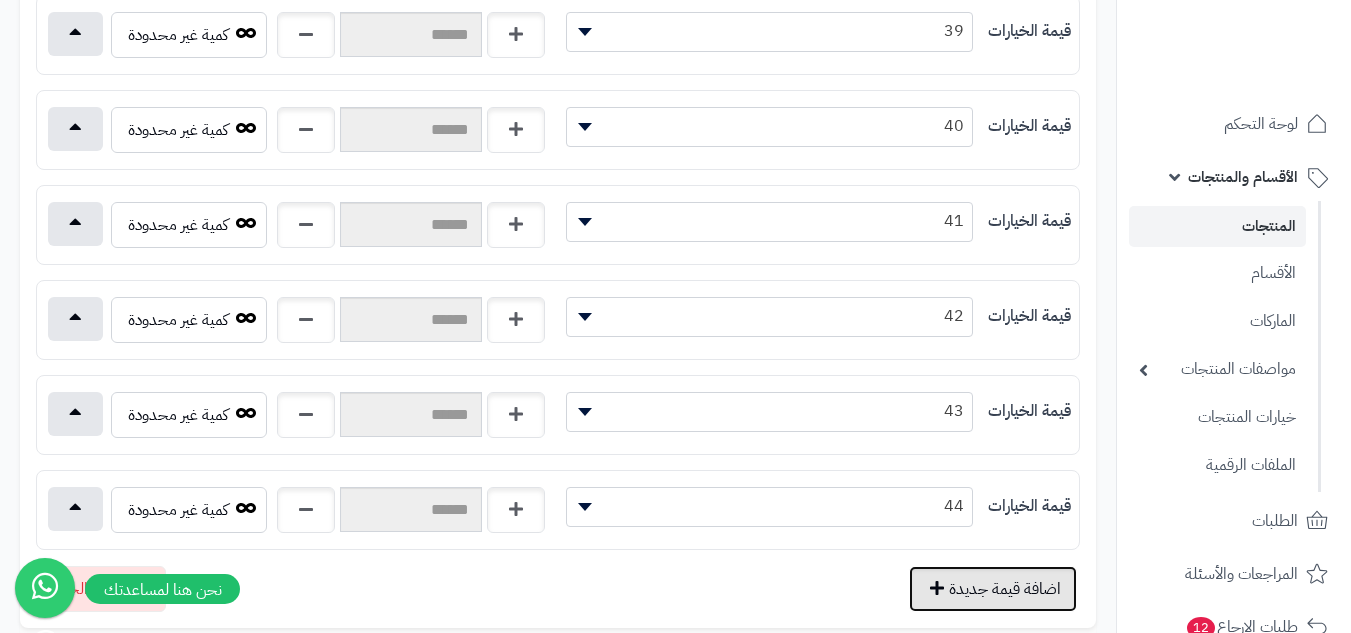 scroll, scrollTop: 456, scrollLeft: 0, axis: vertical 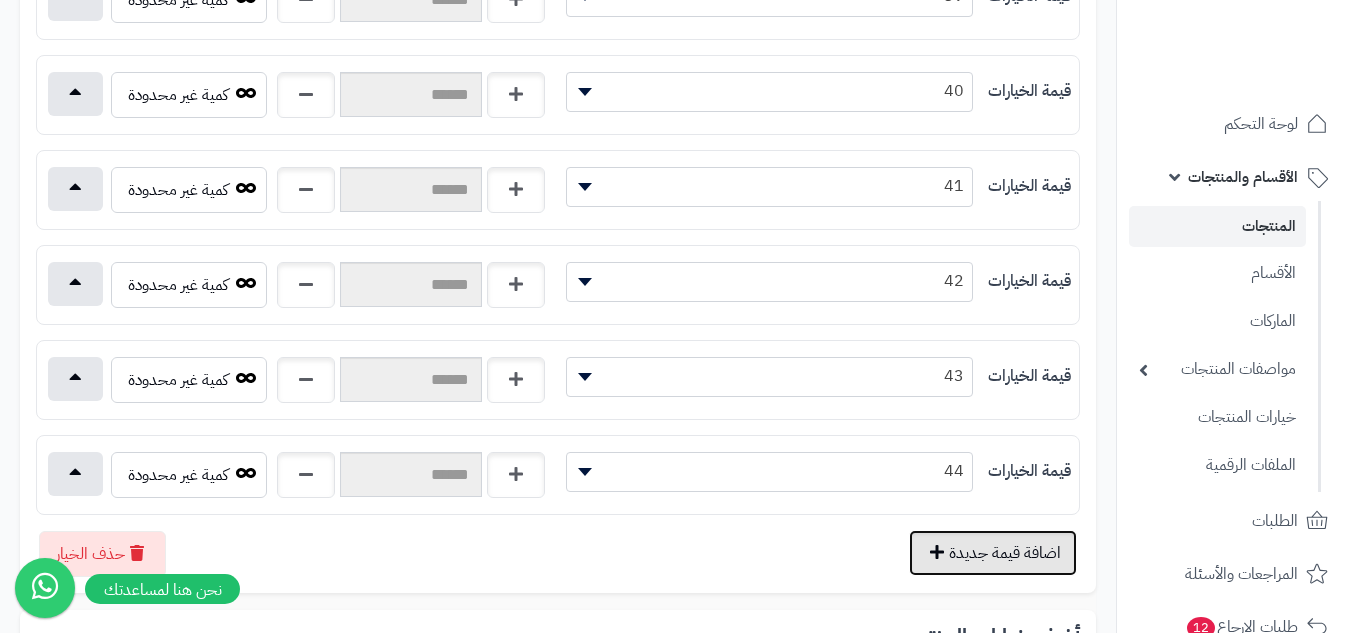 click on "اضافة قيمة جديدة" at bounding box center [993, 553] 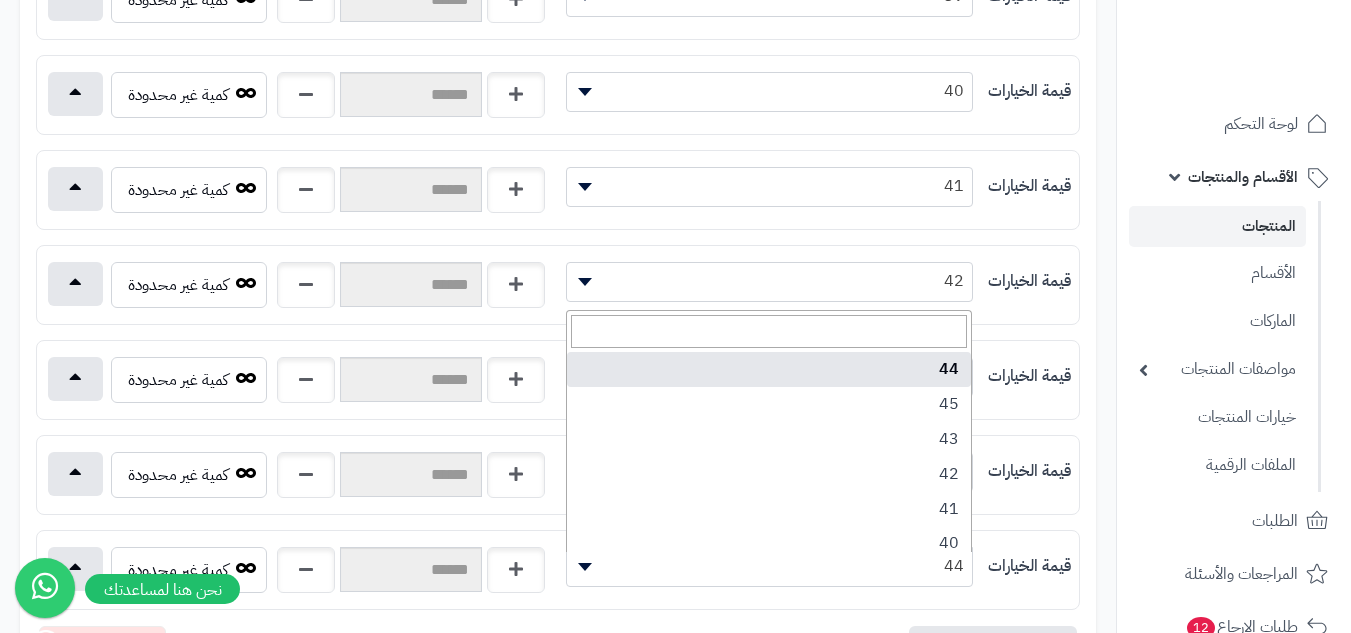 click on "44" at bounding box center (769, 566) 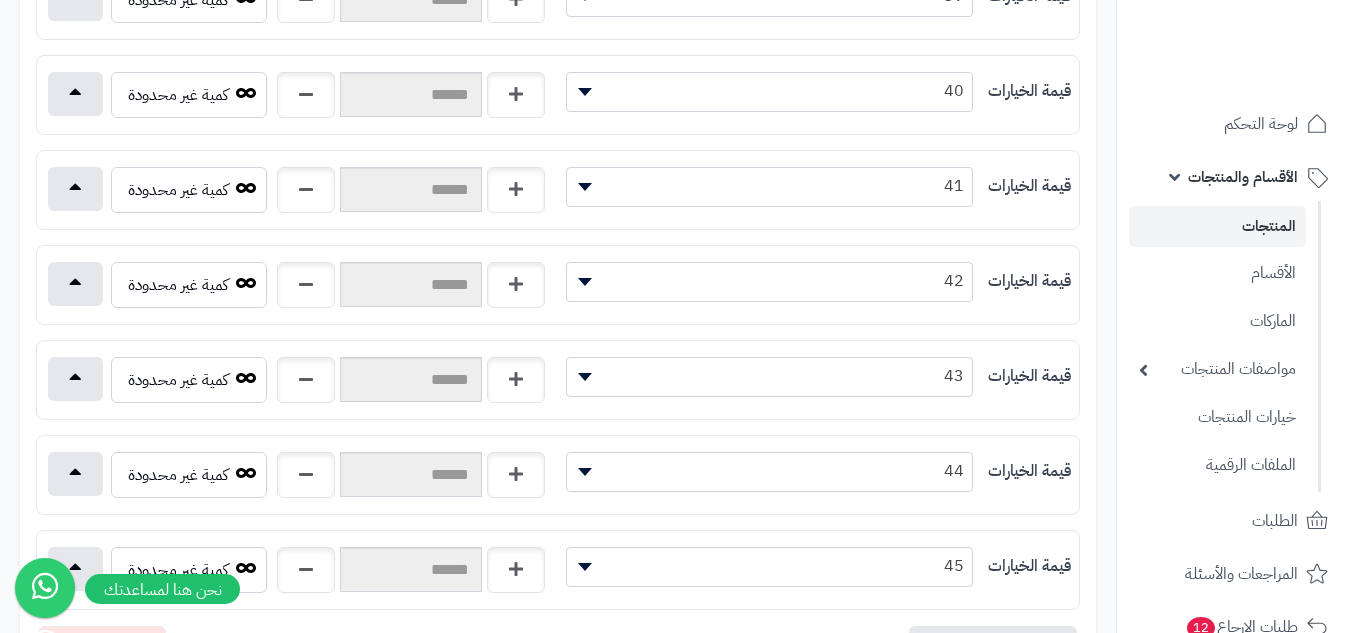 select on "***" 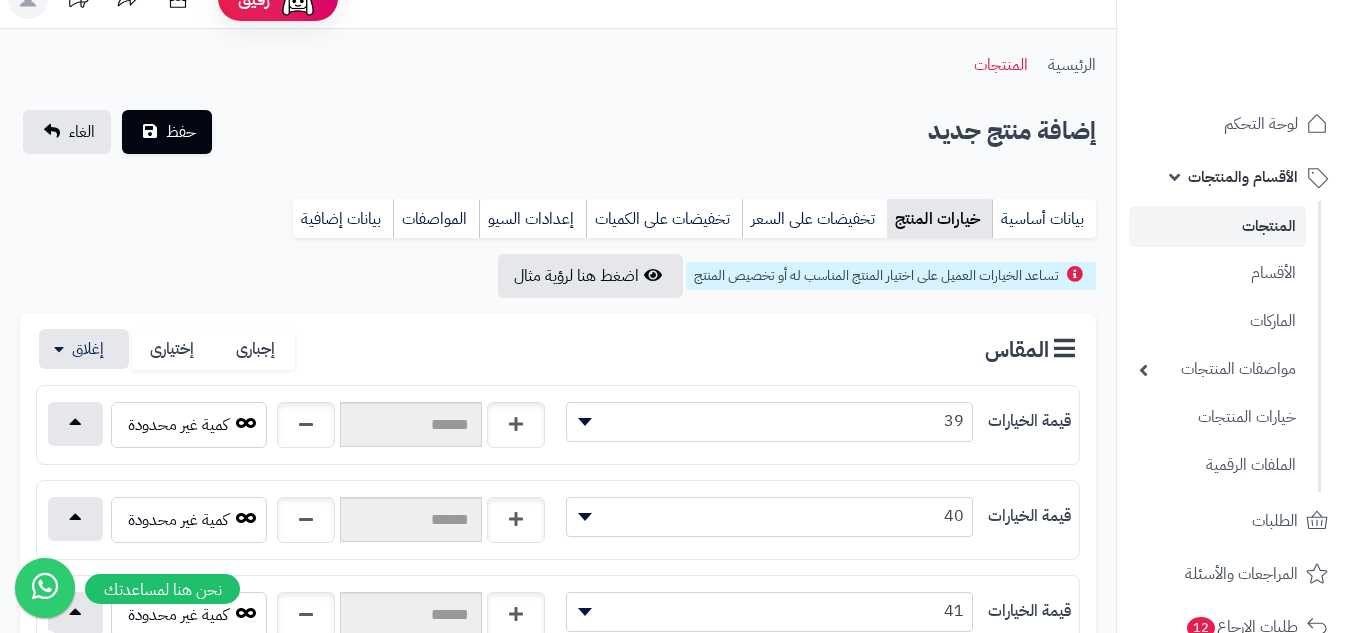 scroll, scrollTop: 0, scrollLeft: 0, axis: both 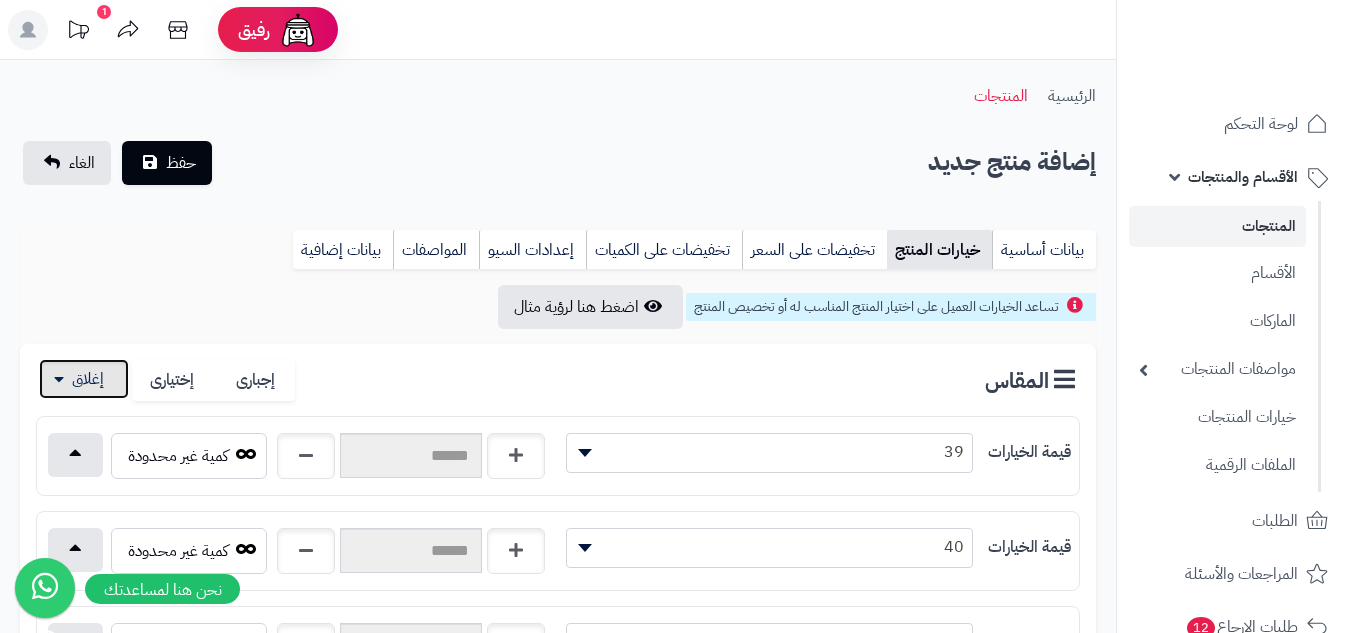 click at bounding box center (84, 379) 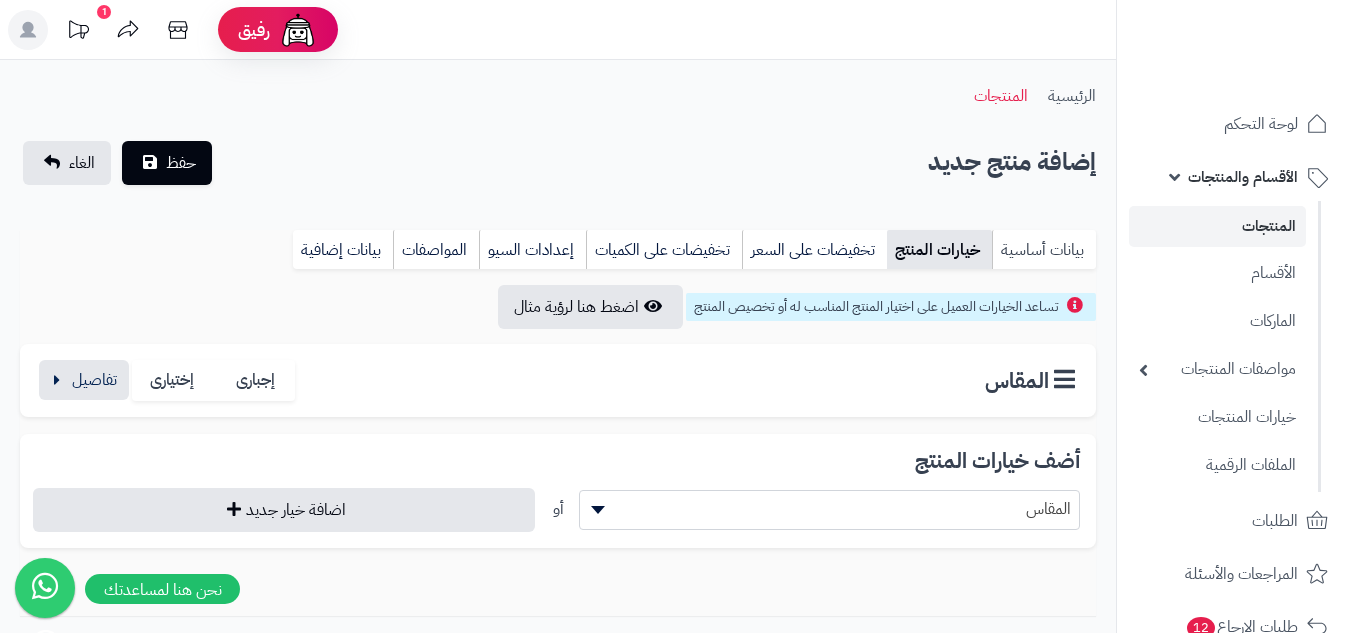 click on "بيانات أساسية" at bounding box center (1044, 250) 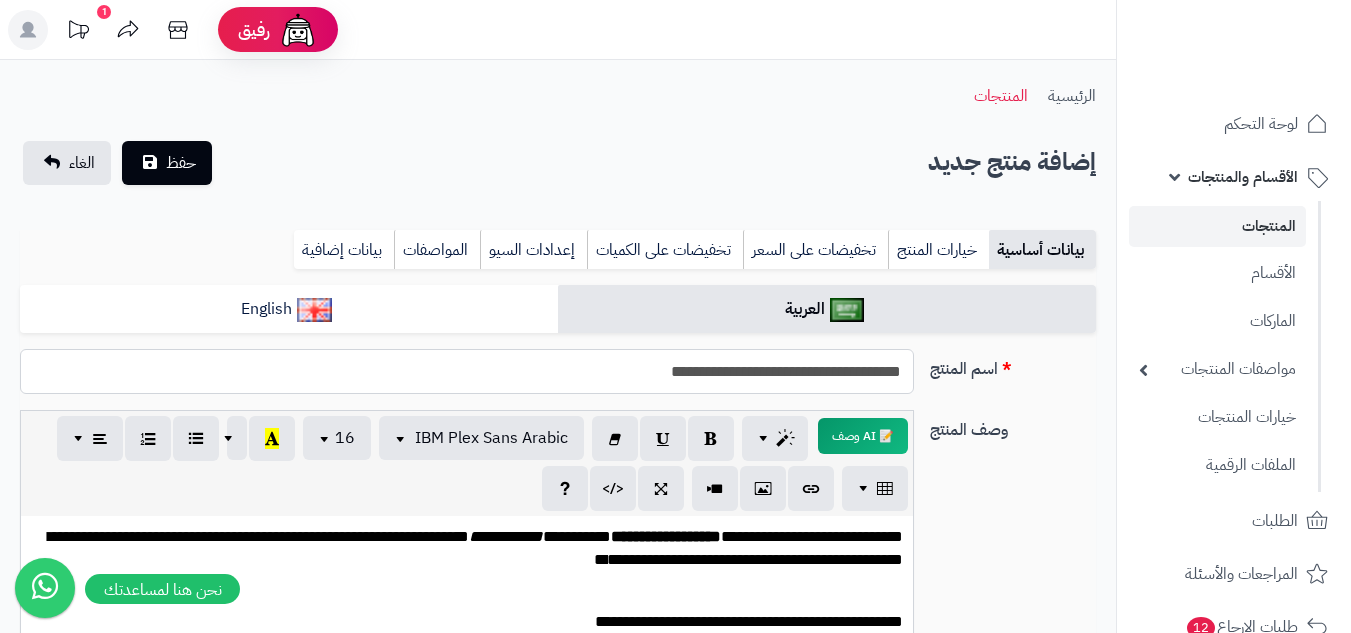 click on "**********" at bounding box center (467, 371) 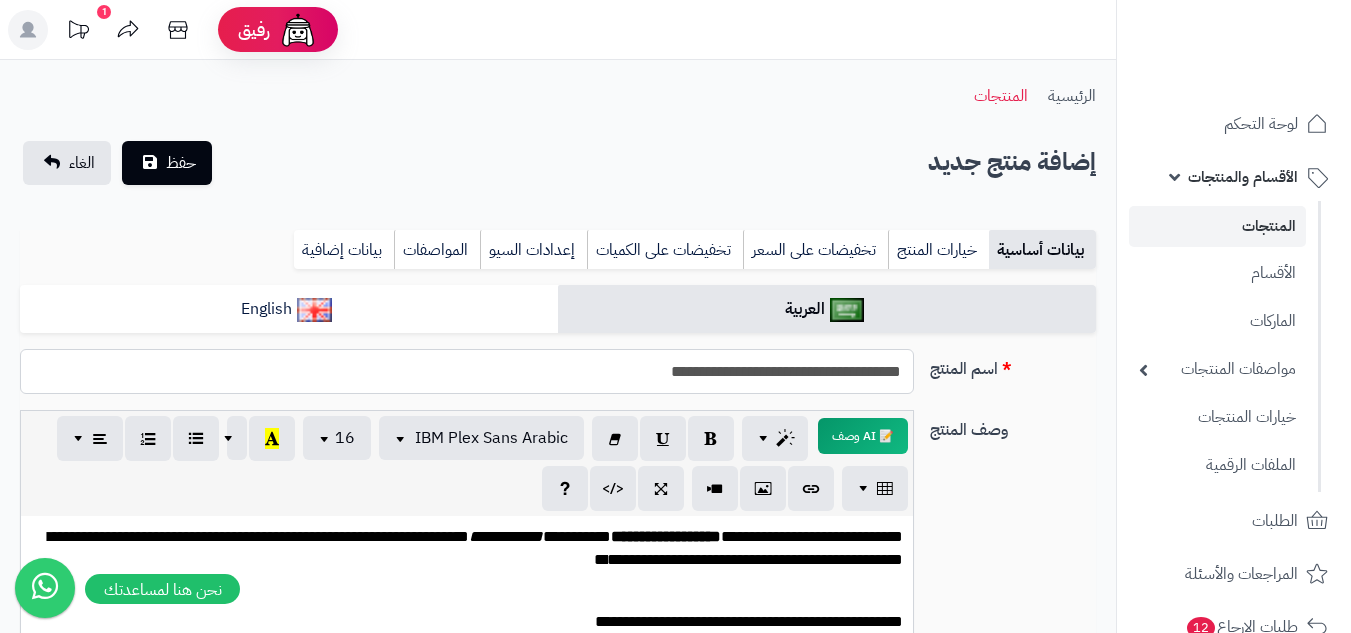 click on "**********" at bounding box center (467, 371) 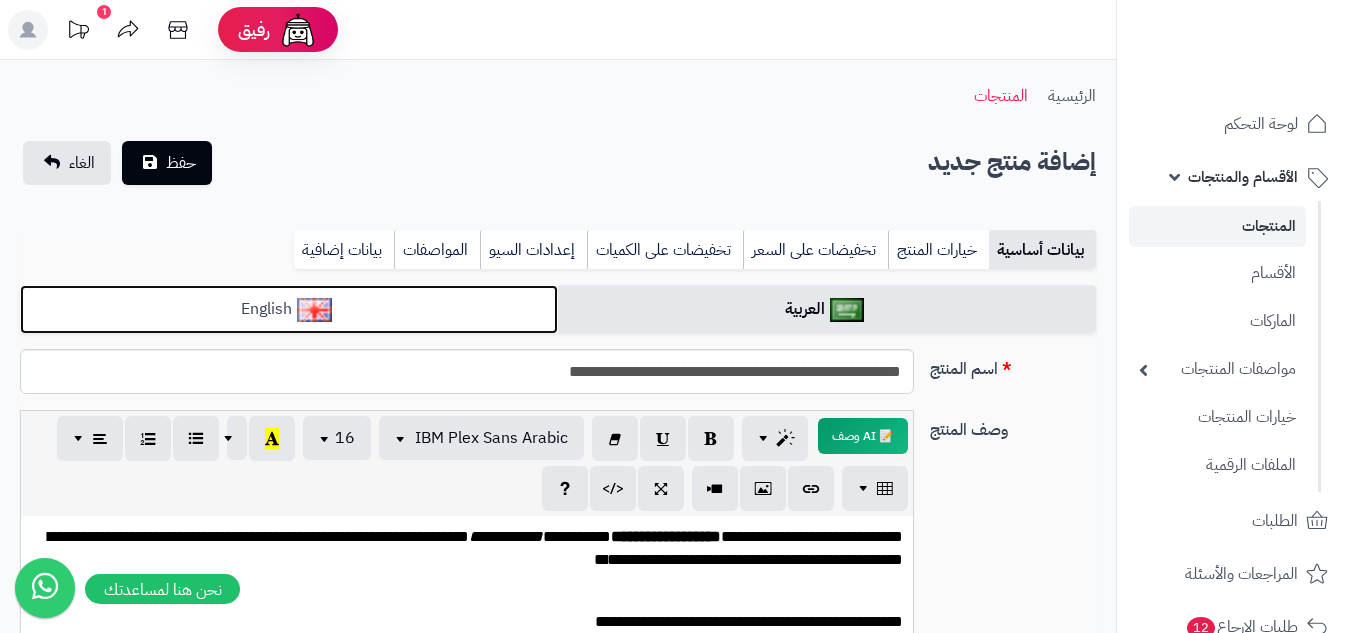 click on "English" at bounding box center [289, 309] 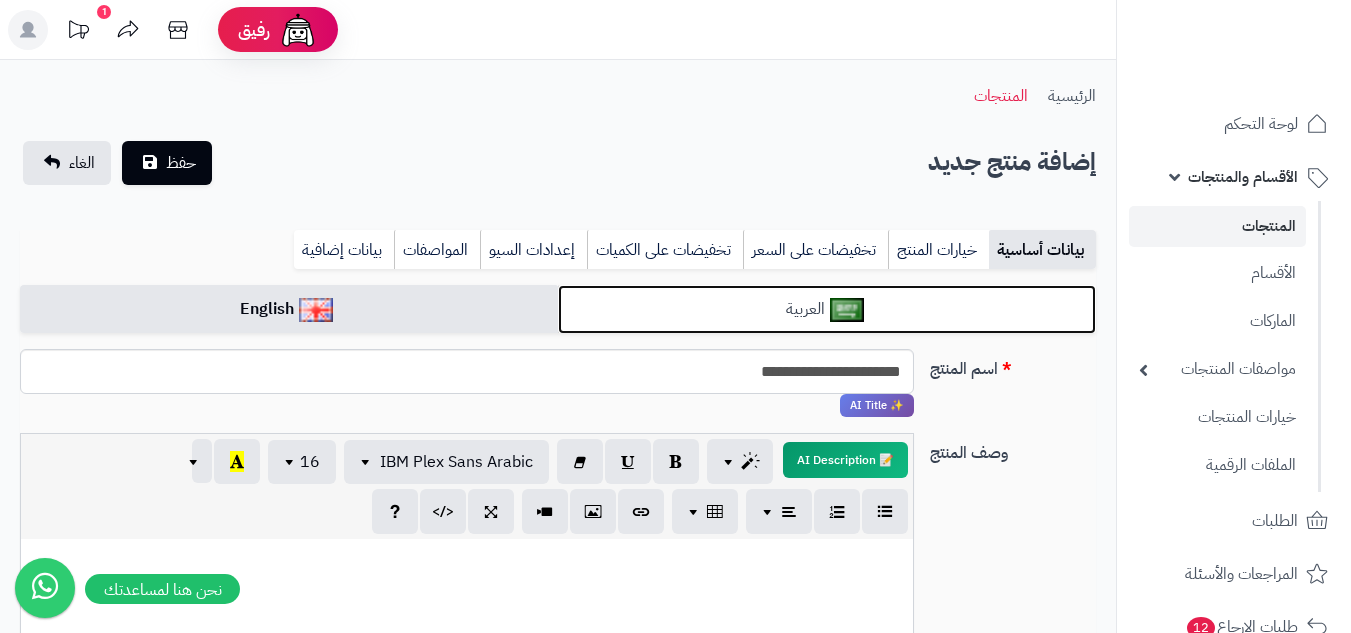 click on "العربية" at bounding box center [827, 309] 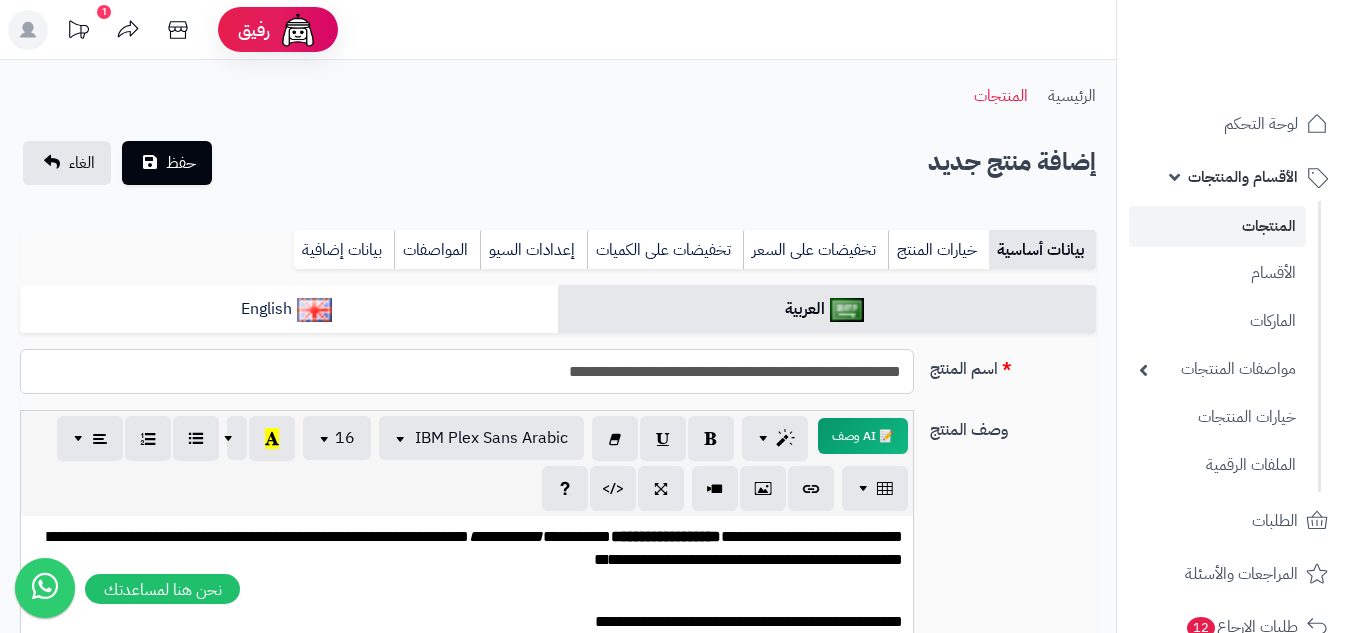 drag, startPoint x: 492, startPoint y: 378, endPoint x: 794, endPoint y: 384, distance: 302.0596 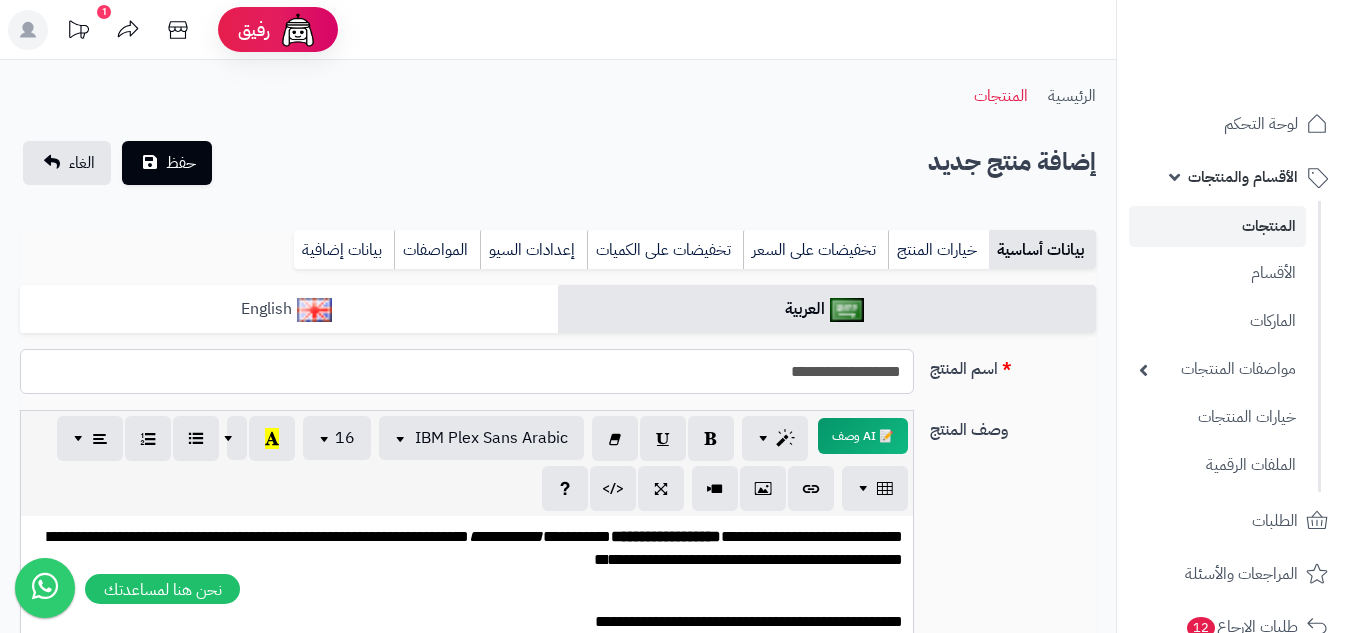 type on "**********" 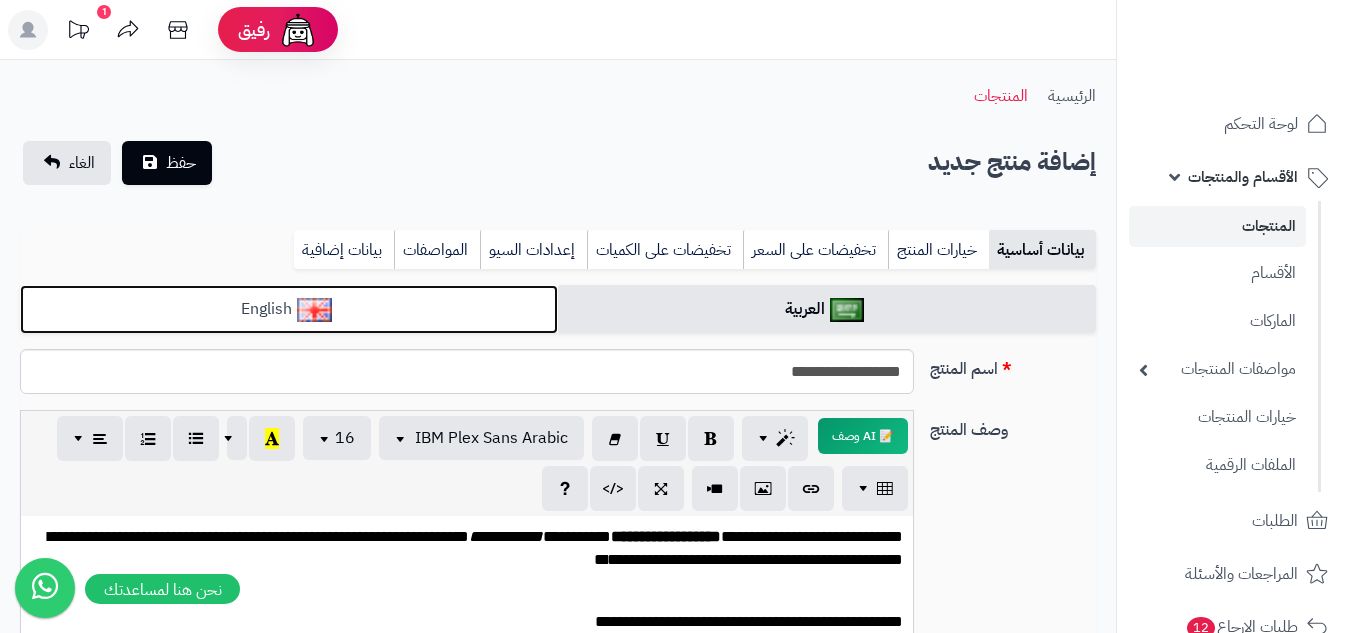drag, startPoint x: 420, startPoint y: 299, endPoint x: 435, endPoint y: 303, distance: 15.524175 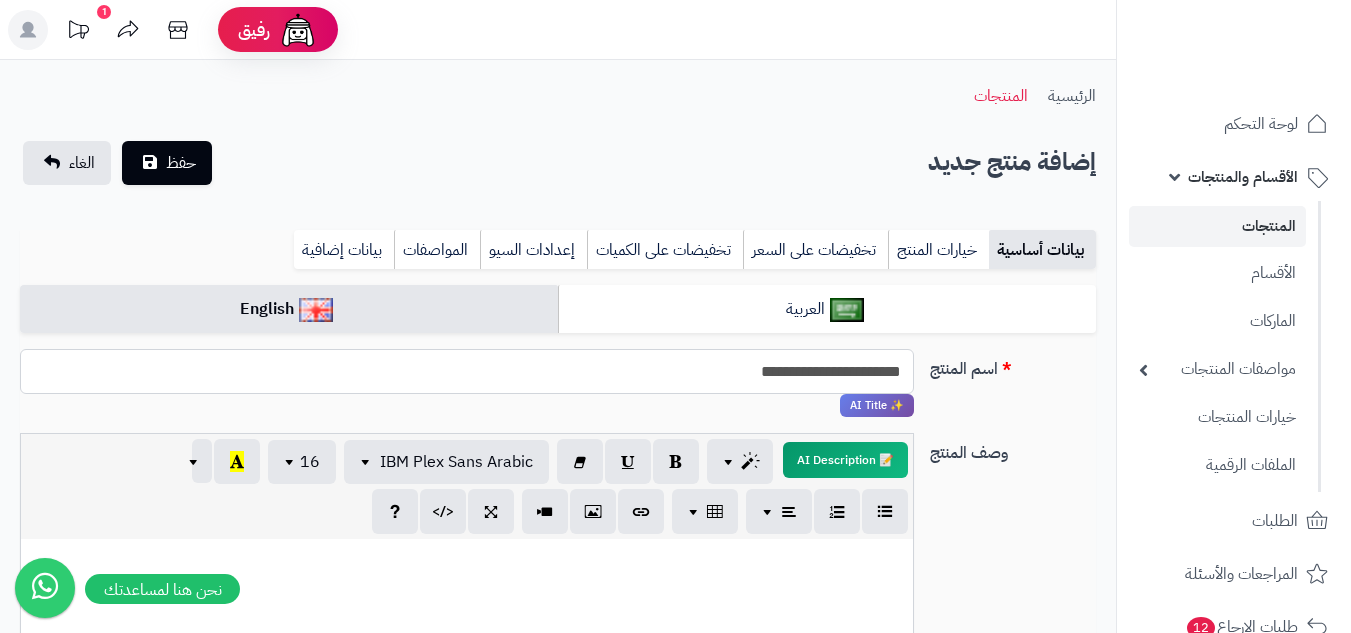 drag, startPoint x: 698, startPoint y: 378, endPoint x: 979, endPoint y: 379, distance: 281.00177 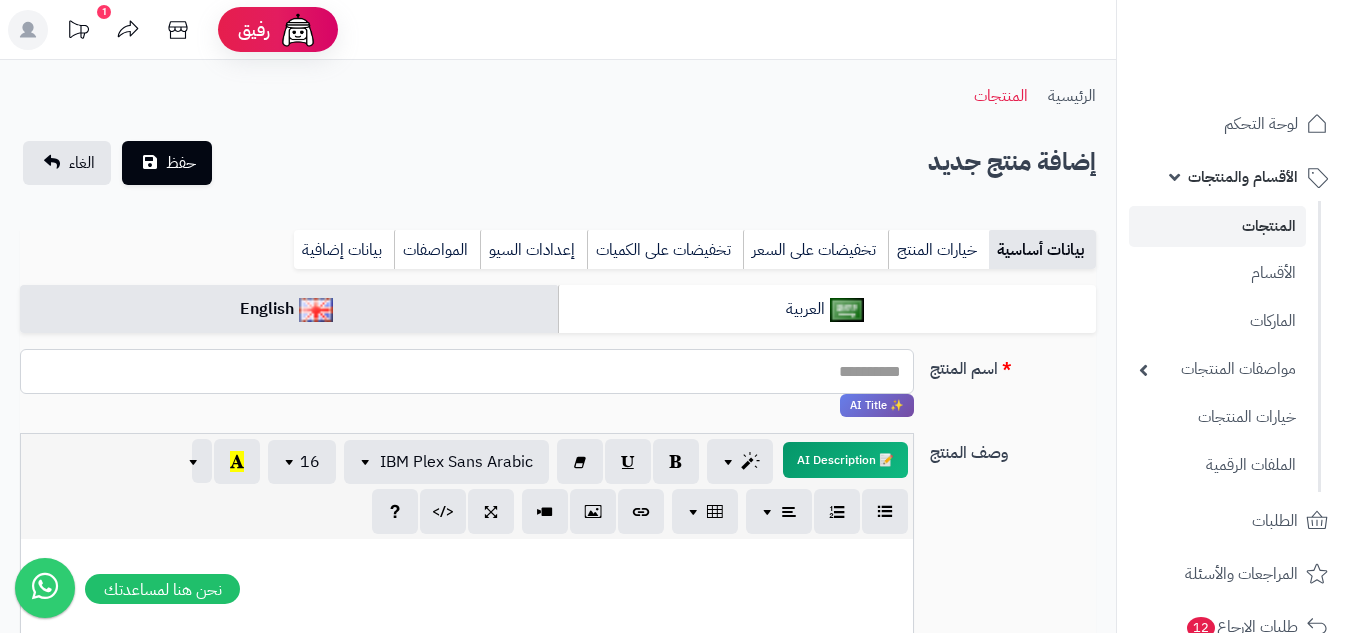 paste on "**********" 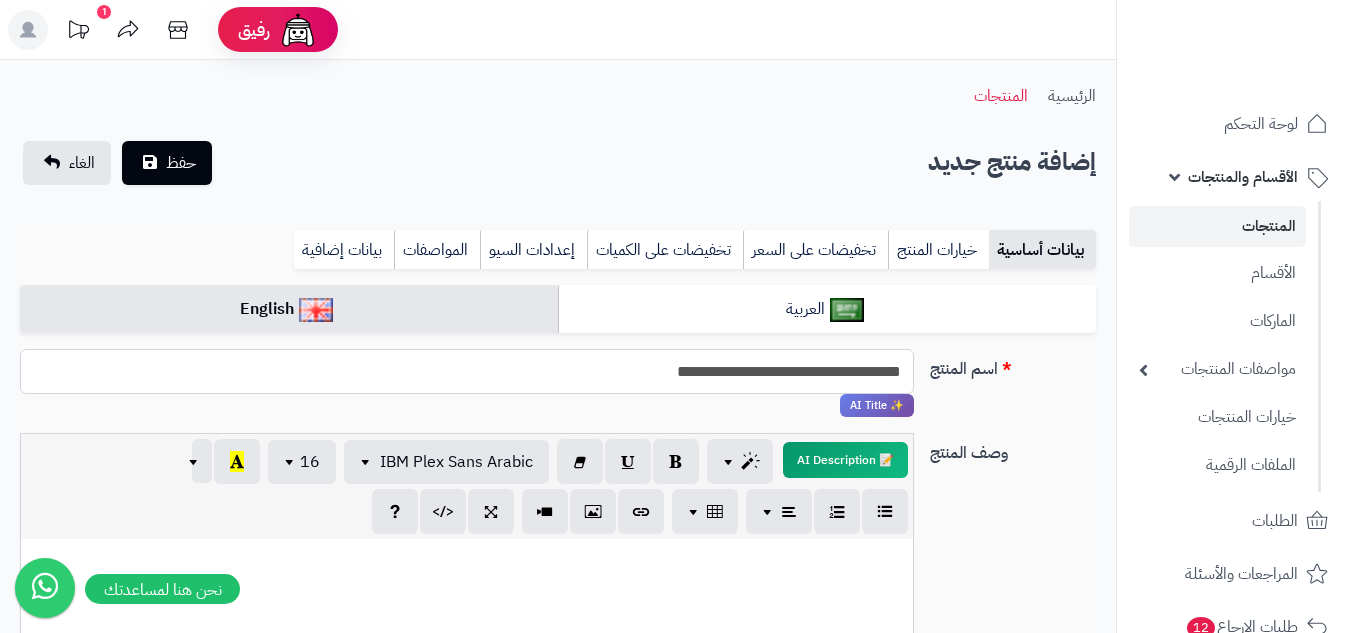 click on "**********" at bounding box center [467, 371] 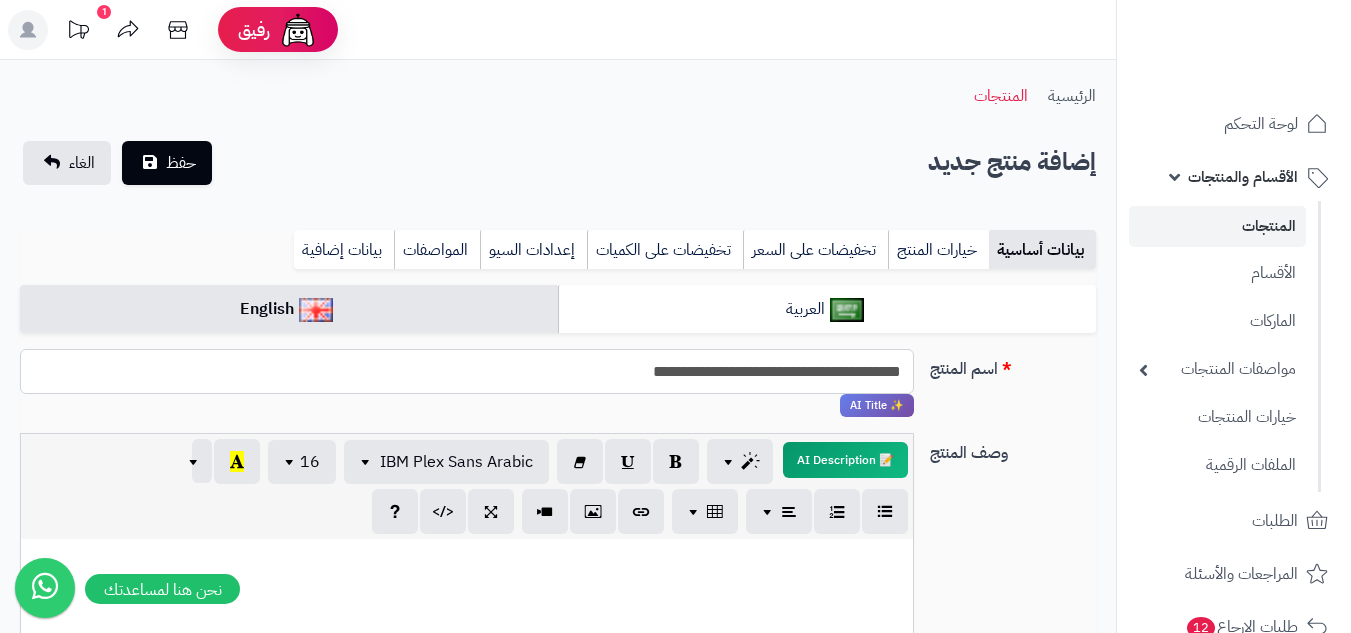 click on "**********" at bounding box center (467, 371) 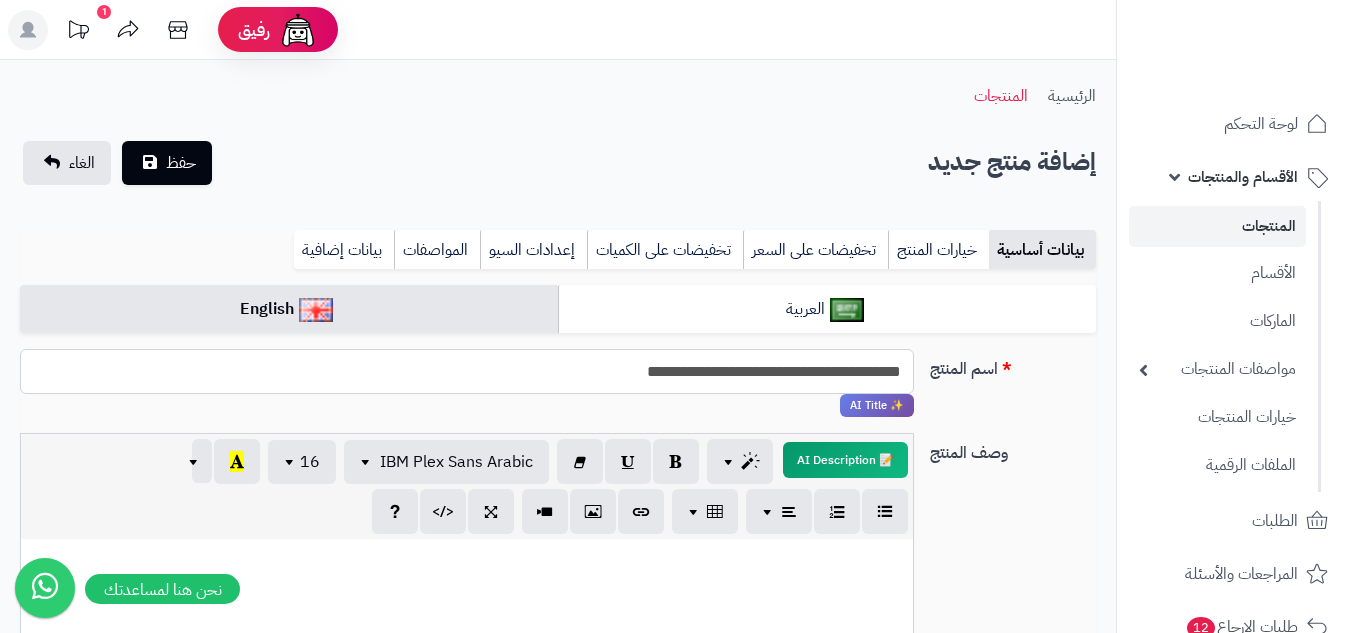 drag, startPoint x: 569, startPoint y: 380, endPoint x: 723, endPoint y: 377, distance: 154.02922 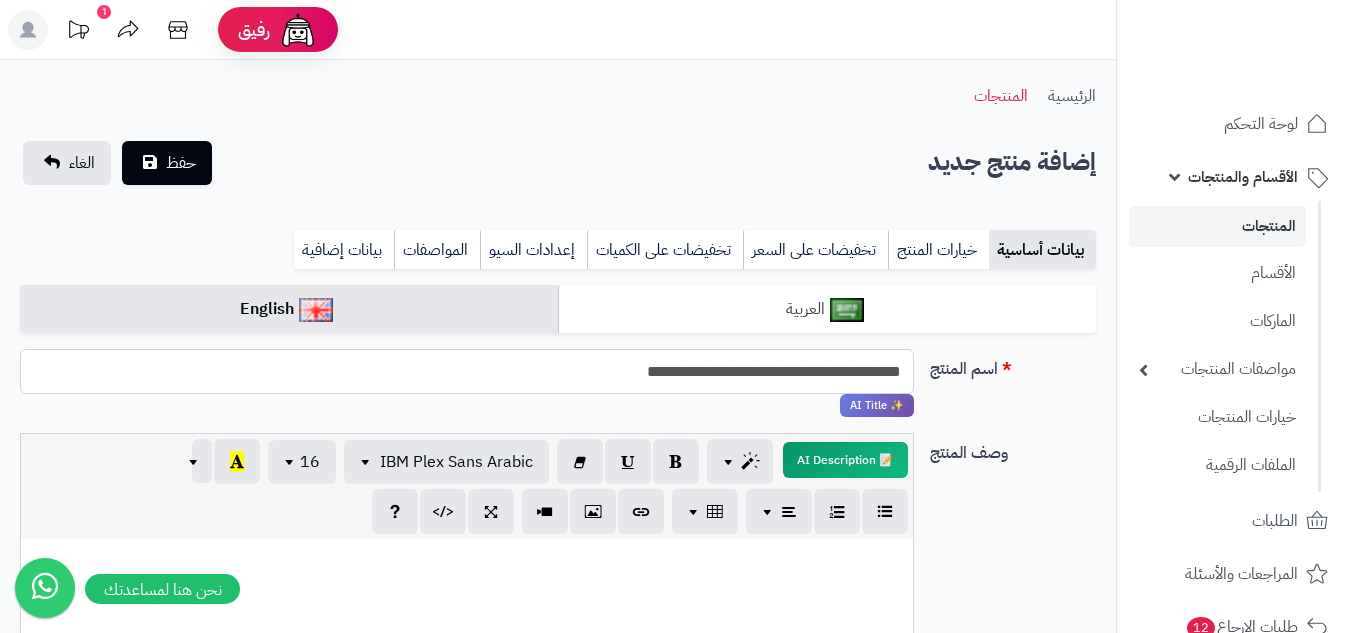 type on "**********" 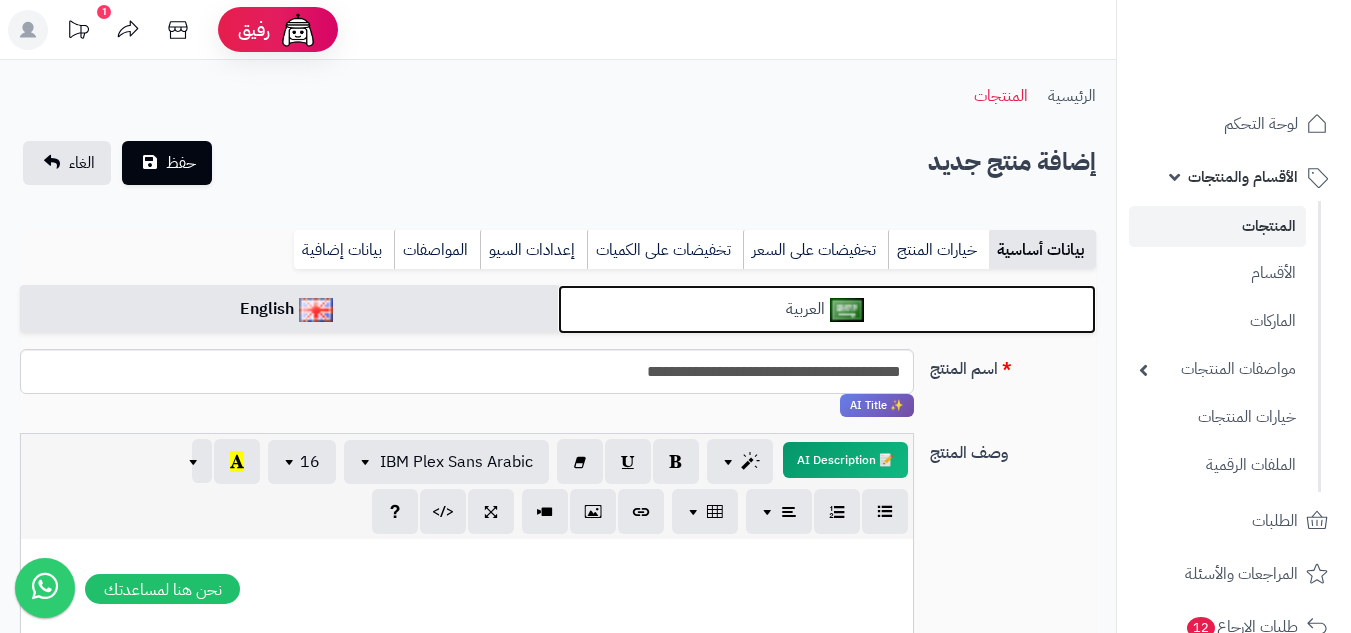 click on "العربية" at bounding box center (827, 309) 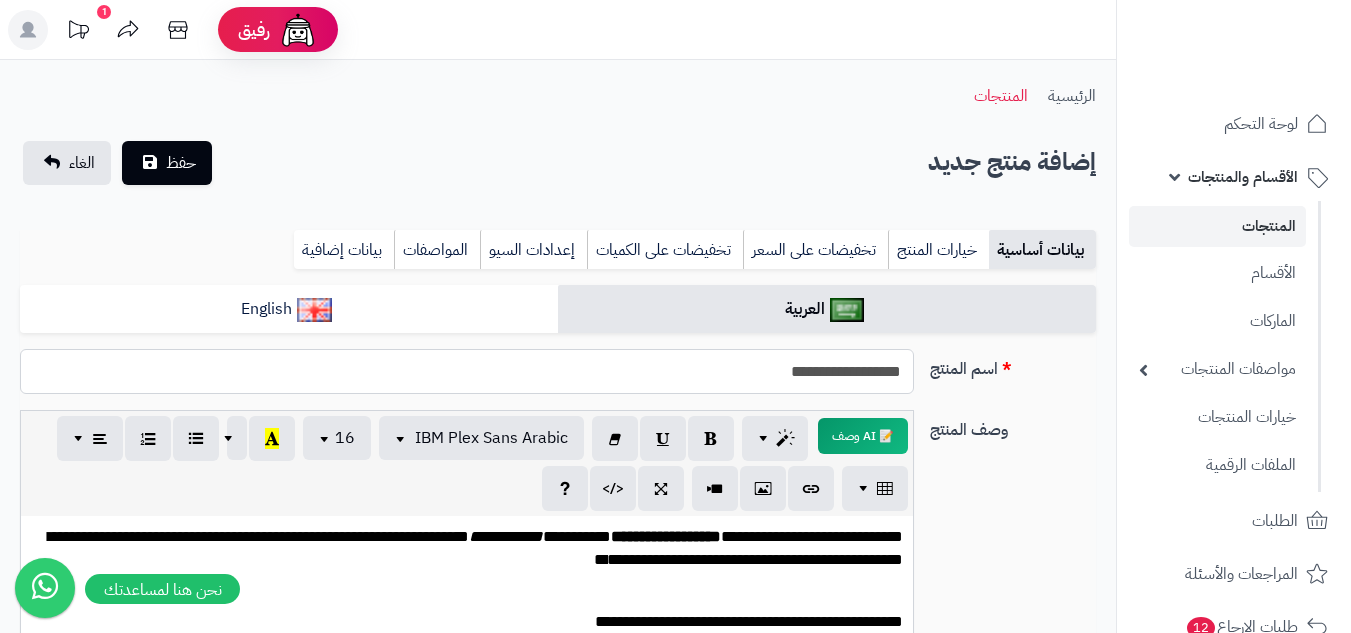 paste on "**********" 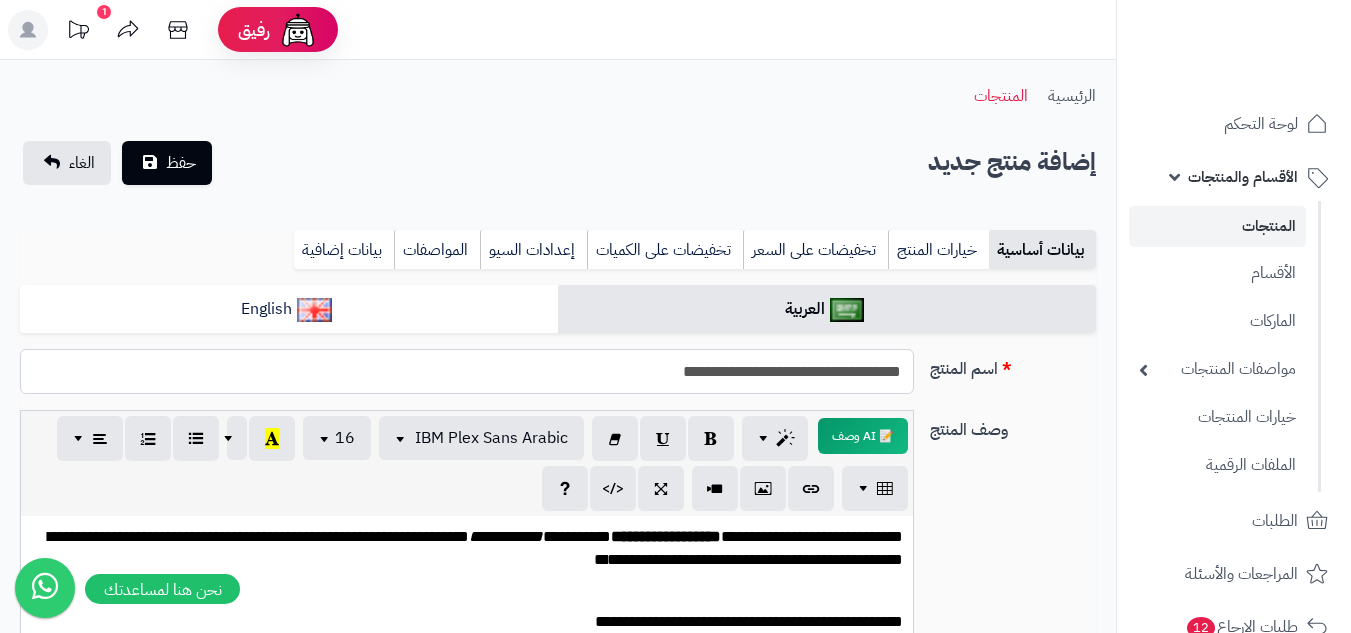 click on "**********" at bounding box center [467, 371] 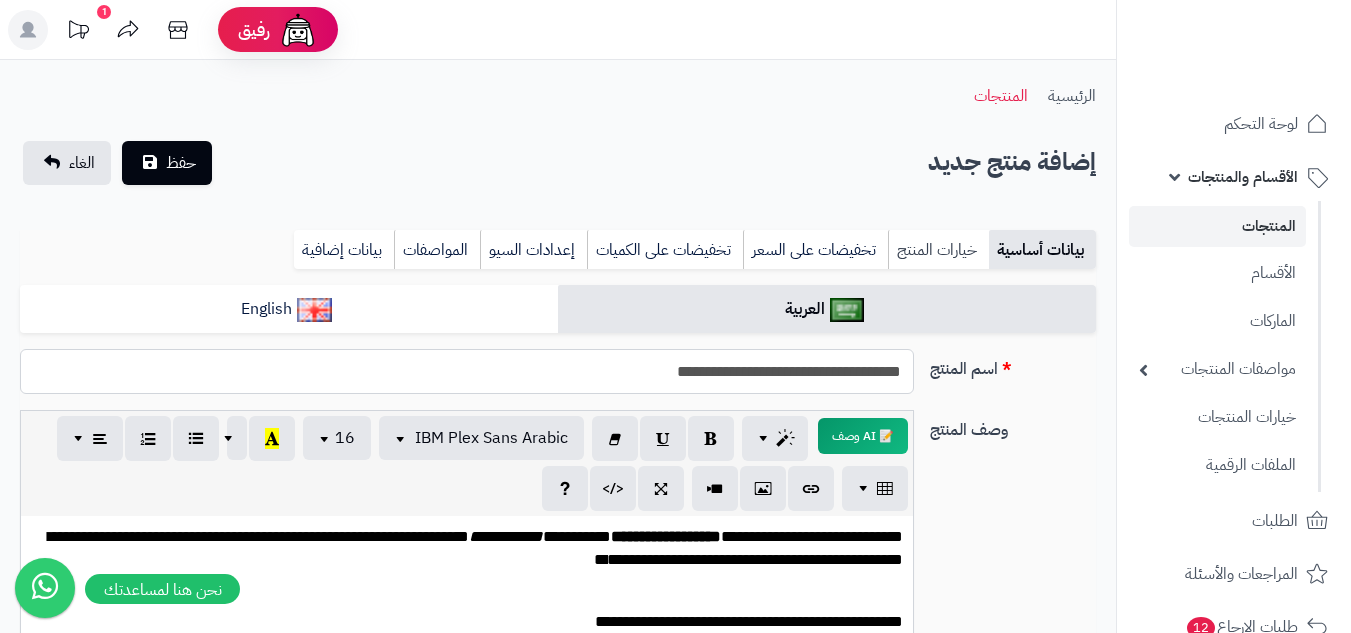type on "**********" 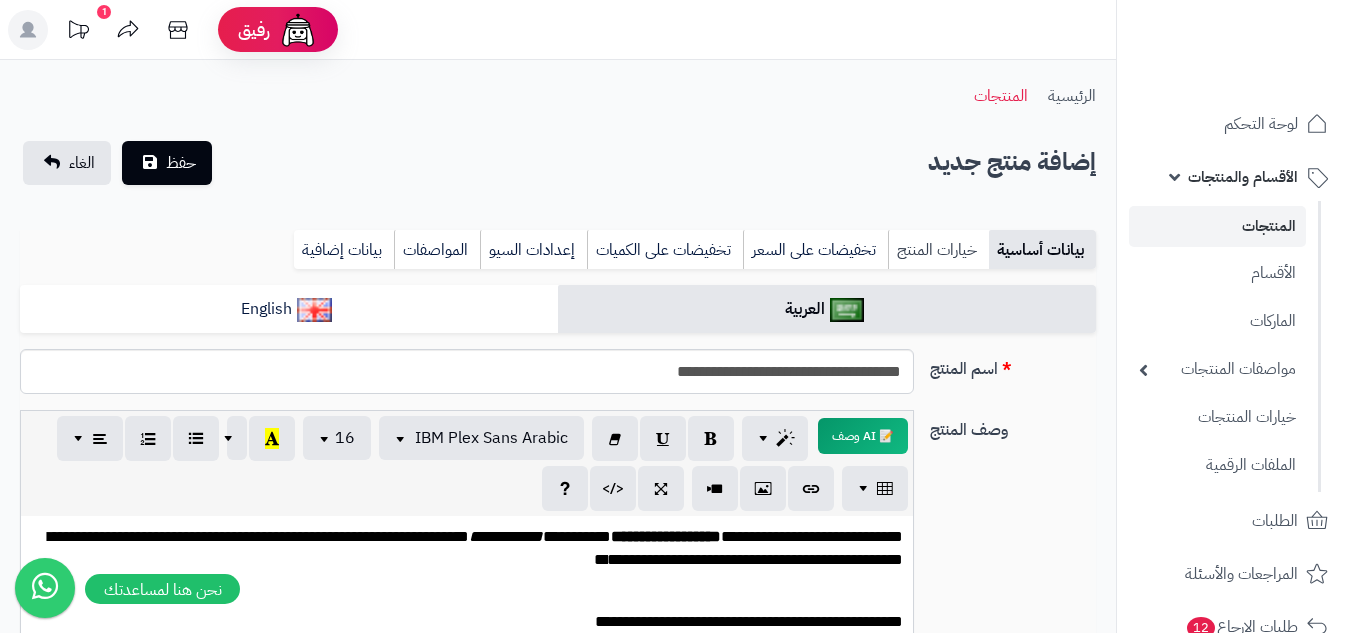 click on "خيارات المنتج" at bounding box center [938, 250] 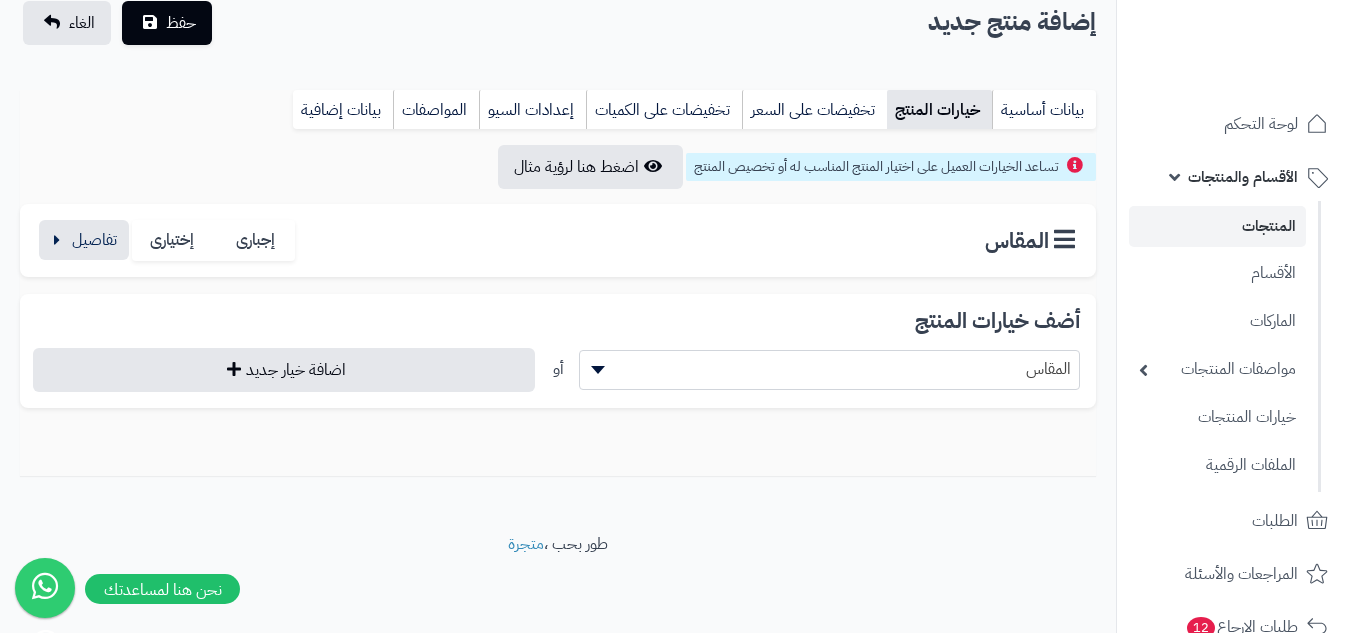 scroll, scrollTop: 146, scrollLeft: 0, axis: vertical 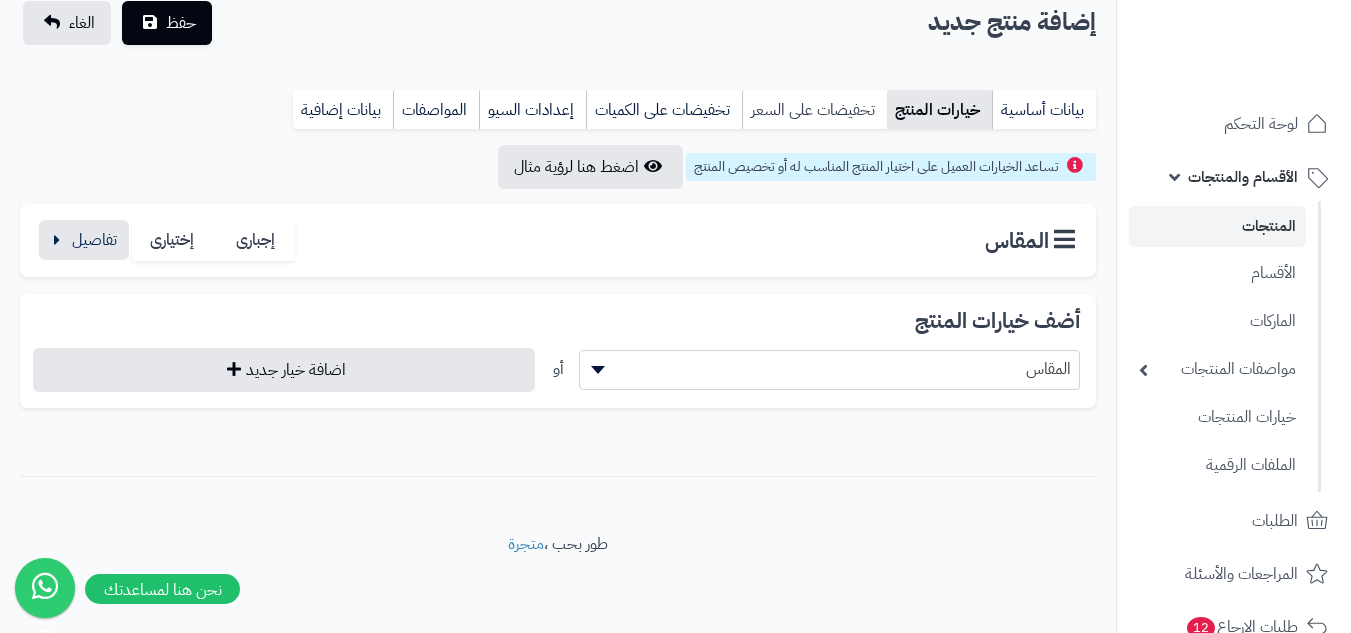 click on "تخفيضات على السعر" at bounding box center [814, 110] 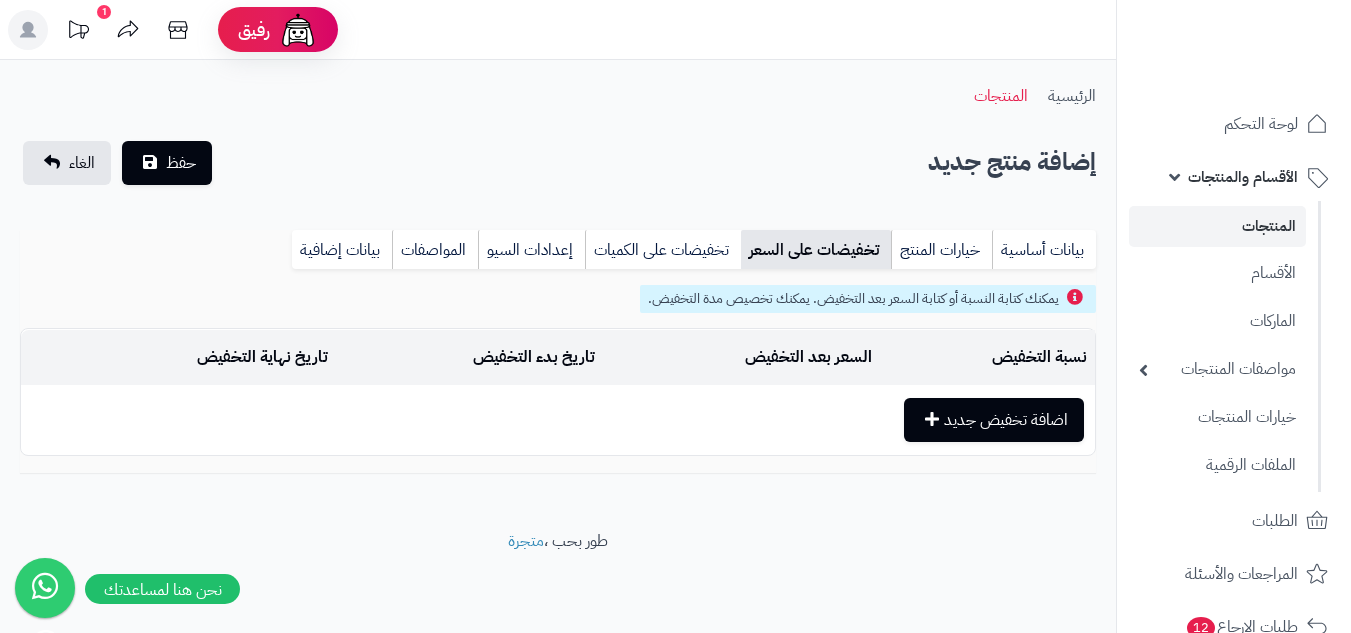 scroll, scrollTop: 2, scrollLeft: 0, axis: vertical 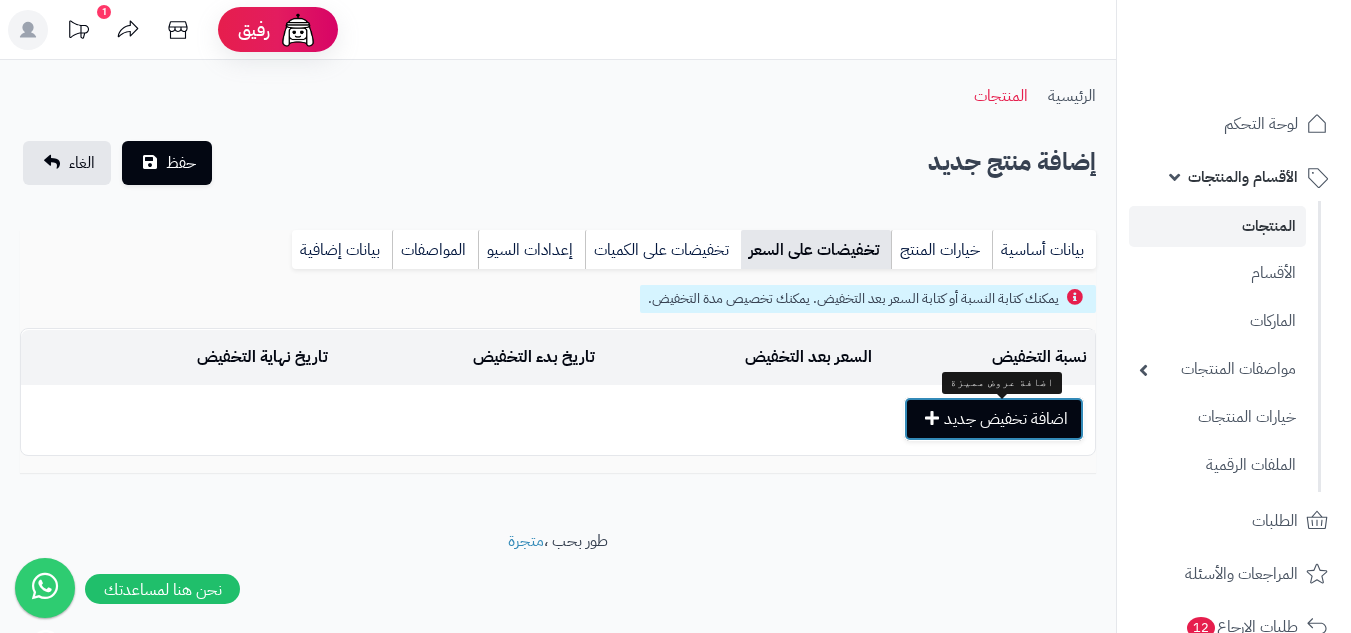 click on "اضافة تخفيض جديد" at bounding box center [994, 419] 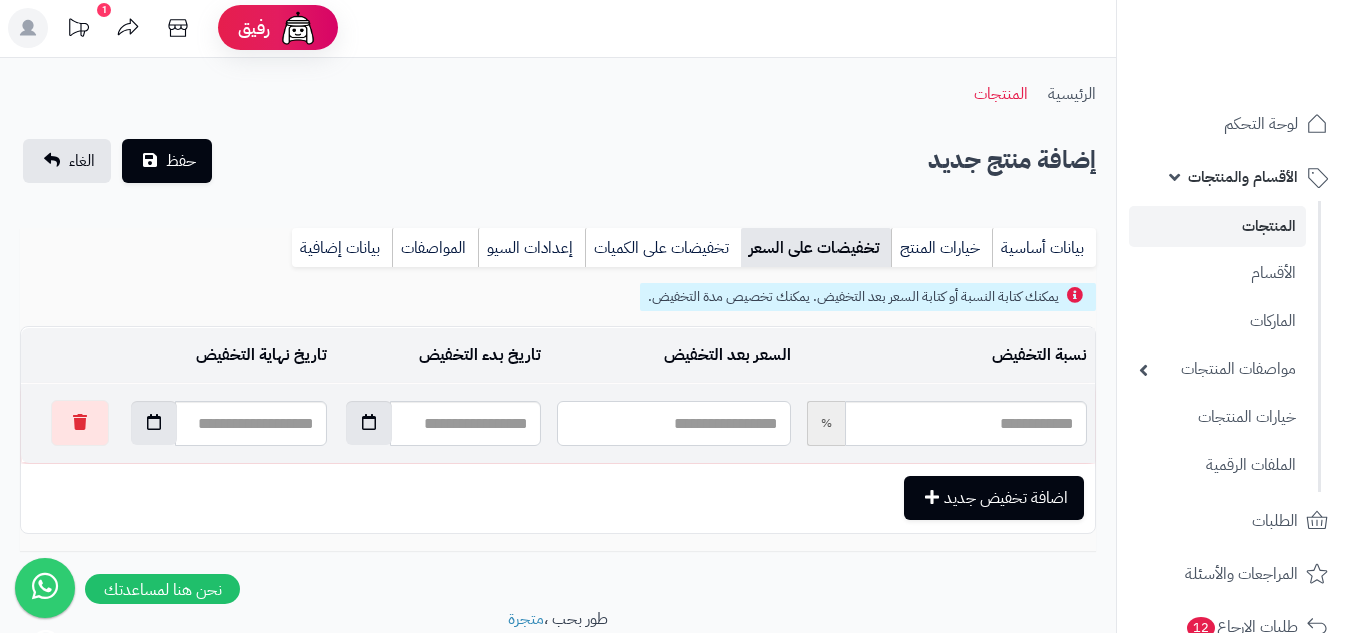 click at bounding box center [673, 423] 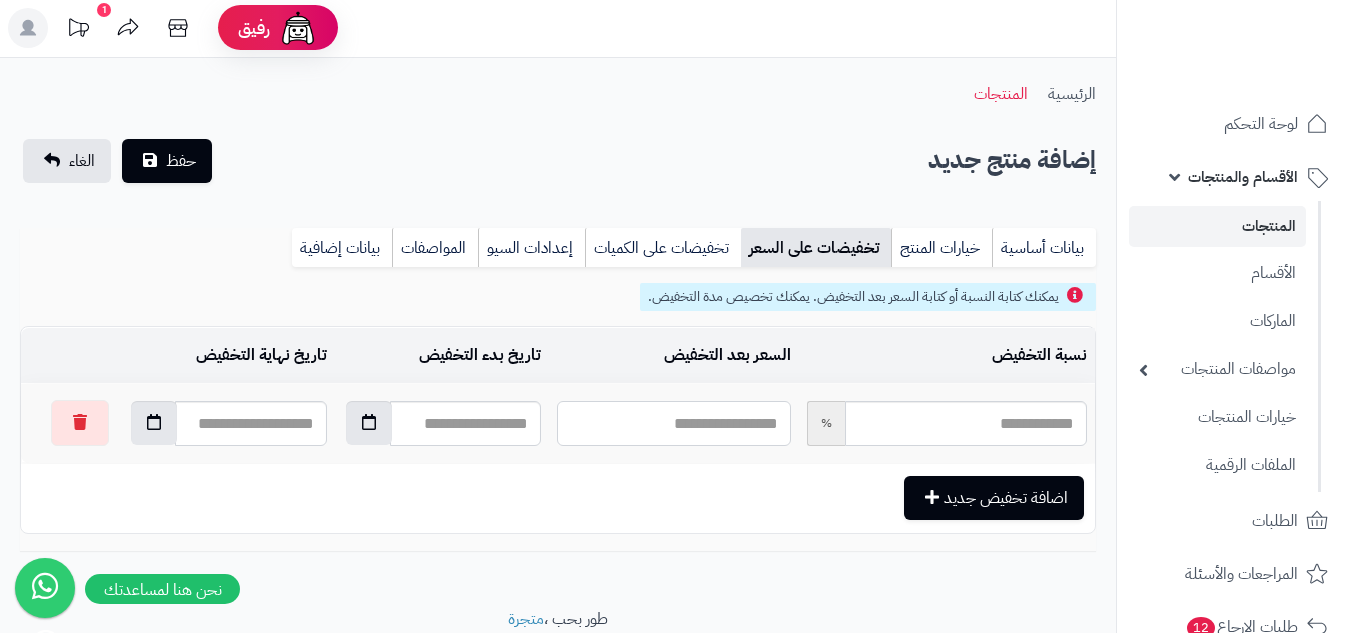 type on "***" 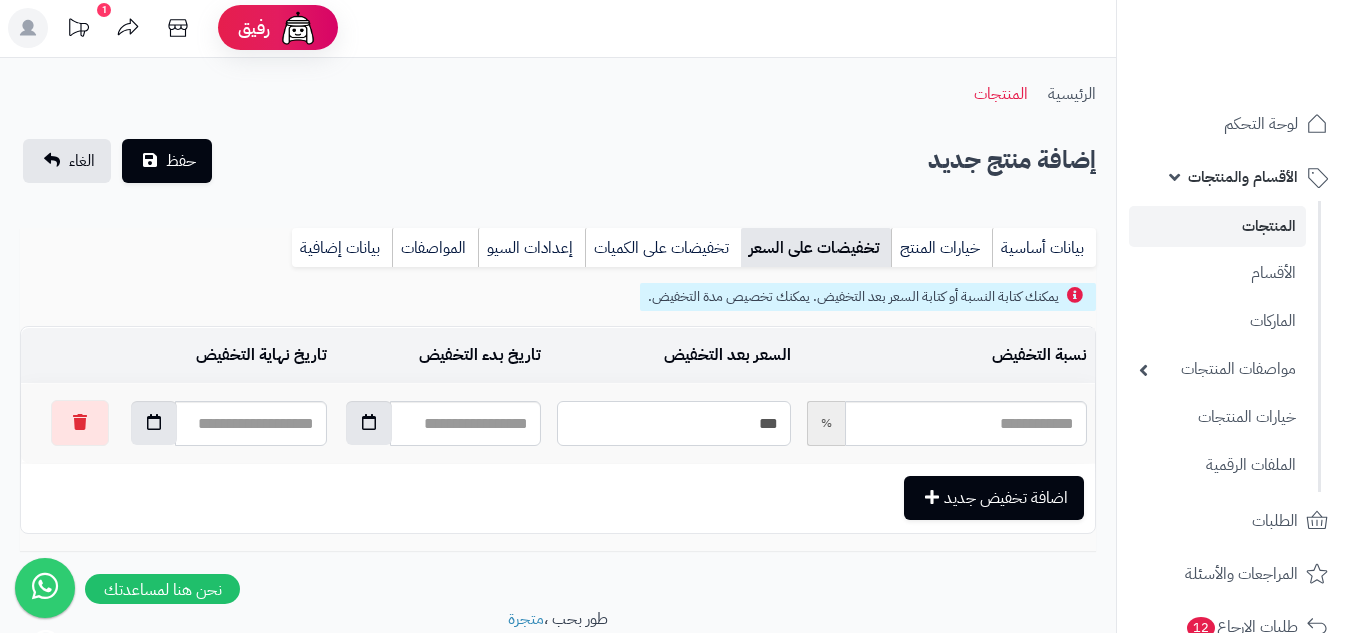 type on "*****" 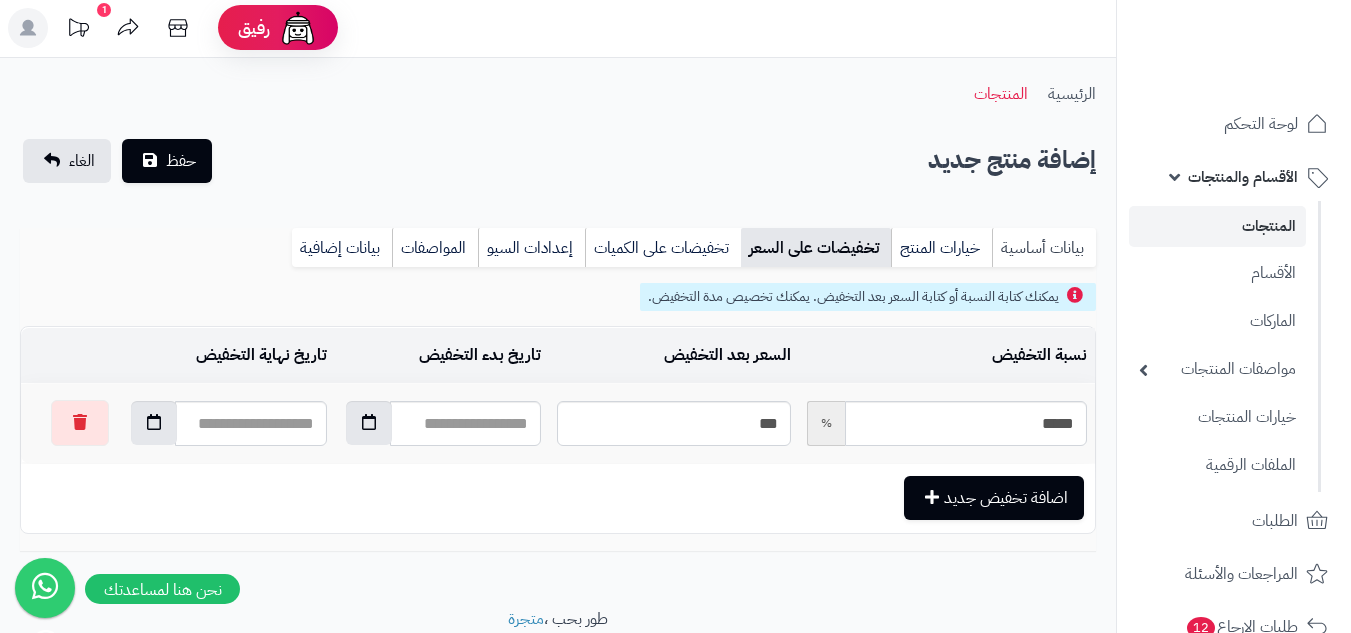 click on "بيانات أساسية" at bounding box center (1044, 248) 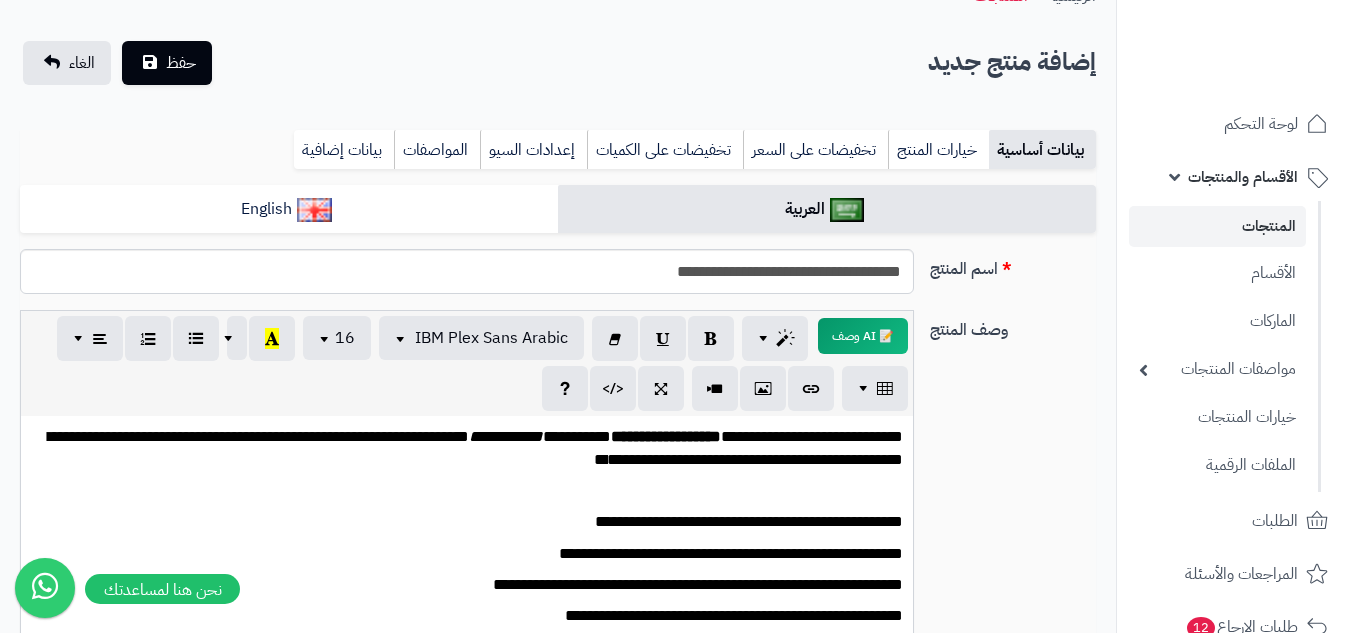 scroll, scrollTop: 0, scrollLeft: 0, axis: both 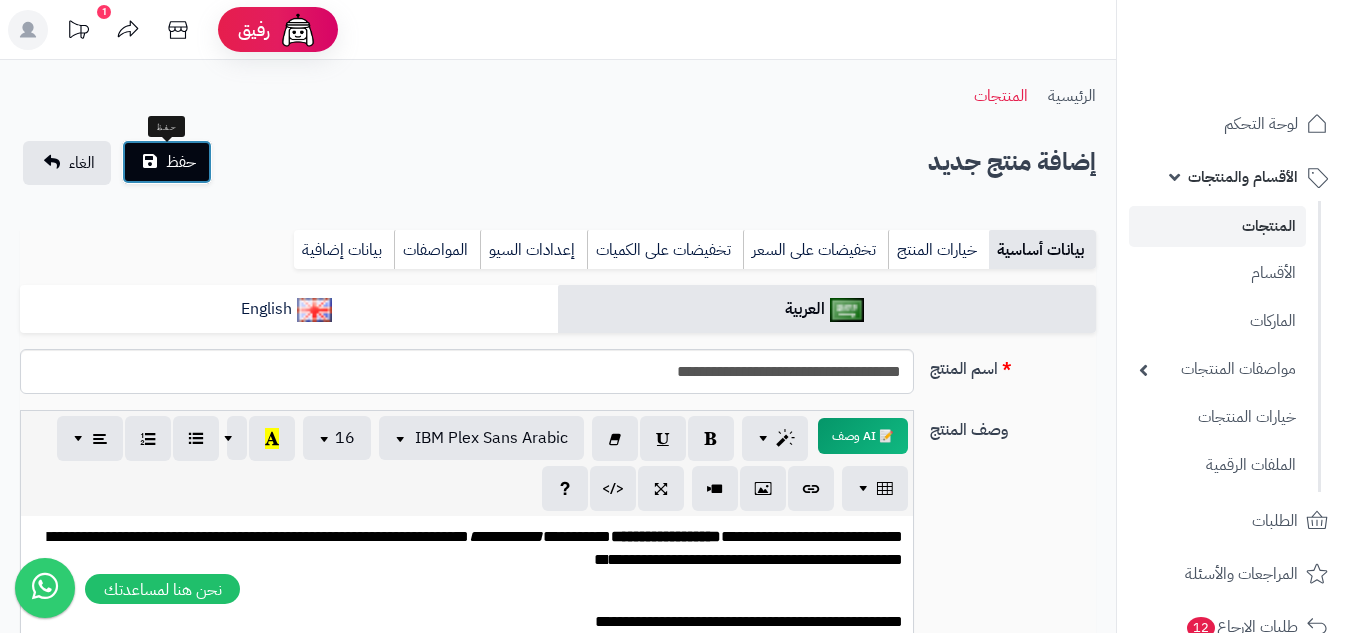 click on "حفظ" at bounding box center [181, 162] 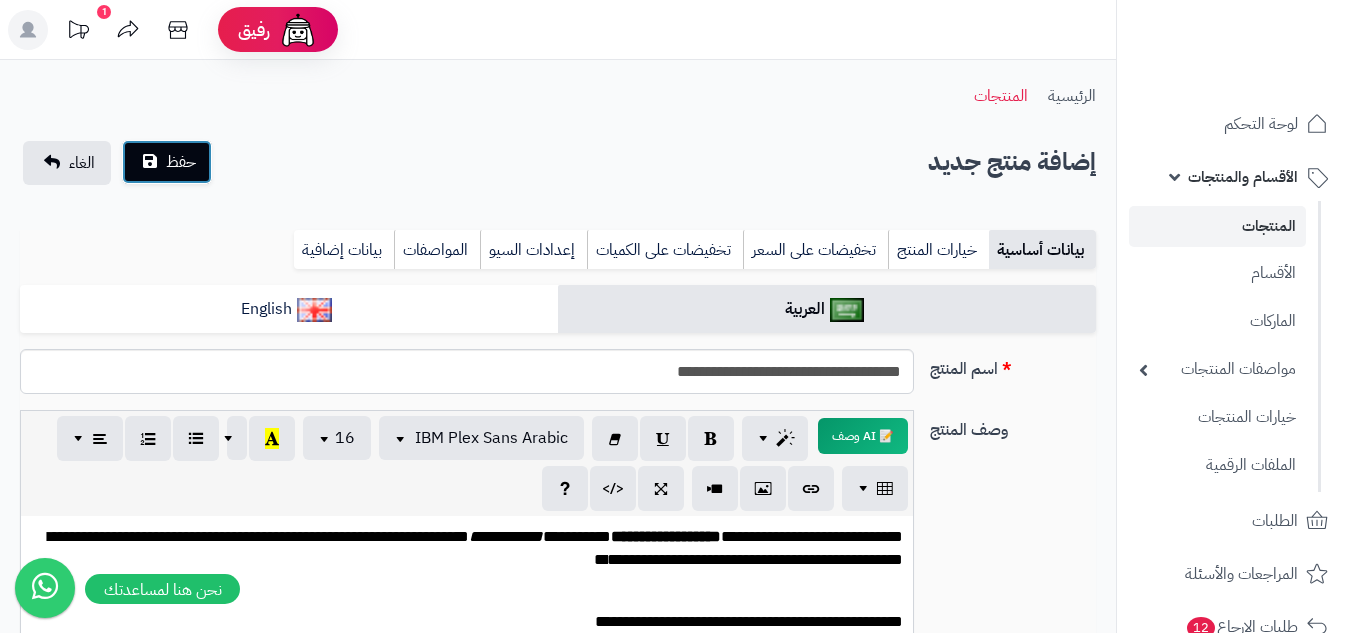 click on "حفظ" at bounding box center [181, 162] 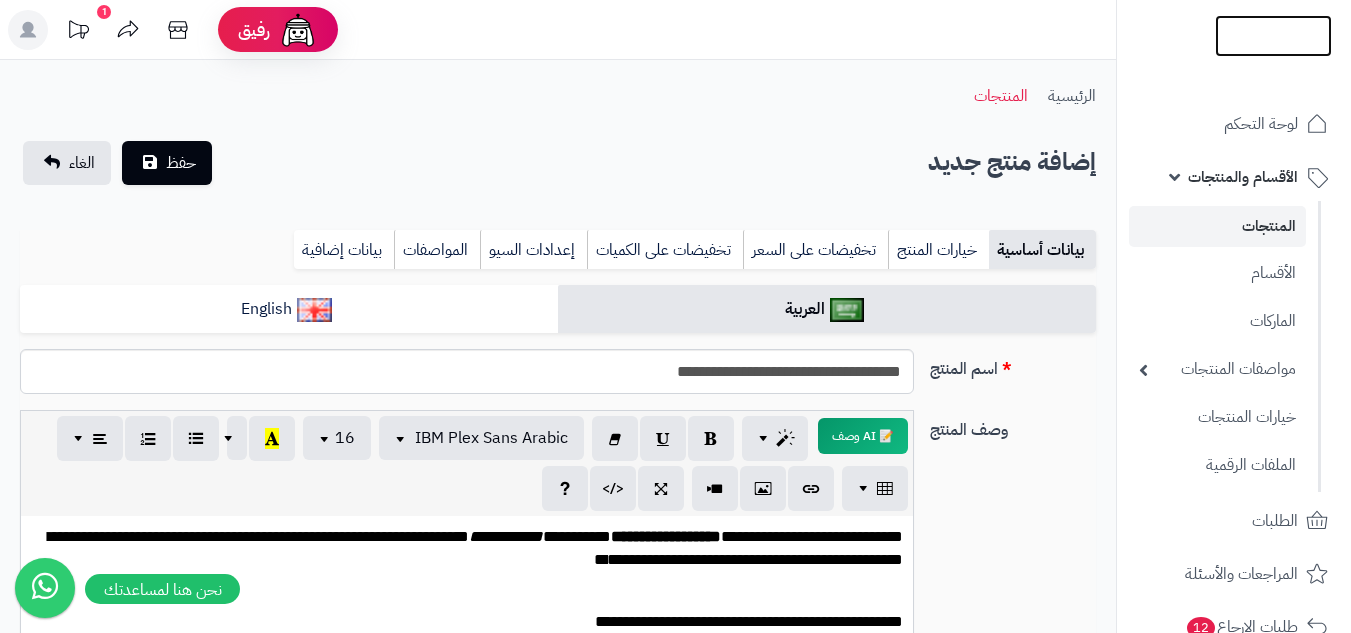 click at bounding box center [1273, 78] 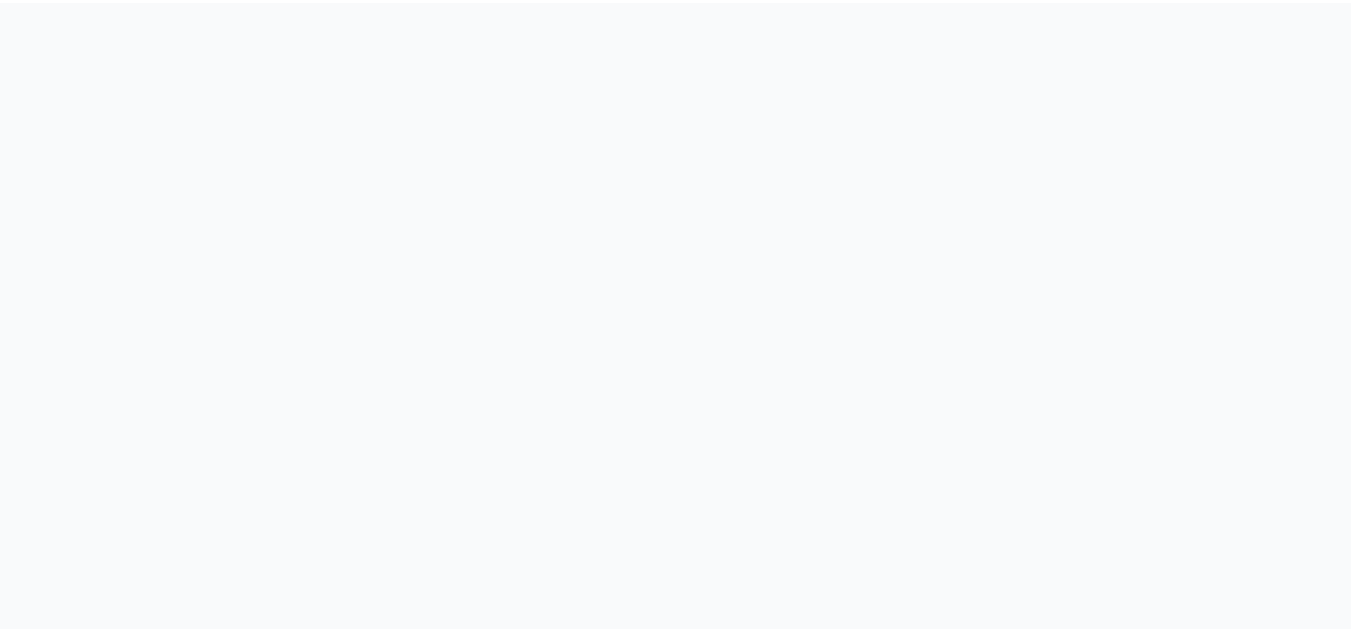 scroll, scrollTop: 0, scrollLeft: 0, axis: both 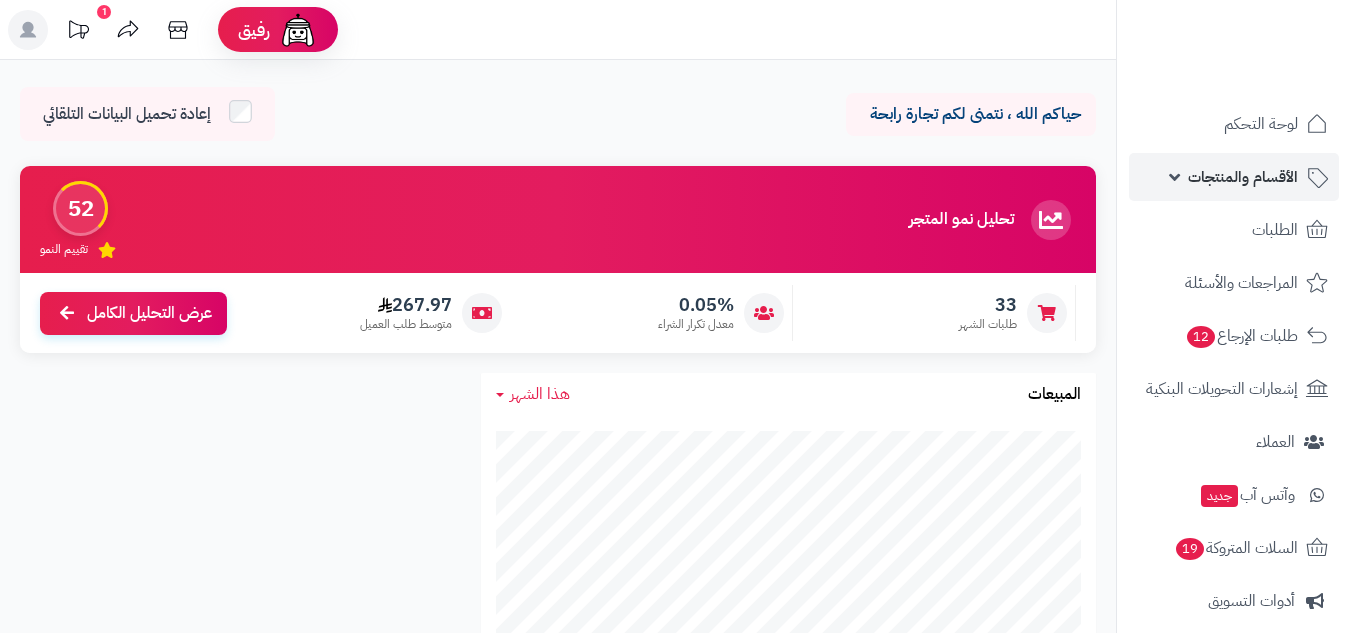 click on "الأقسام والمنتجات" at bounding box center (1243, 177) 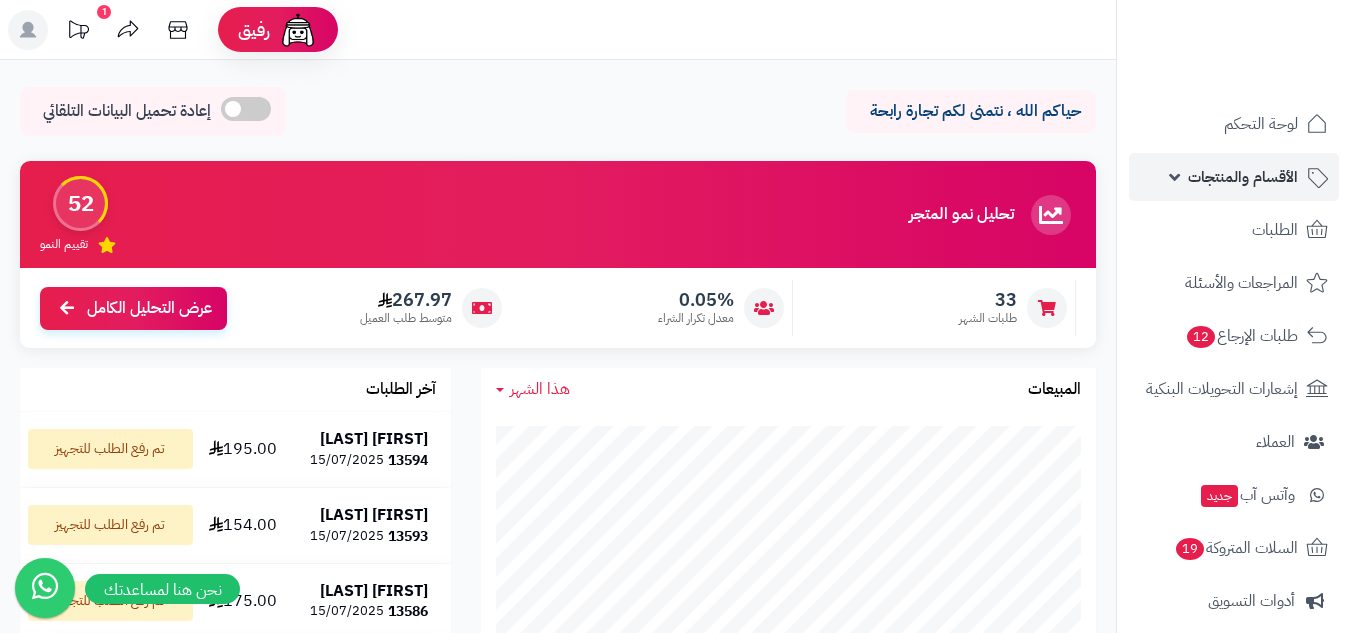 click on "الأقسام والمنتجات" at bounding box center [1243, 177] 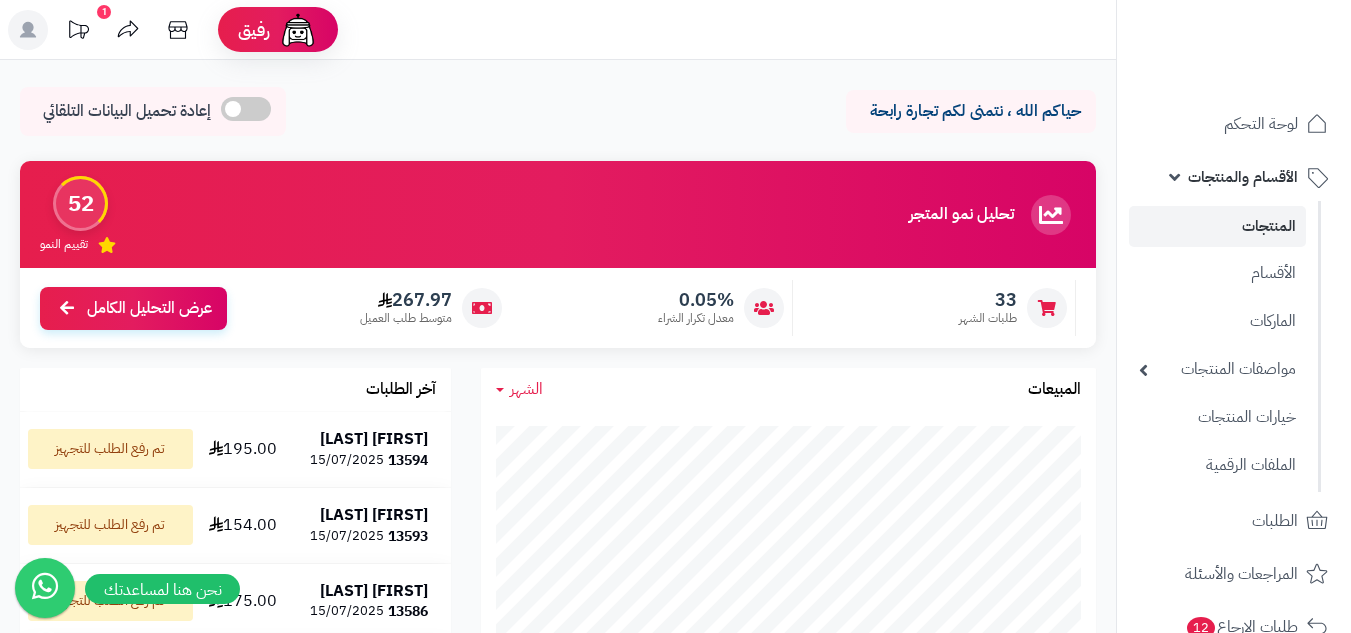 click on "المنتجات" at bounding box center (1217, 226) 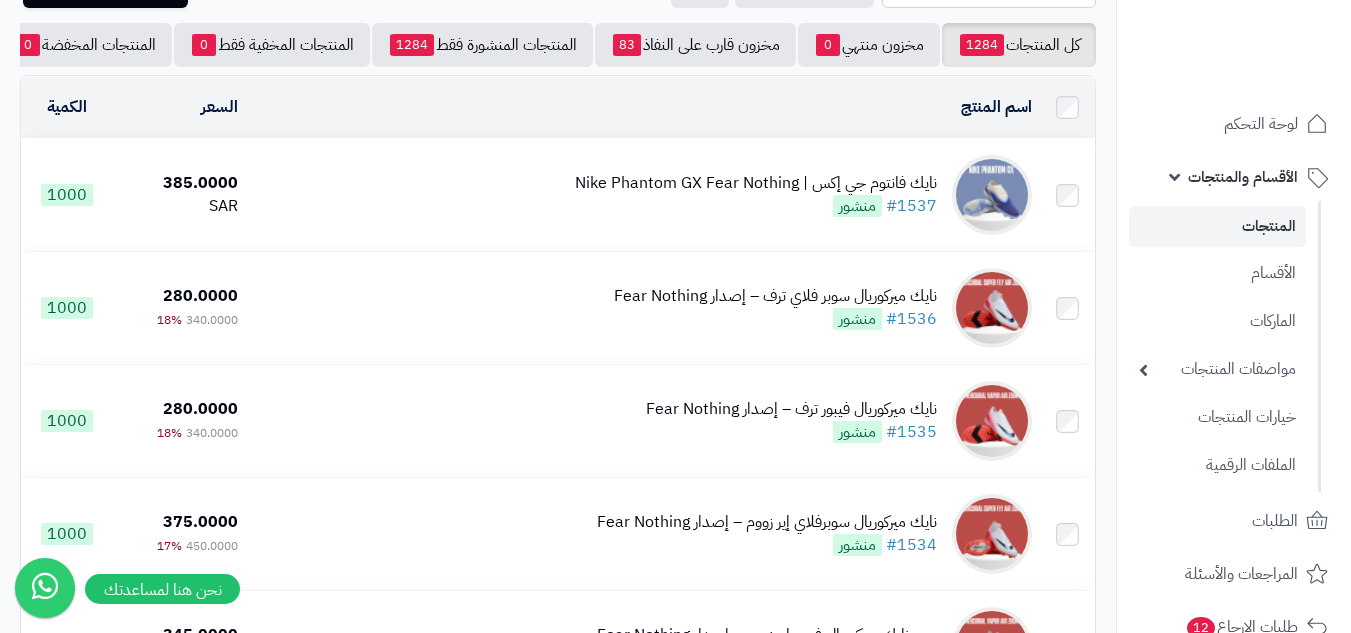 scroll, scrollTop: 0, scrollLeft: 0, axis: both 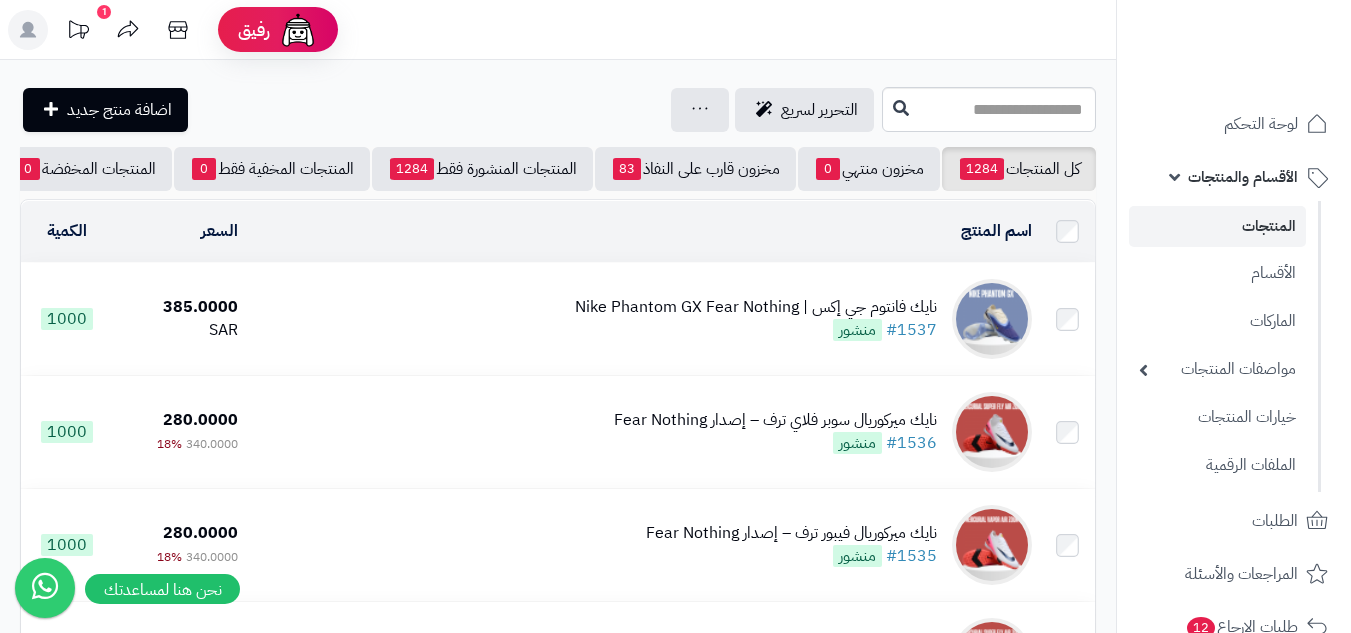 click on "نايك فانتوم جي إكس | Nike Phantom GX Fear Nothing
#1537
منشور" at bounding box center (643, 319) 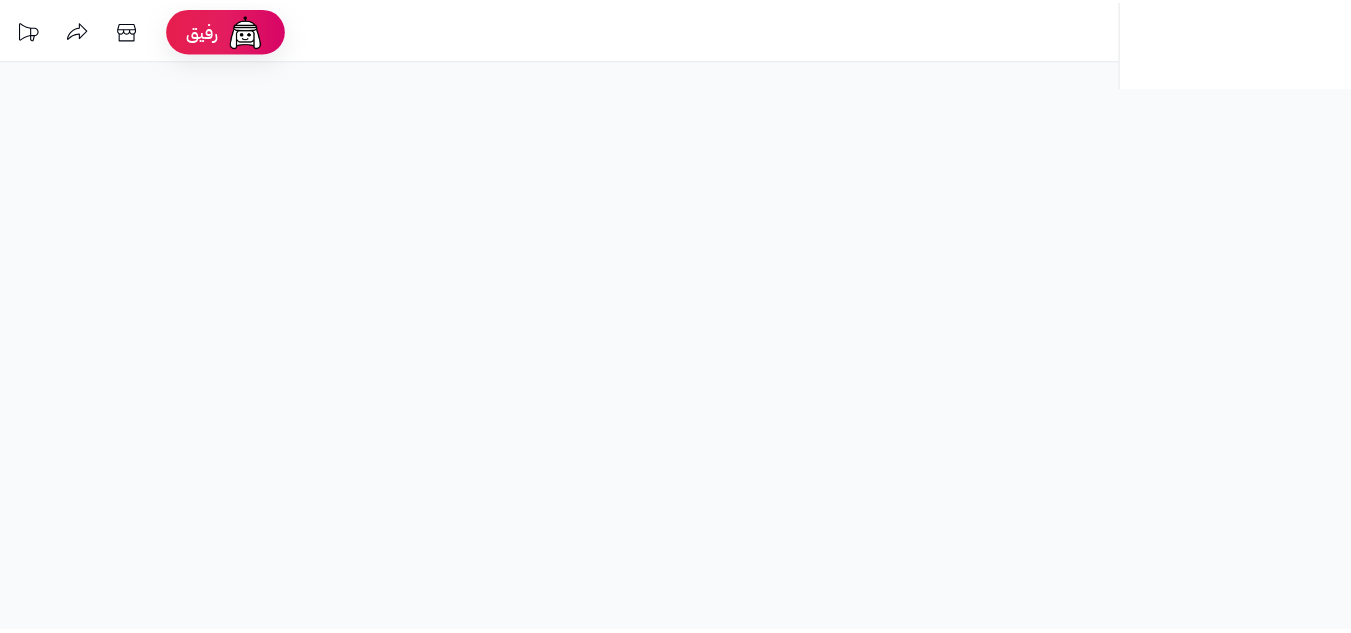 scroll, scrollTop: 0, scrollLeft: 0, axis: both 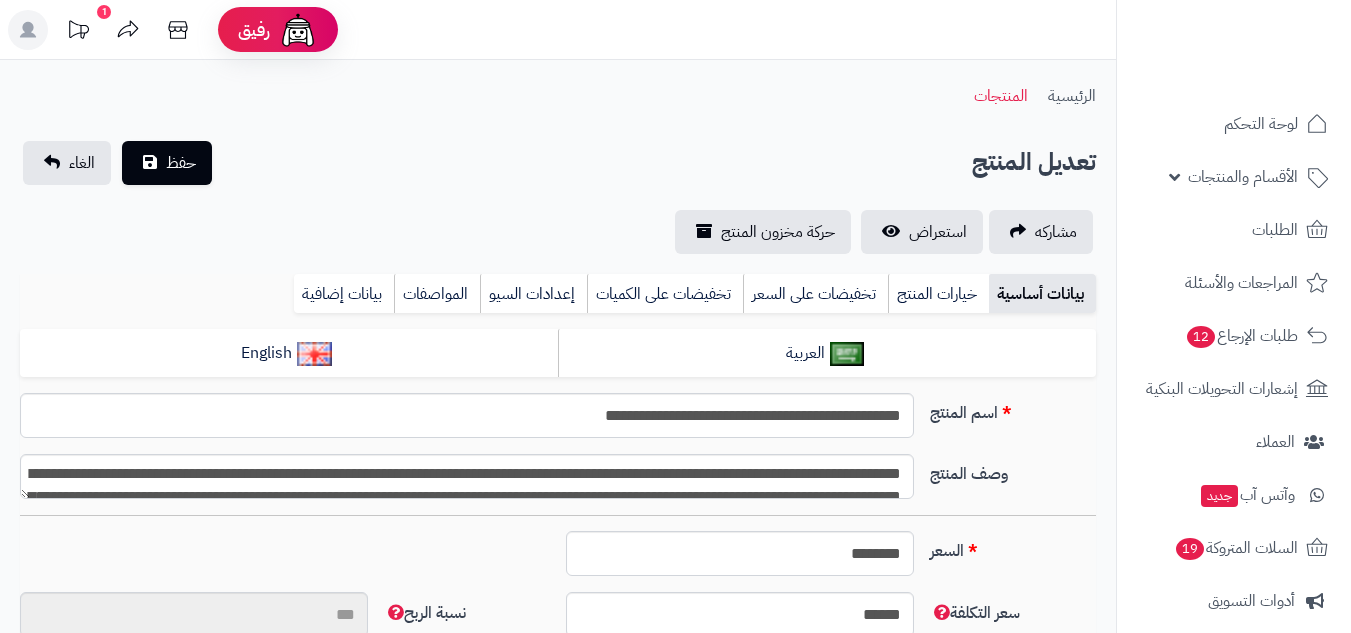 click on "الرئيسية المنتجات" at bounding box center [558, 96] 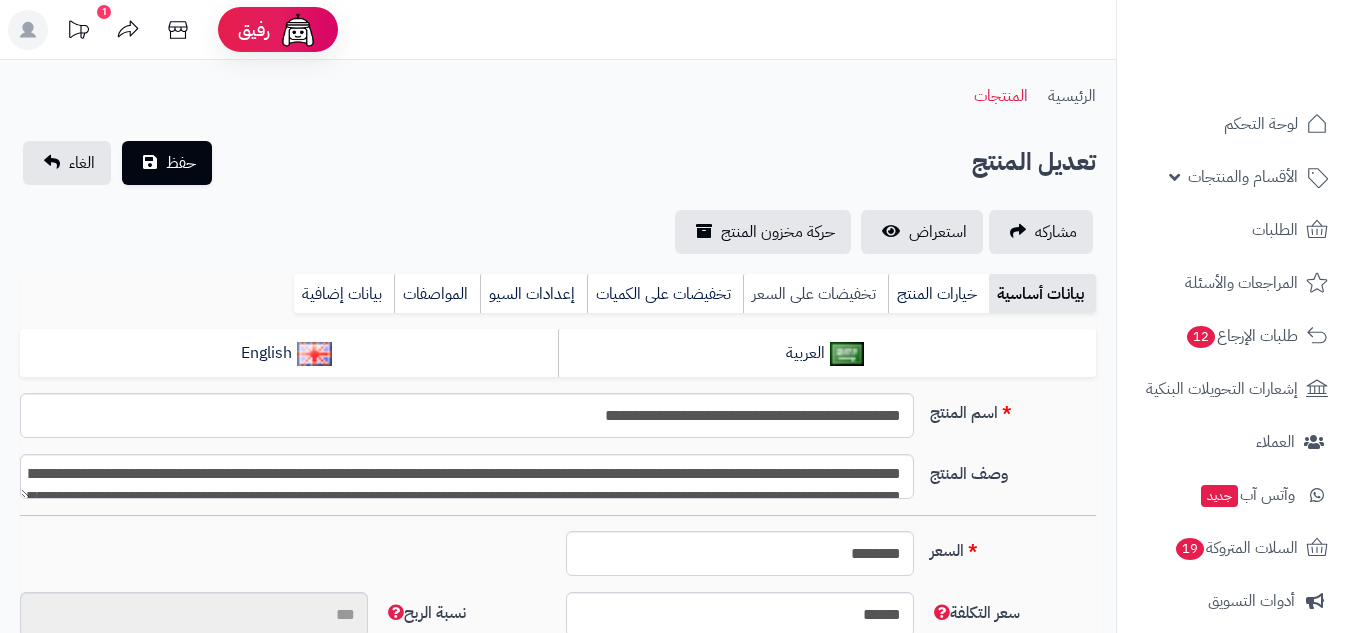 type on "**" 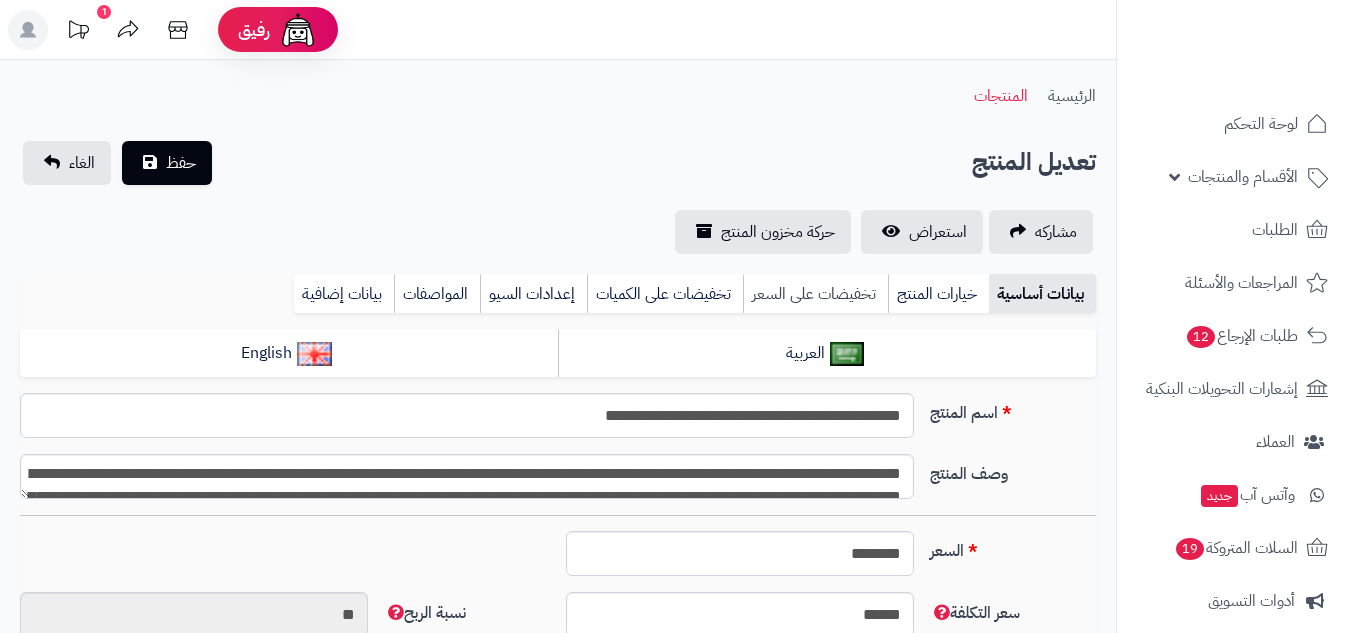 click on "تخفيضات على السعر" at bounding box center (815, 294) 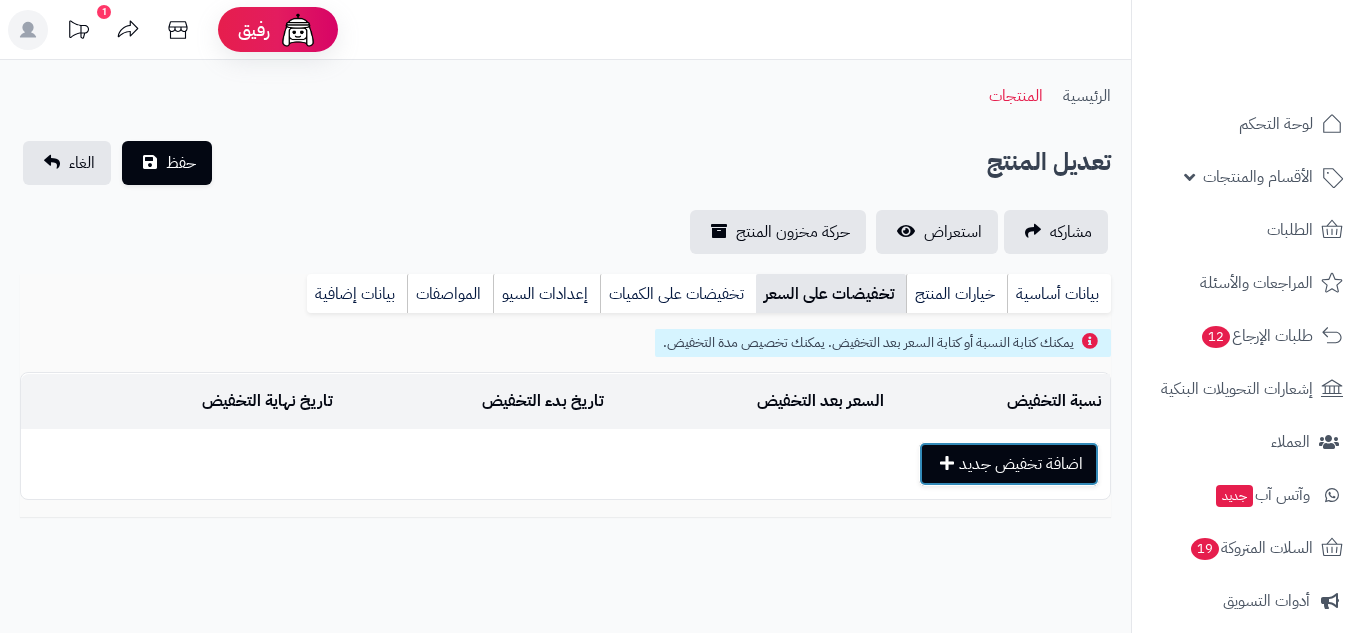 click on "اضافة تخفيض جديد" at bounding box center [1009, 464] 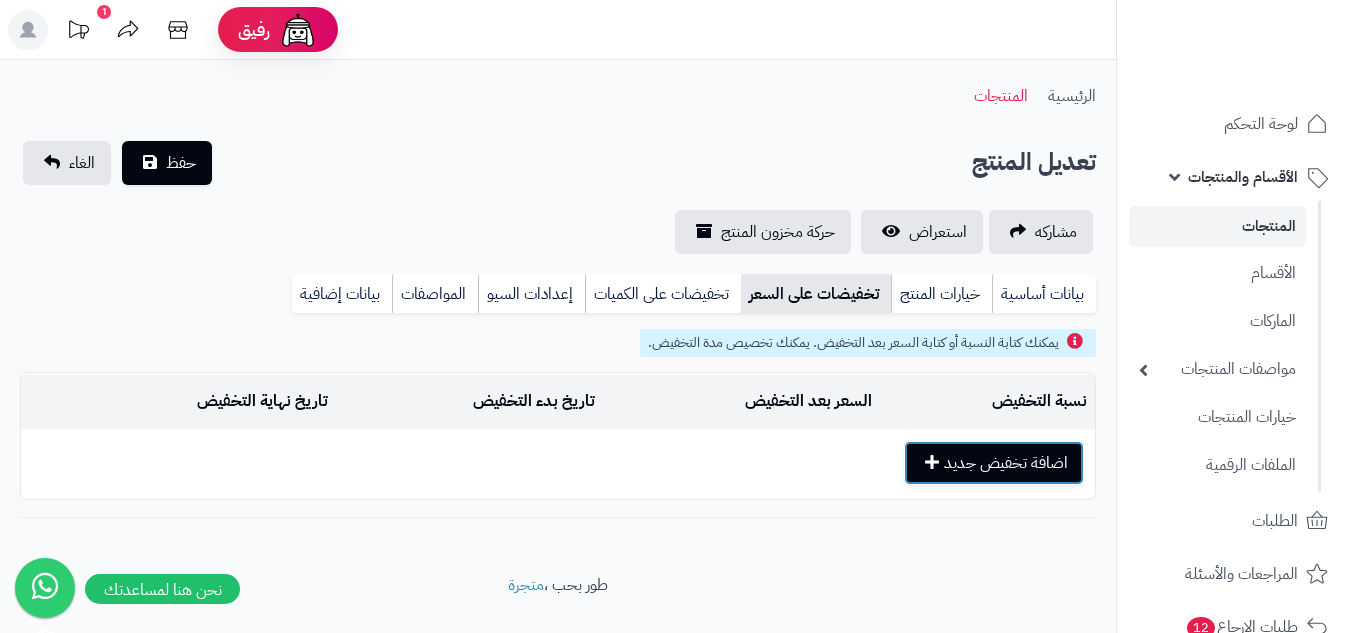 click on "اضافة تخفيض جديد" at bounding box center (994, 463) 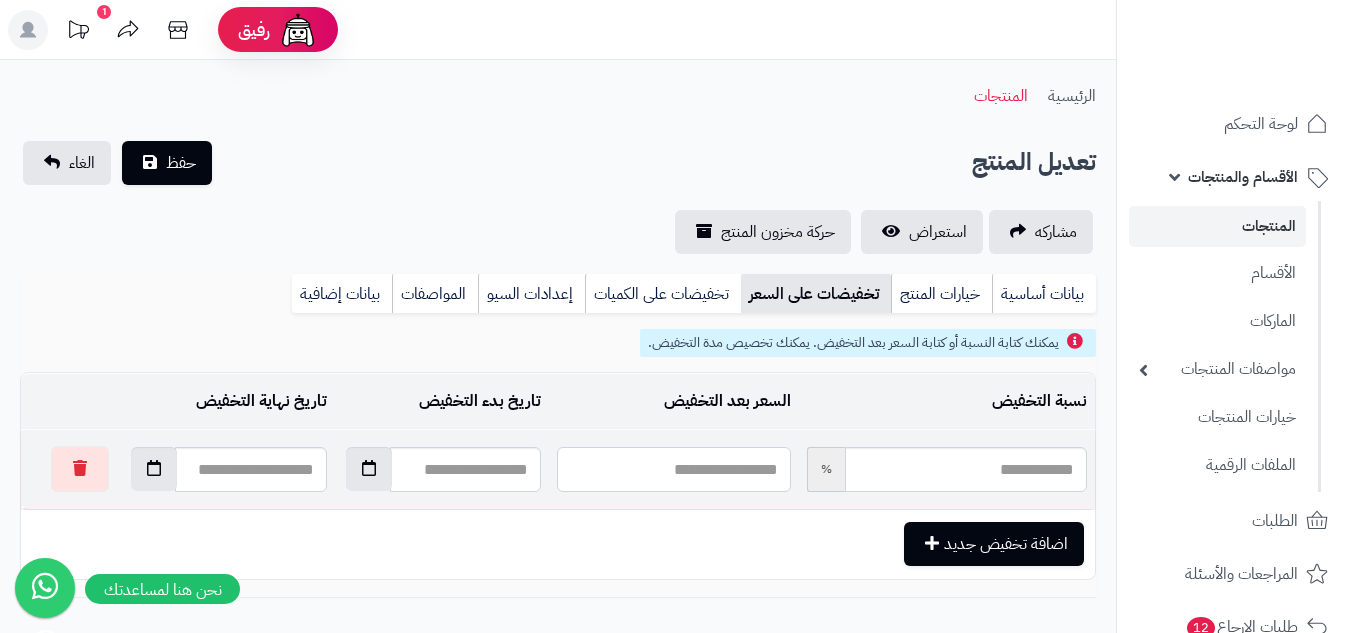 click at bounding box center [673, 469] 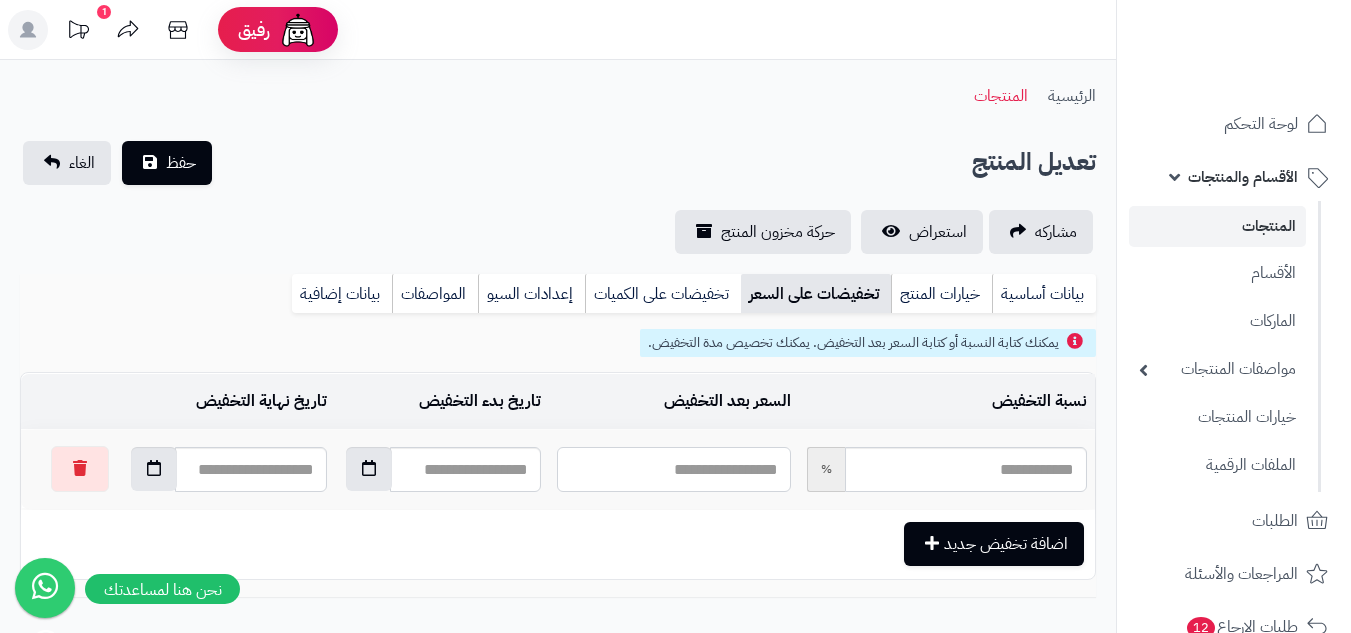 type on "***" 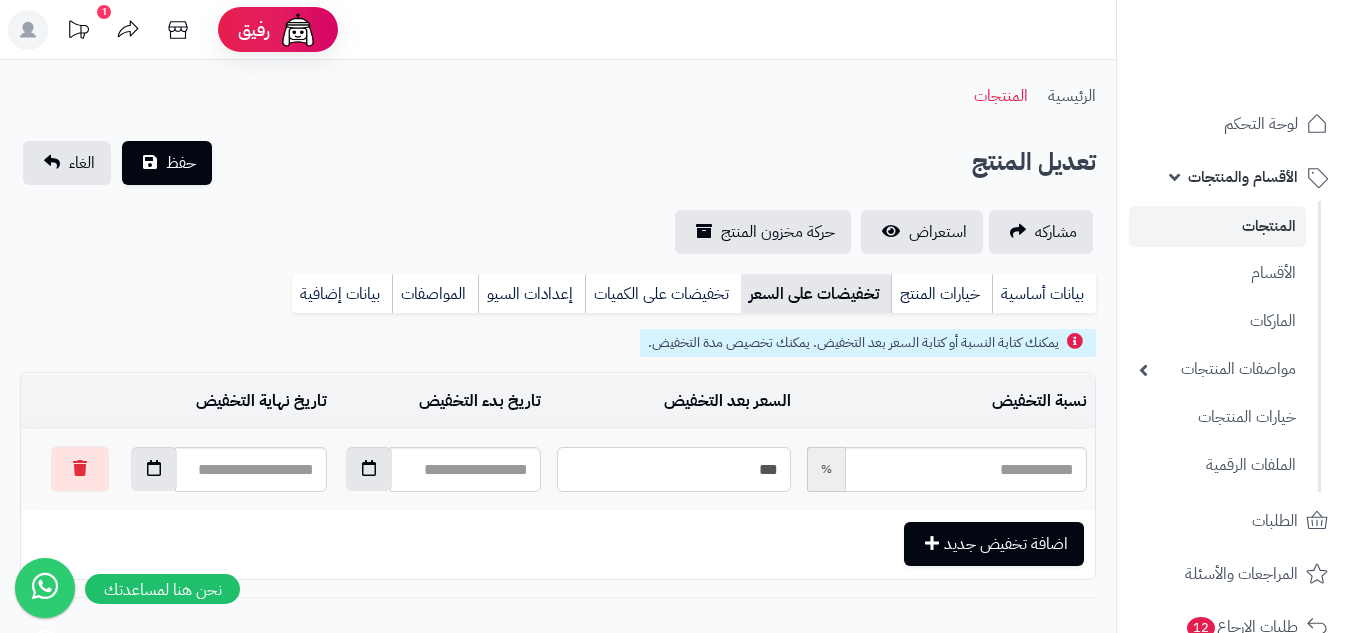 type on "*****" 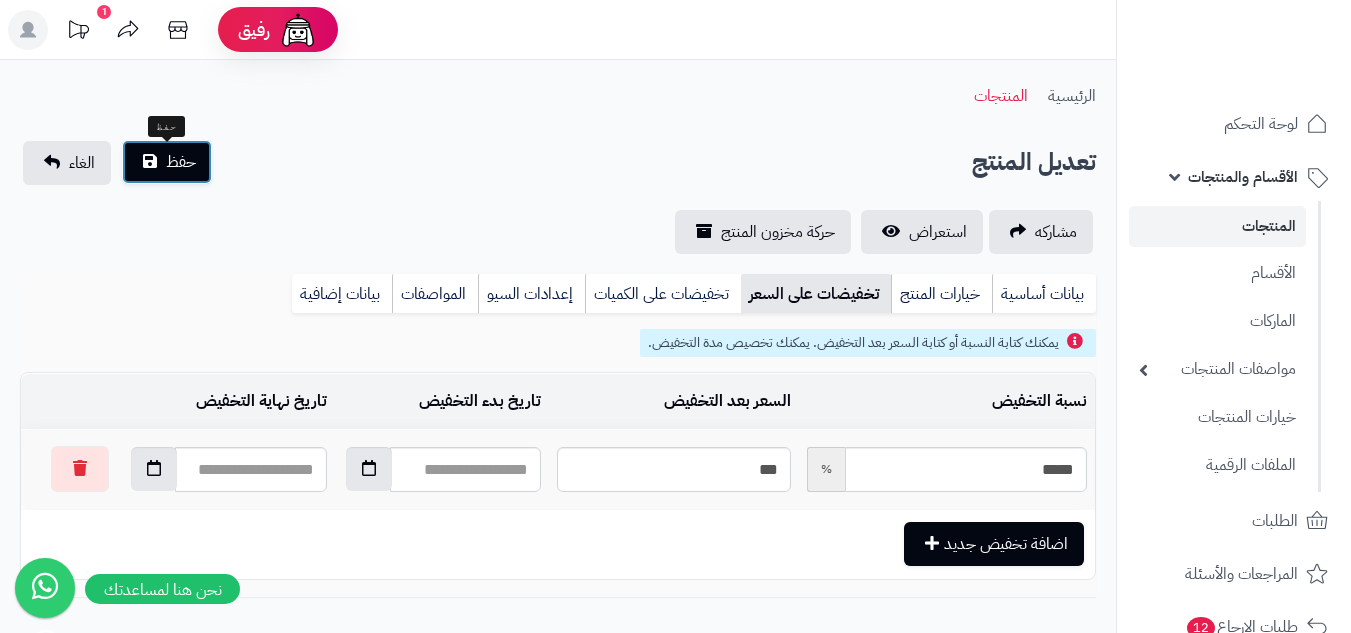 click on "حفظ" at bounding box center [181, 162] 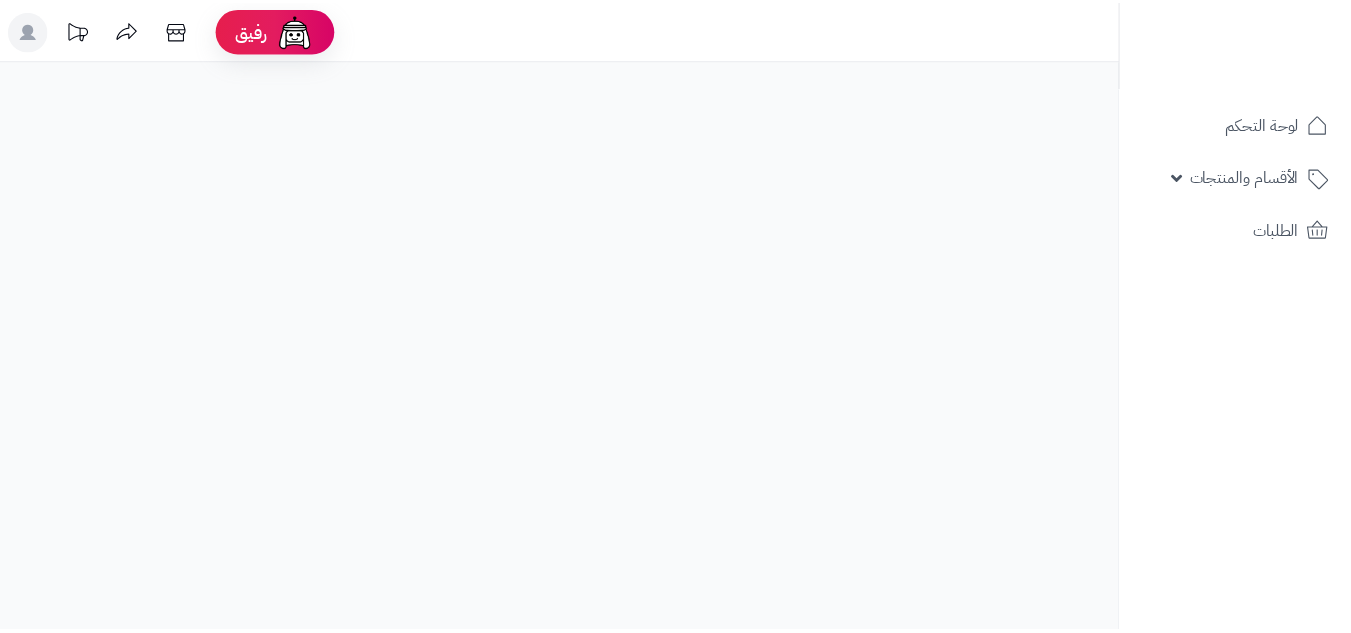 scroll, scrollTop: 0, scrollLeft: 0, axis: both 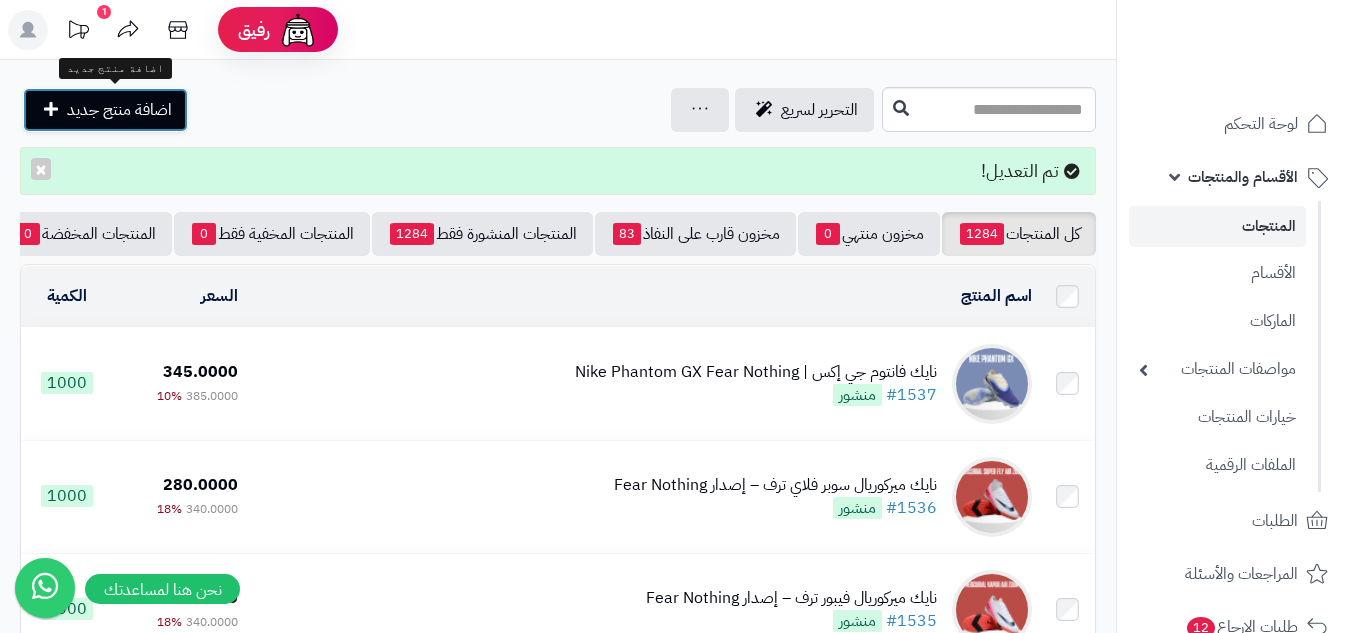 click on "اضافة منتج جديد" at bounding box center [119, 110] 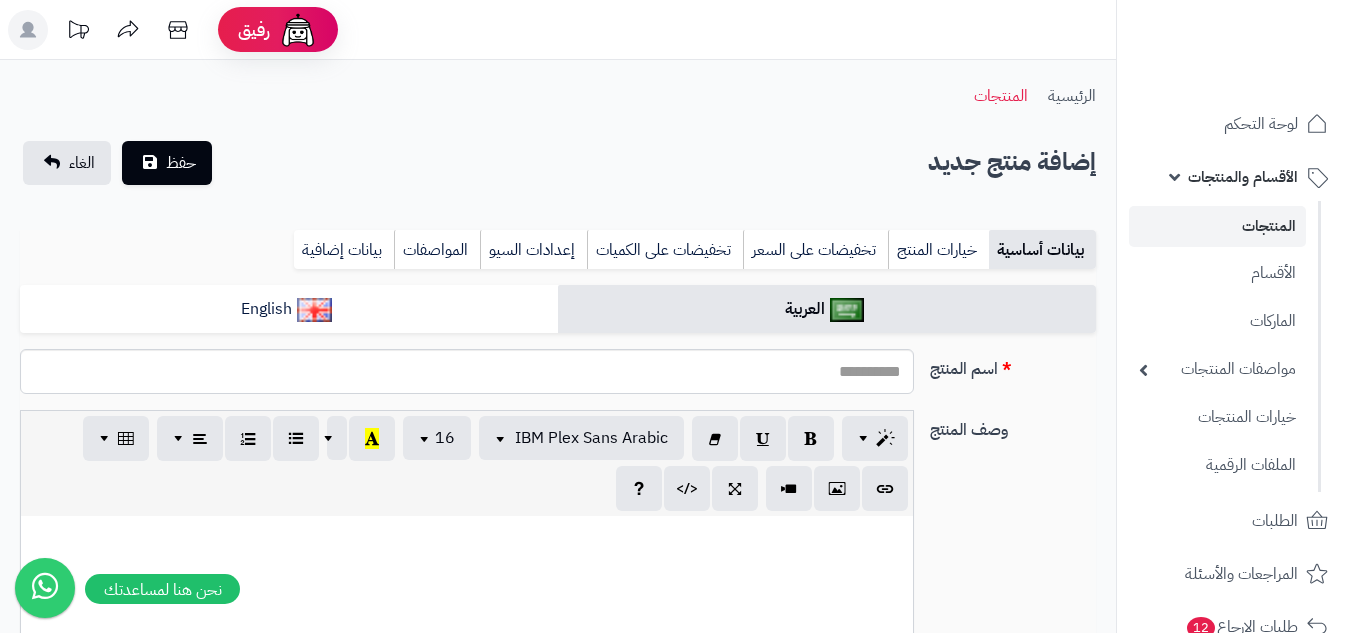select 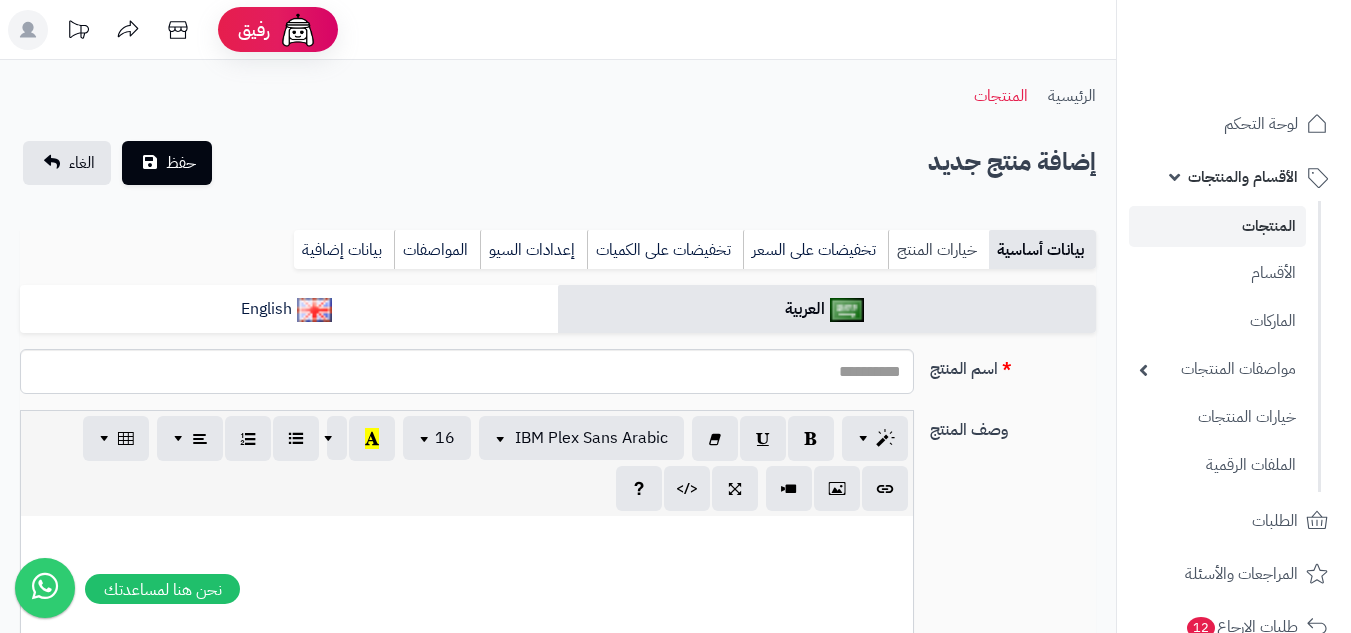 scroll, scrollTop: 0, scrollLeft: 0, axis: both 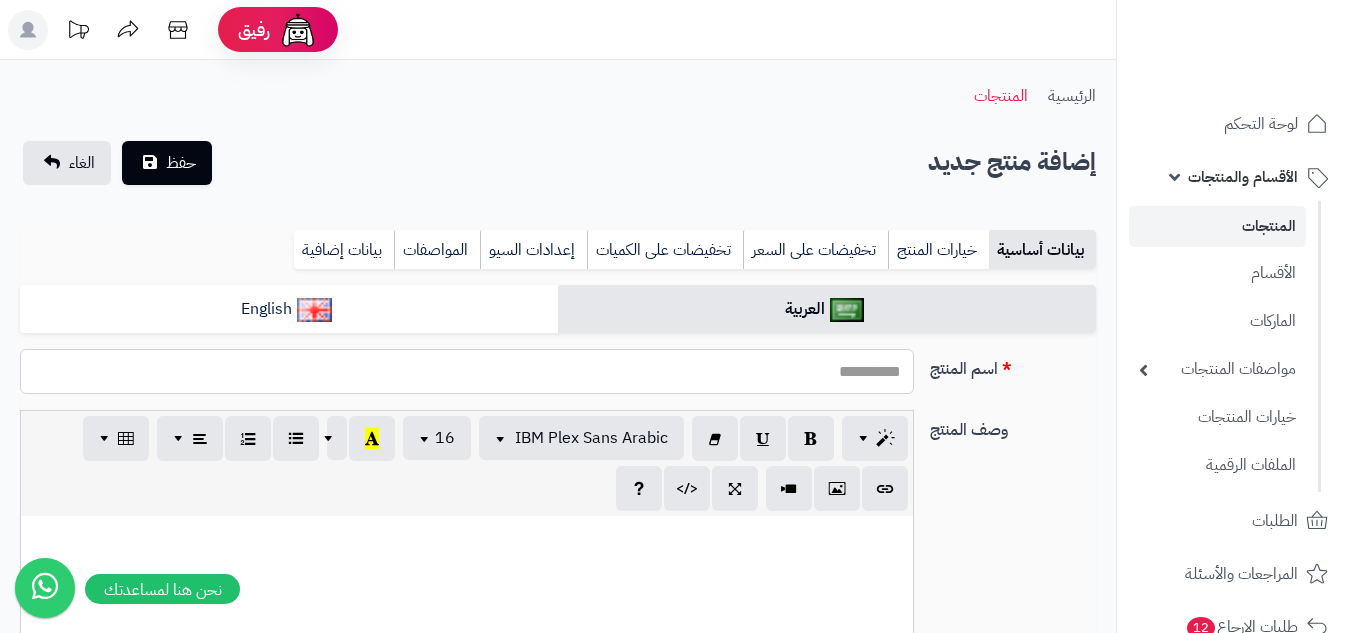 click on "اسم المنتج" at bounding box center [467, 371] 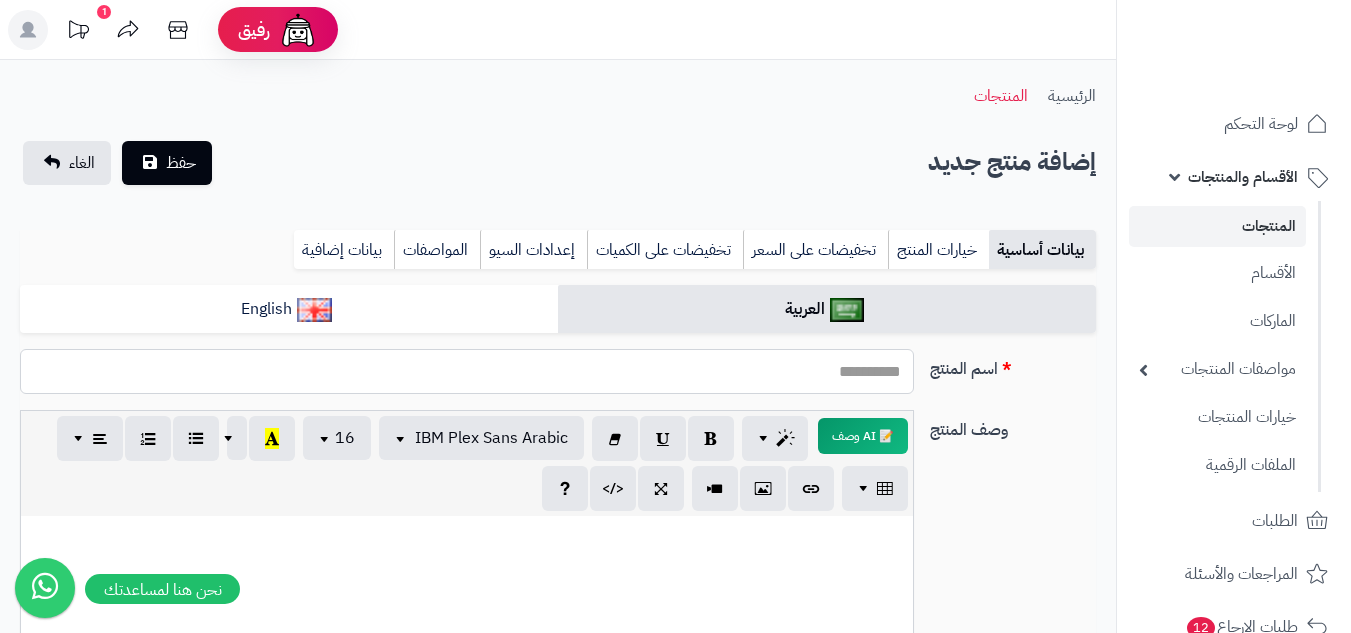 paste on "**********" 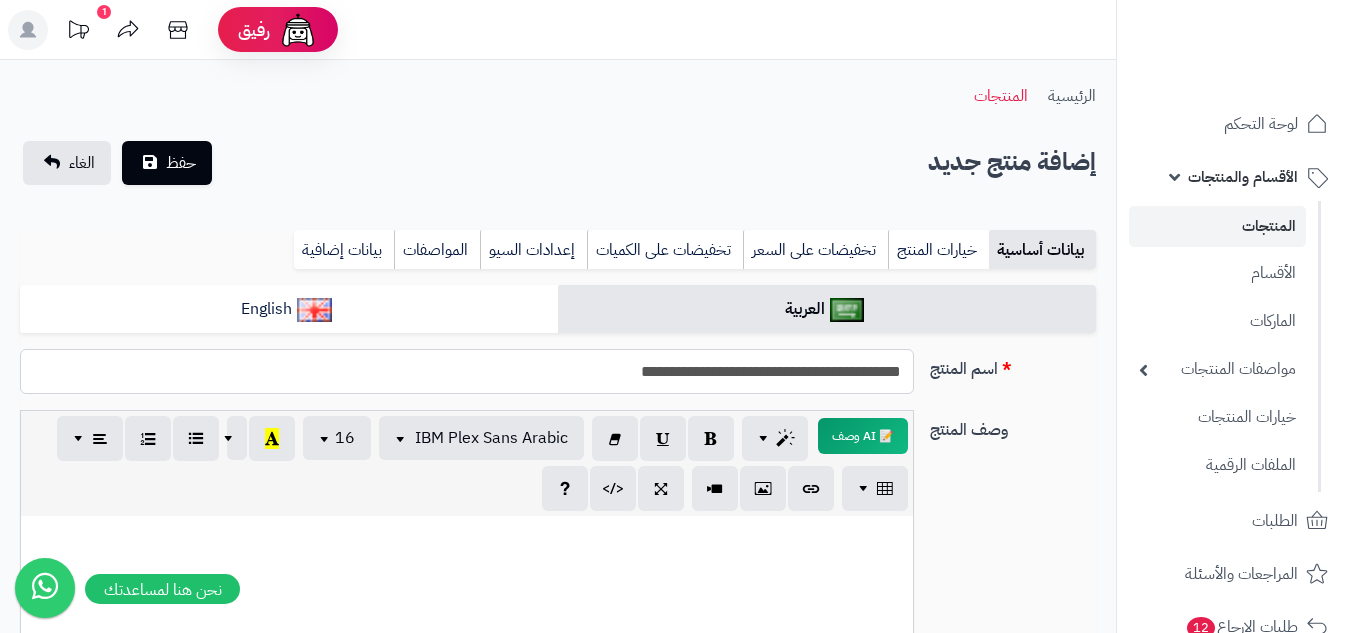 click on "**********" at bounding box center [467, 371] 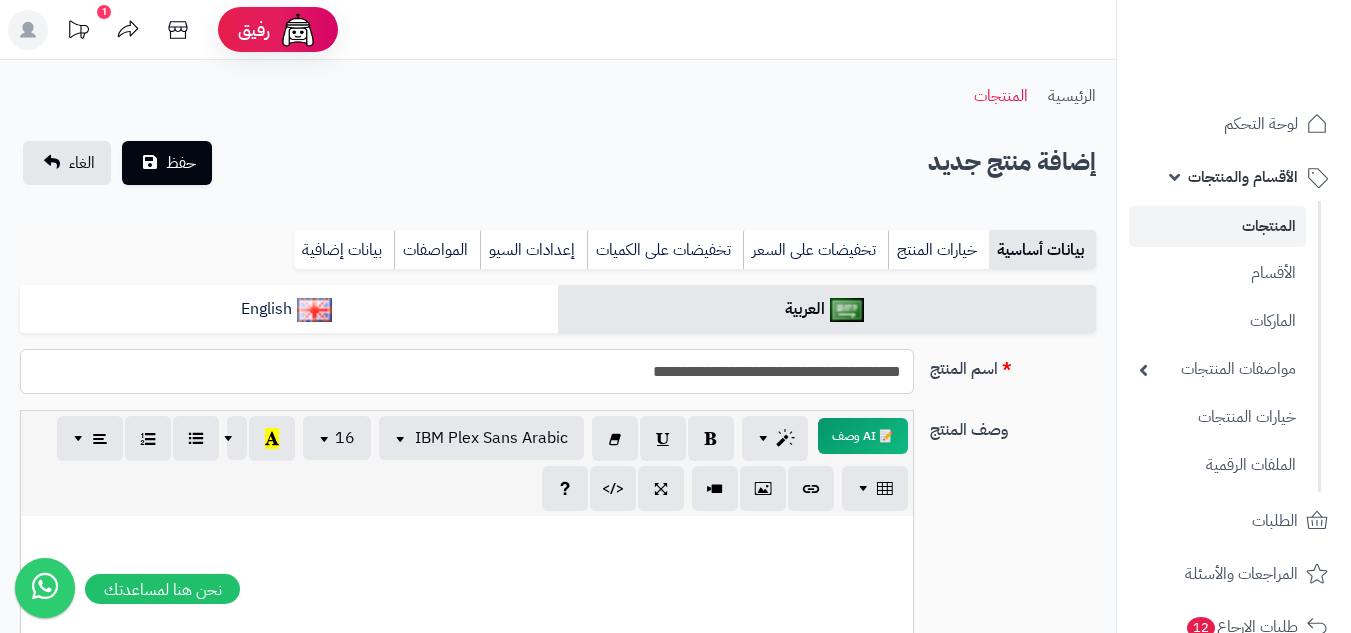 drag, startPoint x: 622, startPoint y: 377, endPoint x: 816, endPoint y: 380, distance: 194.0232 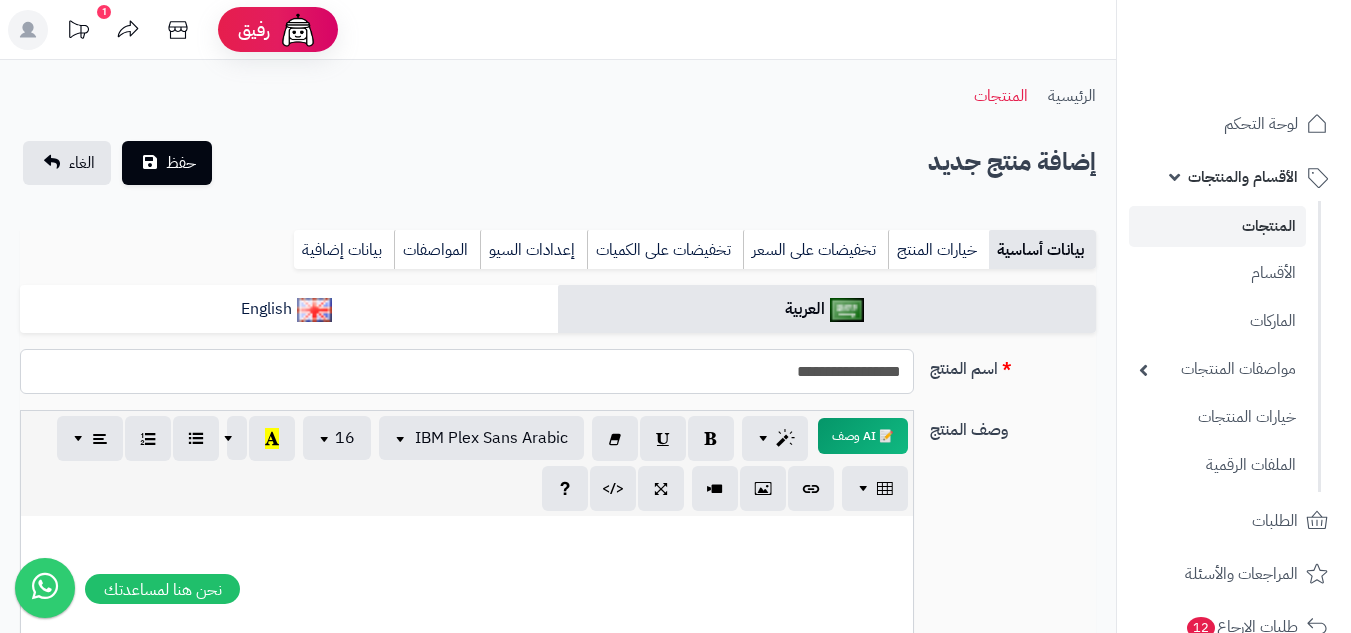 type on "**********" 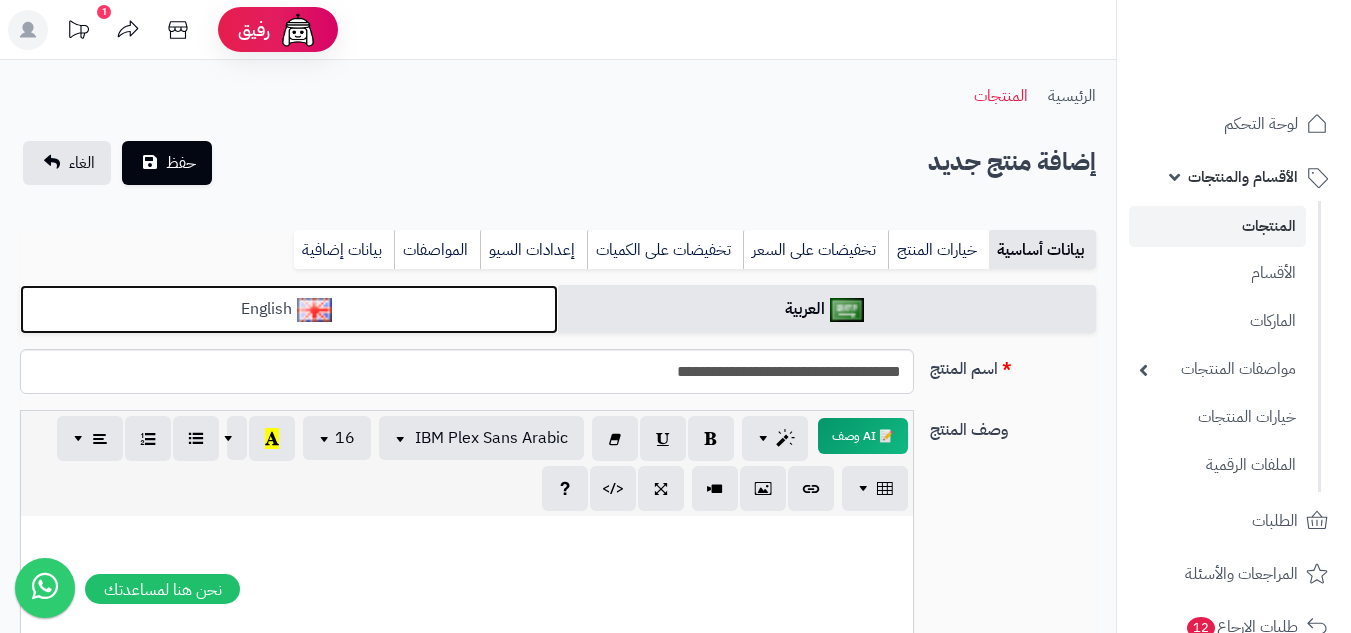 click on "English" at bounding box center (289, 309) 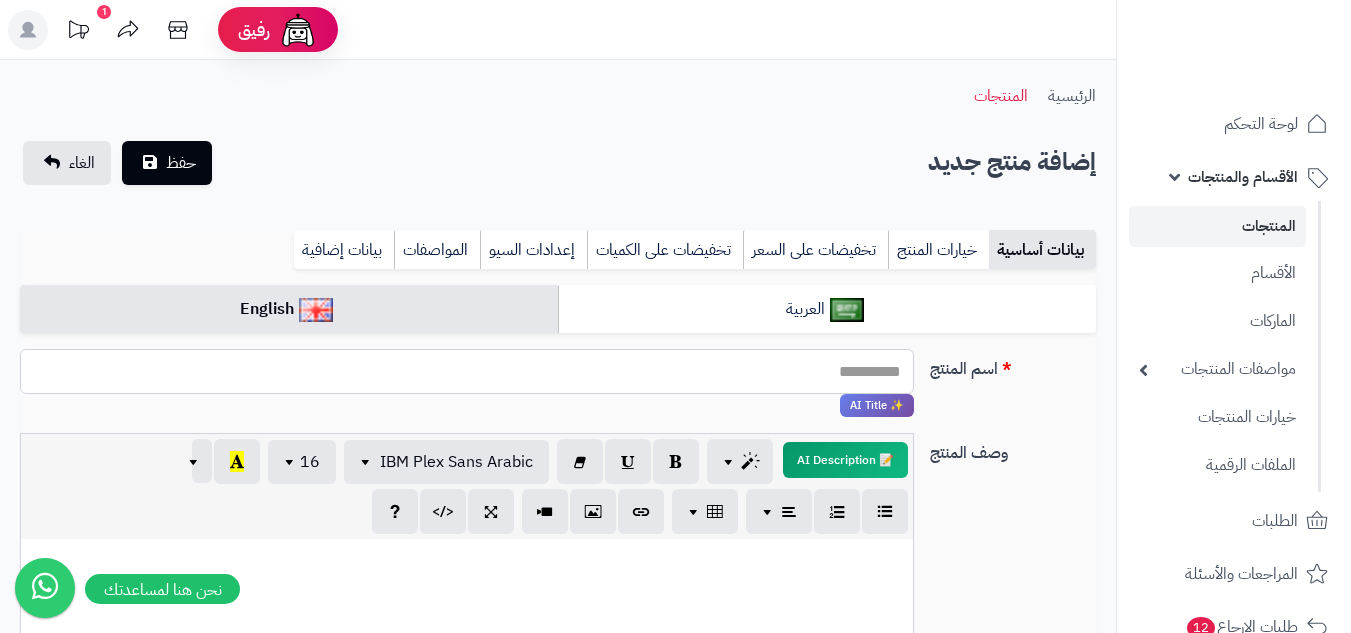 paste on "**********" 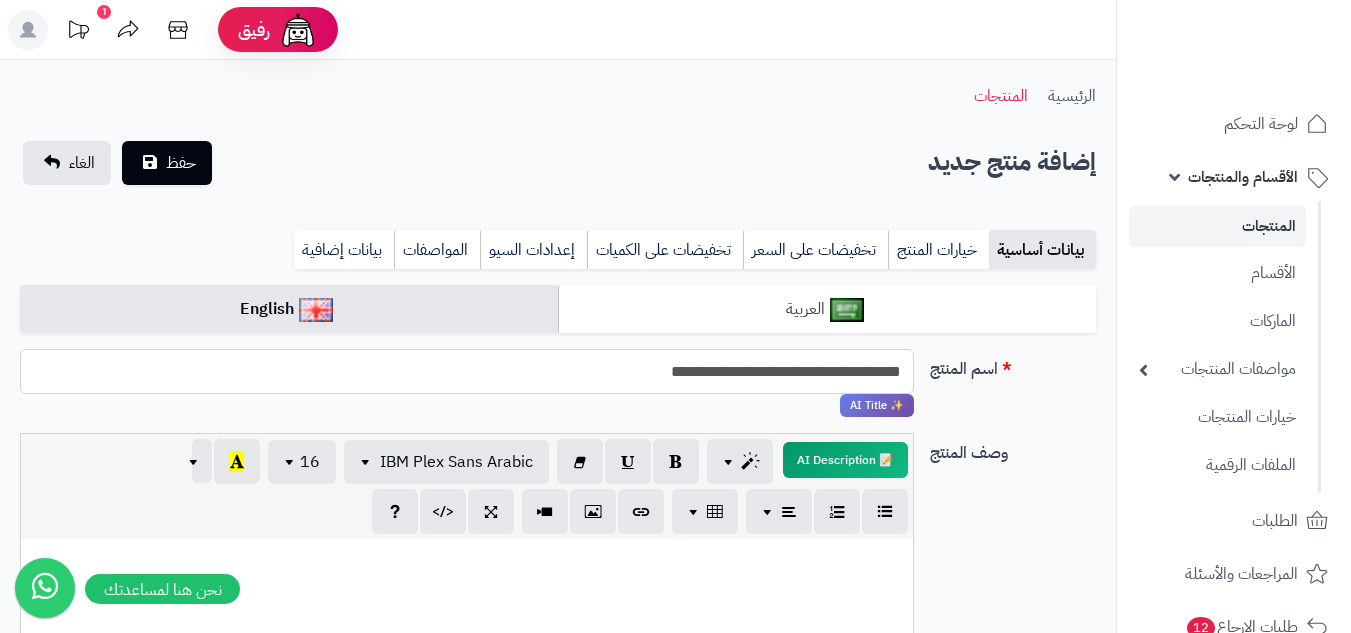 type on "**********" 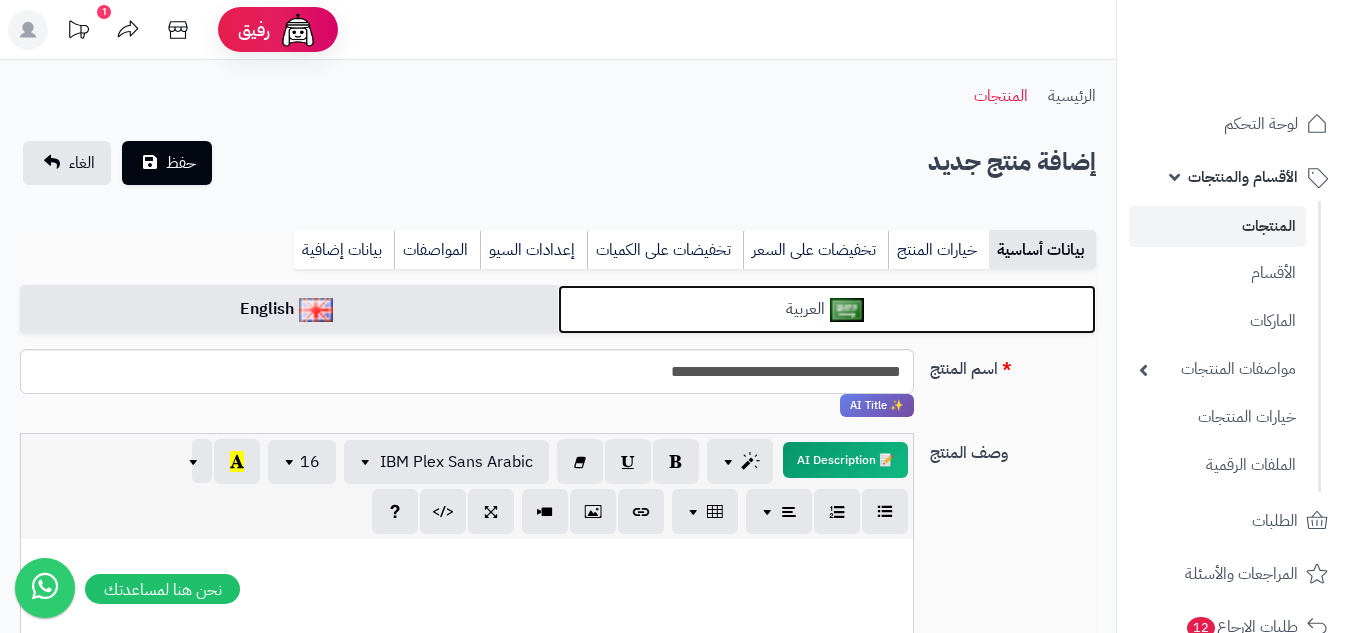 click on "العربية" at bounding box center (827, 309) 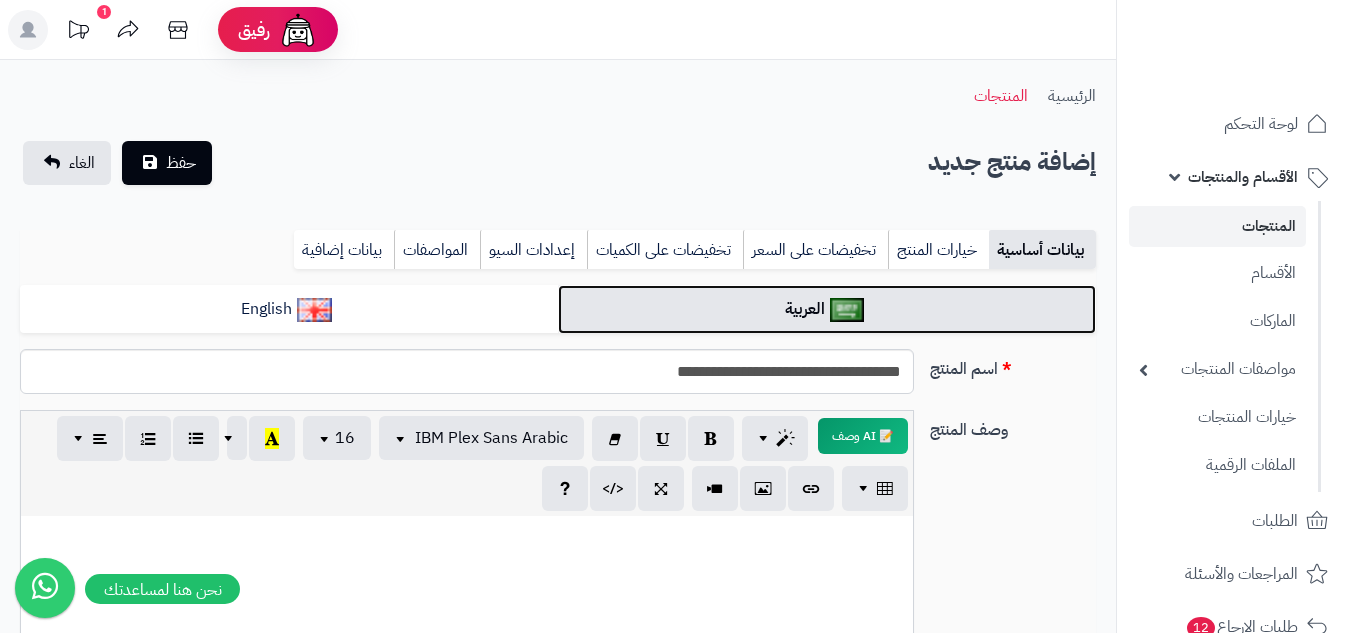 scroll, scrollTop: 300, scrollLeft: 0, axis: vertical 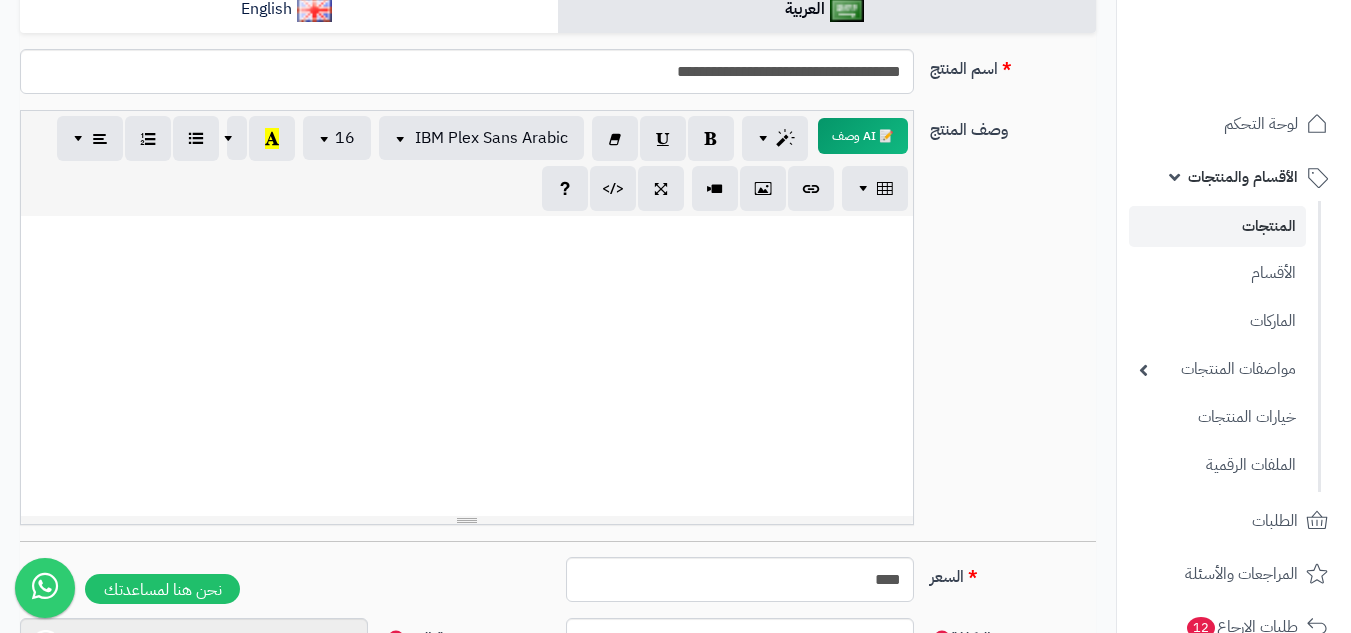 click at bounding box center [467, 366] 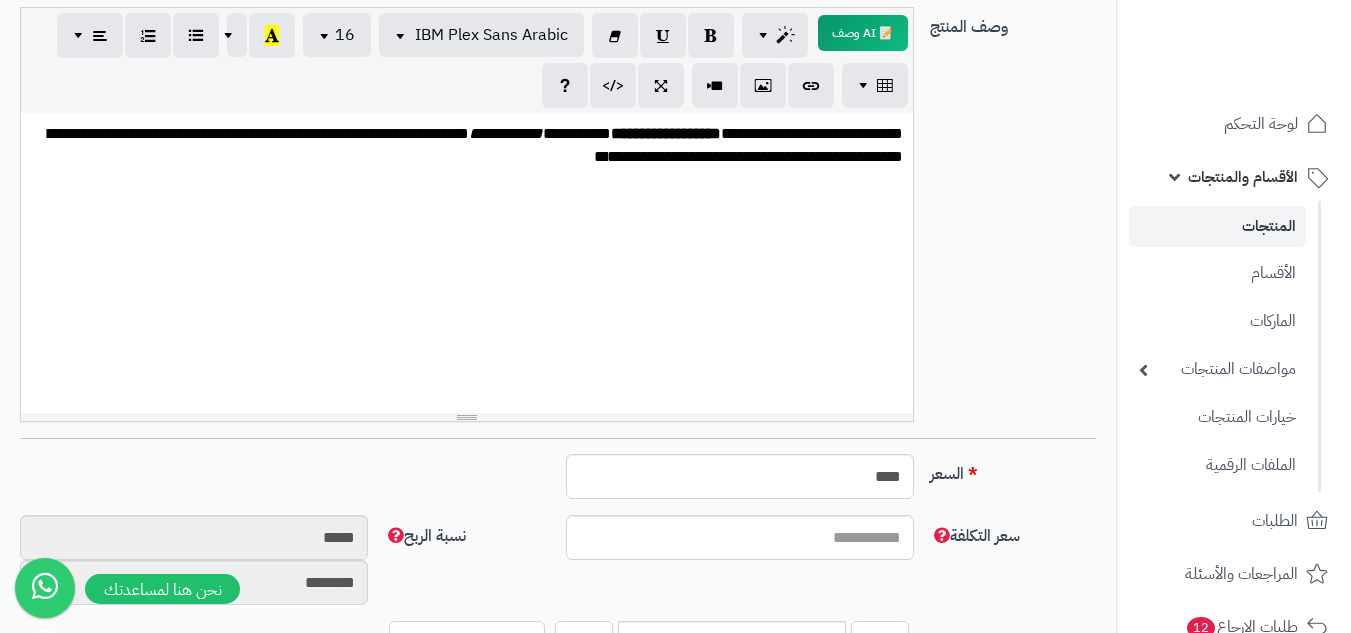 scroll, scrollTop: 500, scrollLeft: 0, axis: vertical 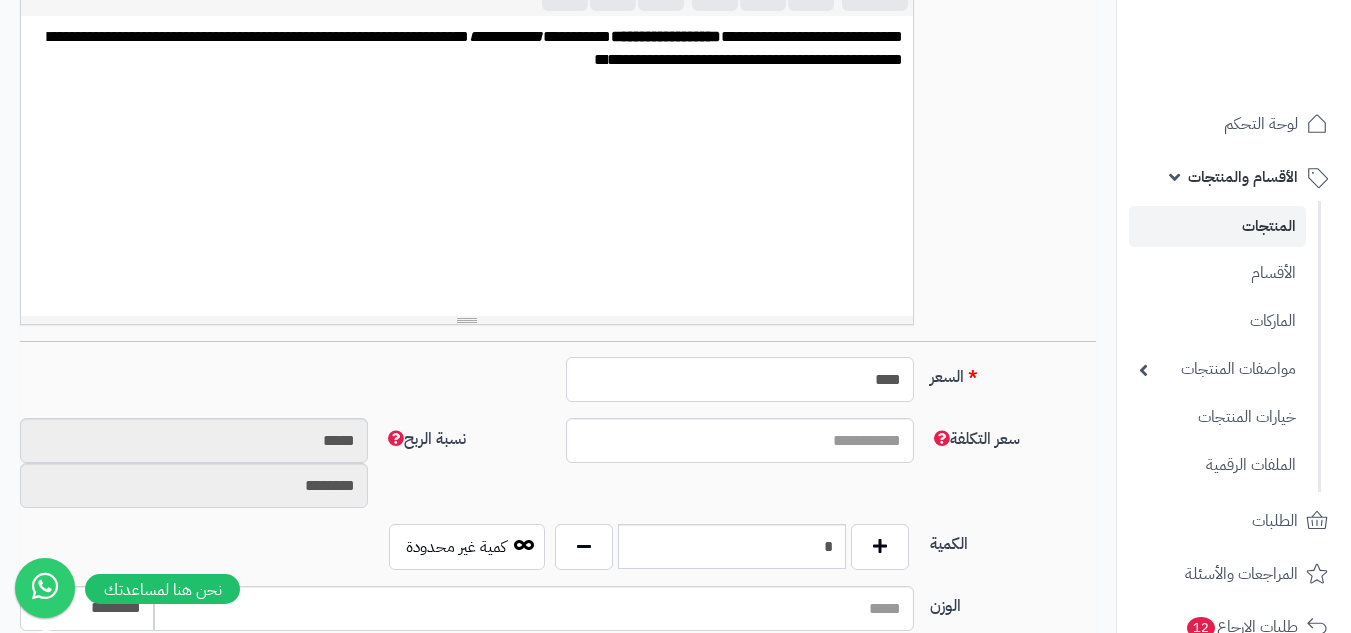 drag, startPoint x: 866, startPoint y: 391, endPoint x: 917, endPoint y: 391, distance: 51 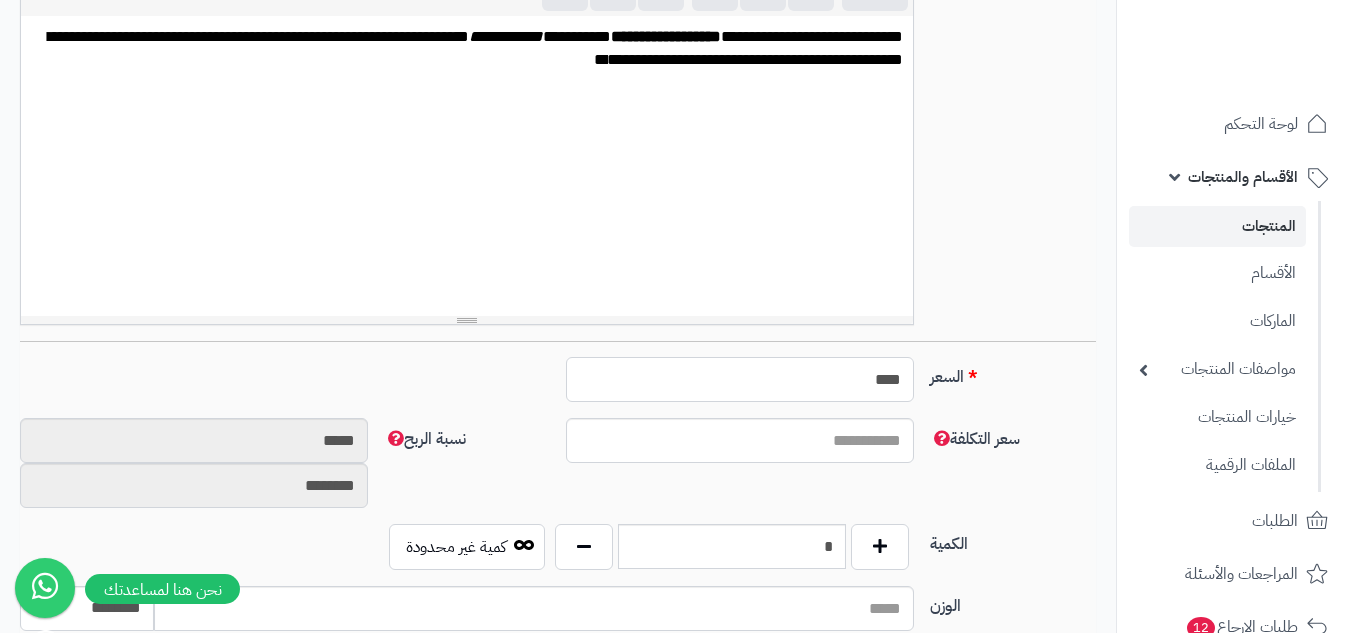 click on "****
اختار الضريبة اولا لحساب السعر" at bounding box center [740, 379] 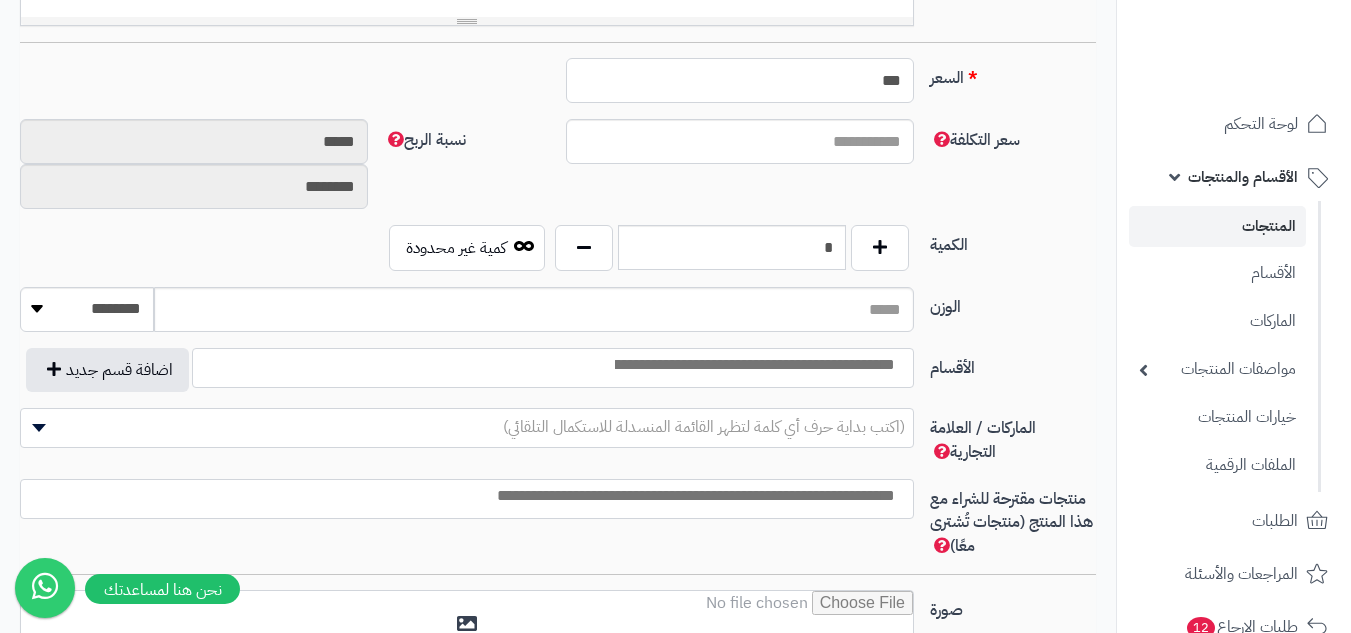 scroll, scrollTop: 800, scrollLeft: 0, axis: vertical 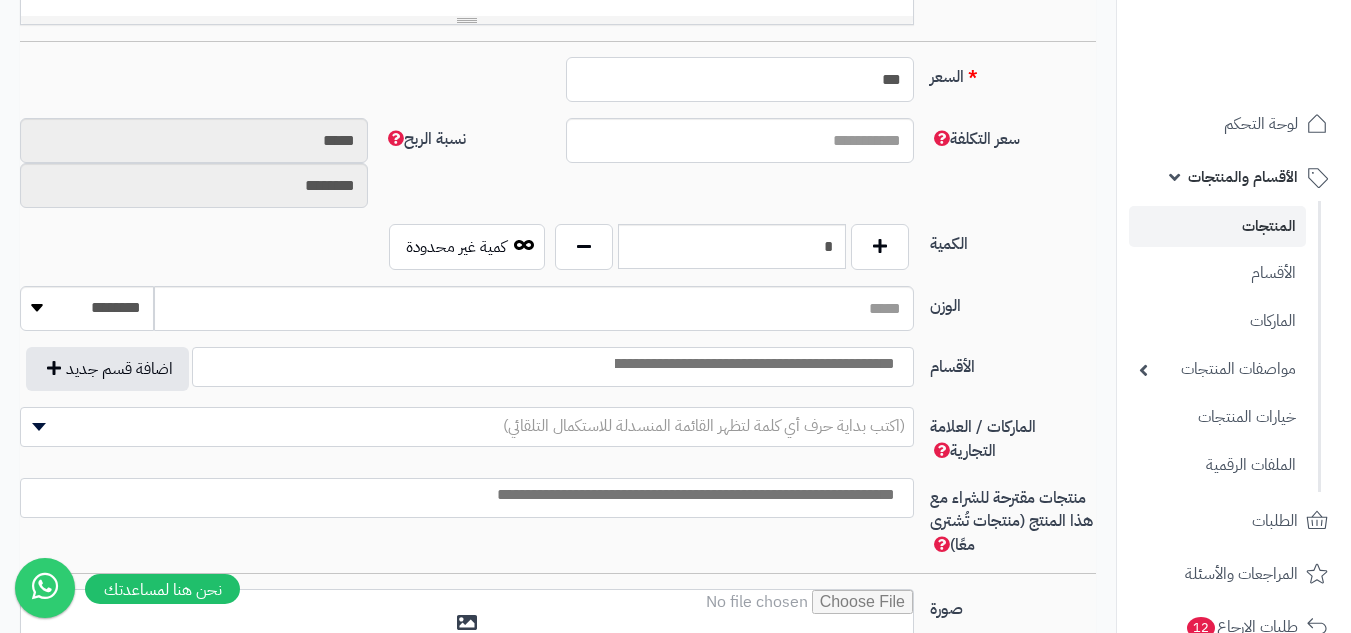 type on "***" 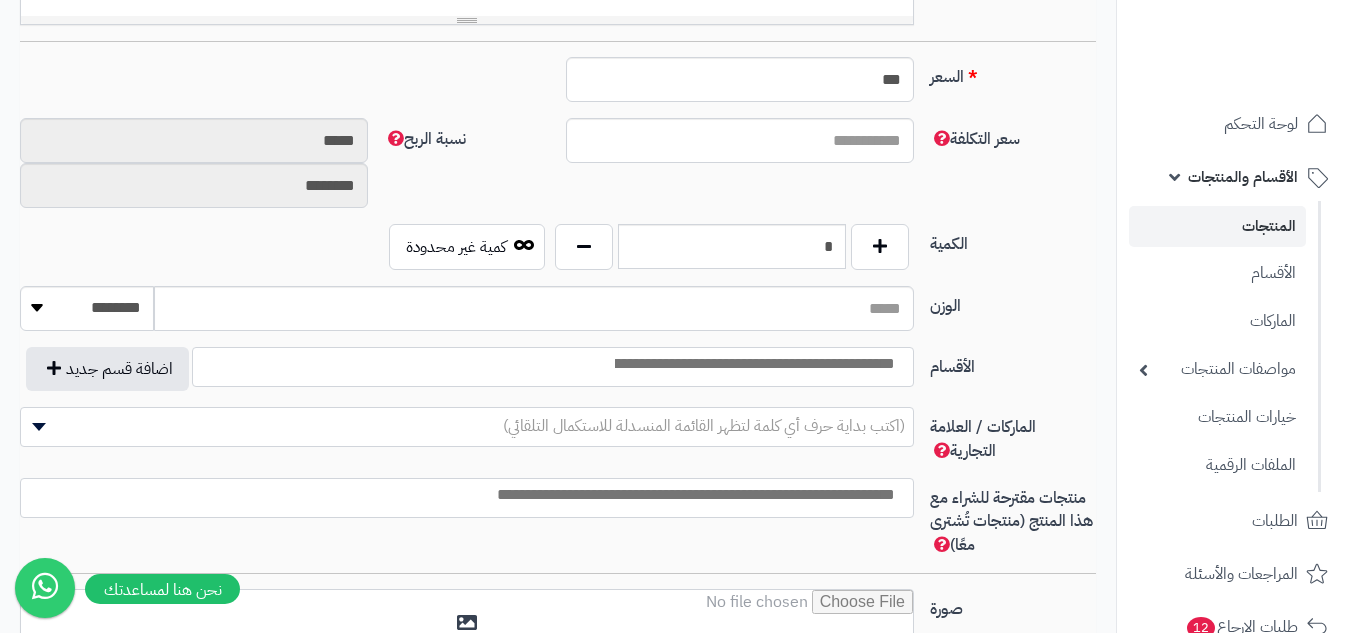 type on "*" 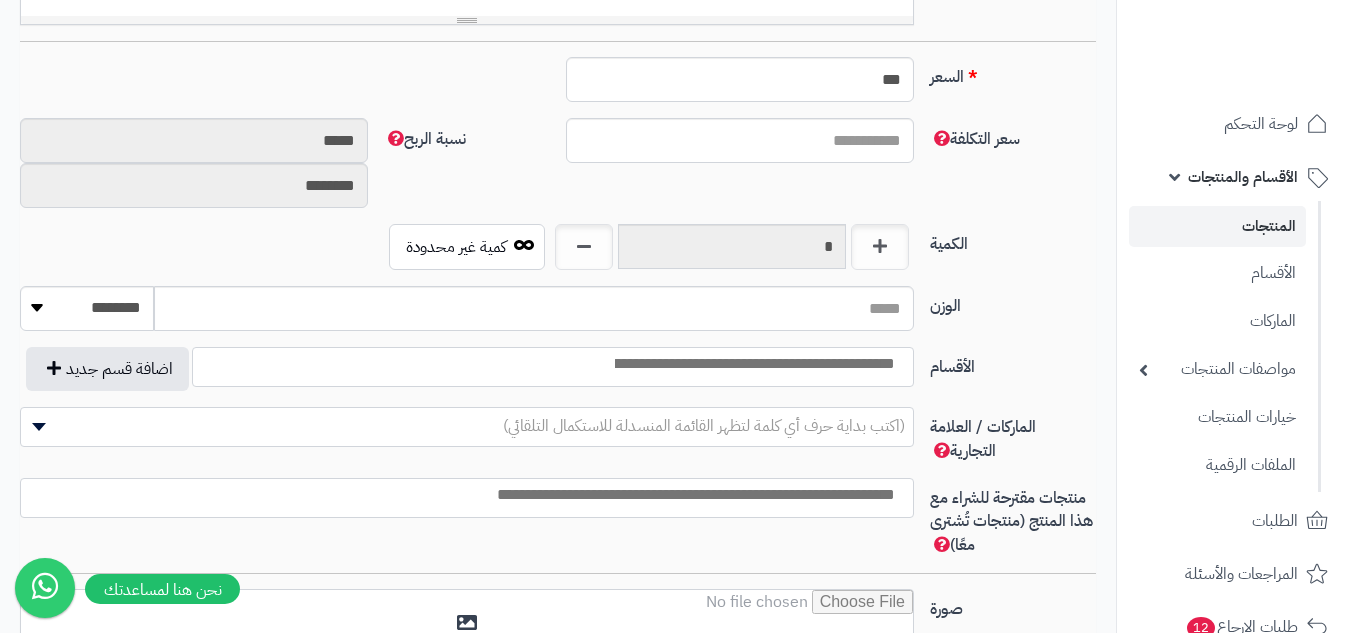 click at bounding box center (553, 367) 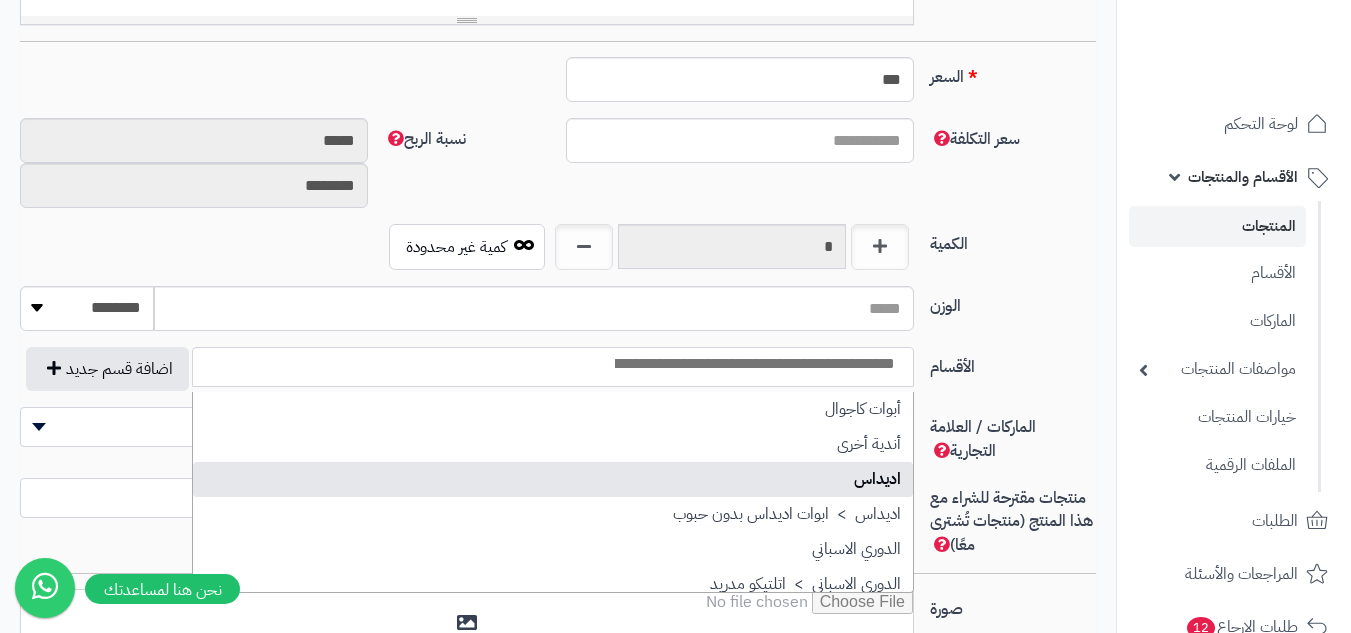 click on "الوزن
******** **** ***** *****" at bounding box center (558, 316) 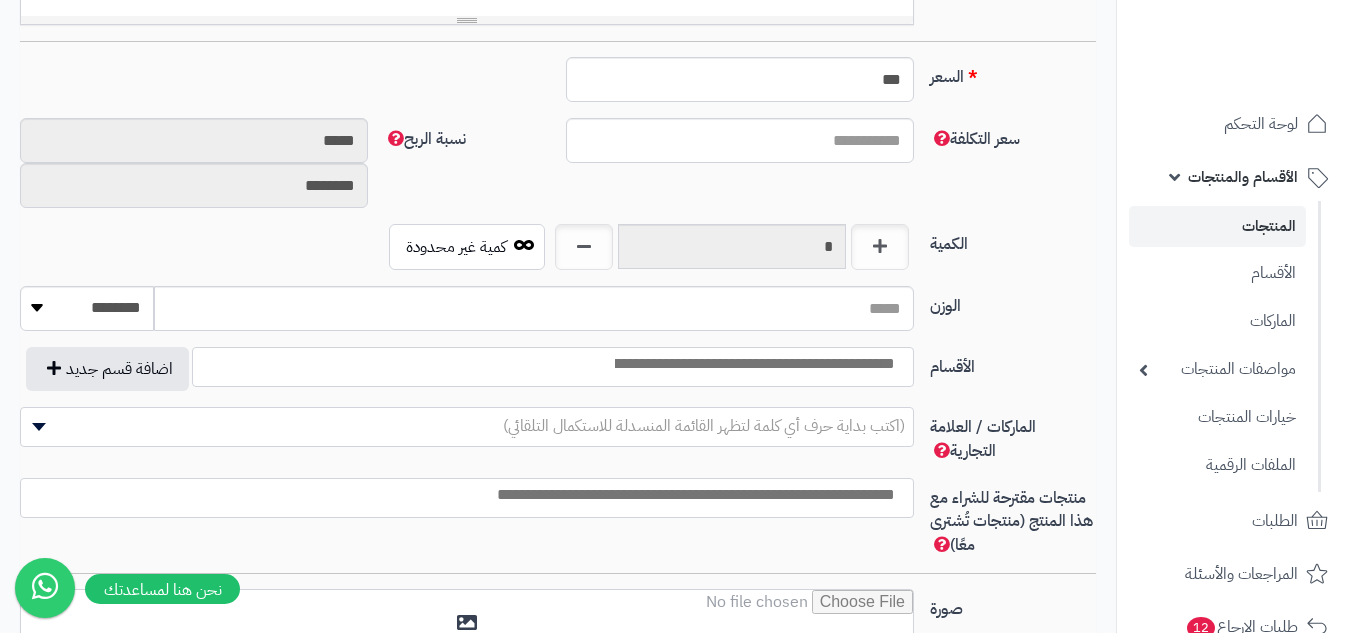 click at bounding box center (753, 364) 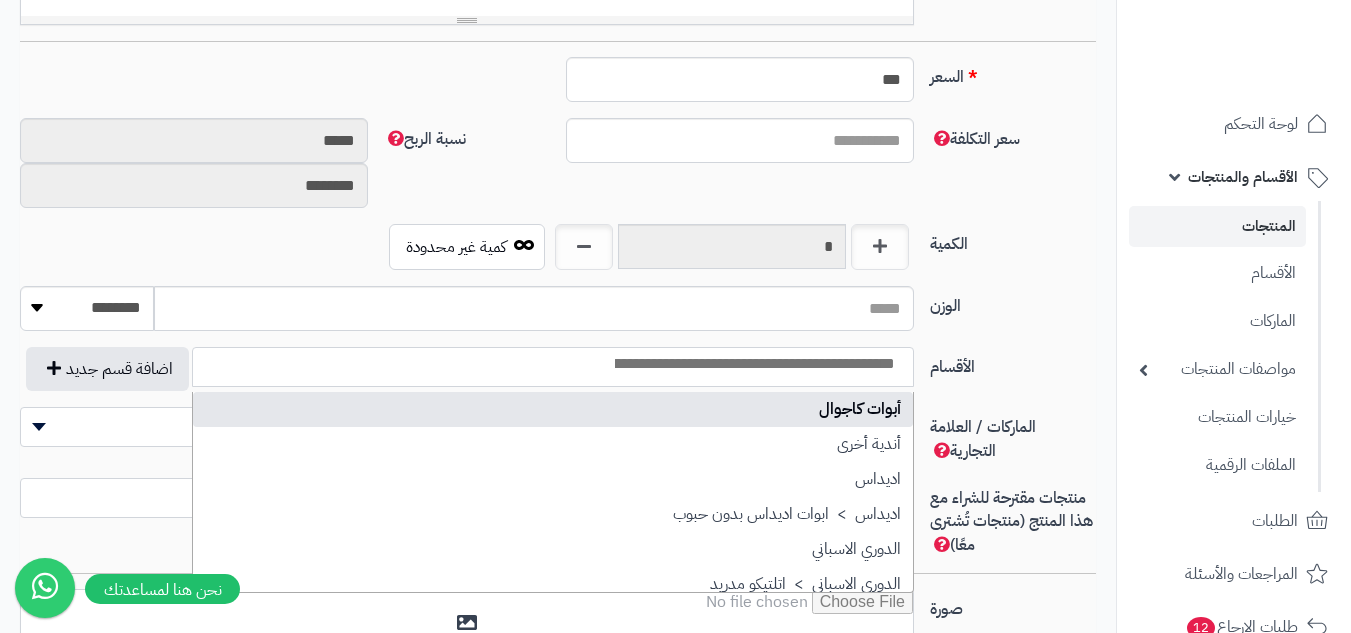 click at bounding box center (753, 364) 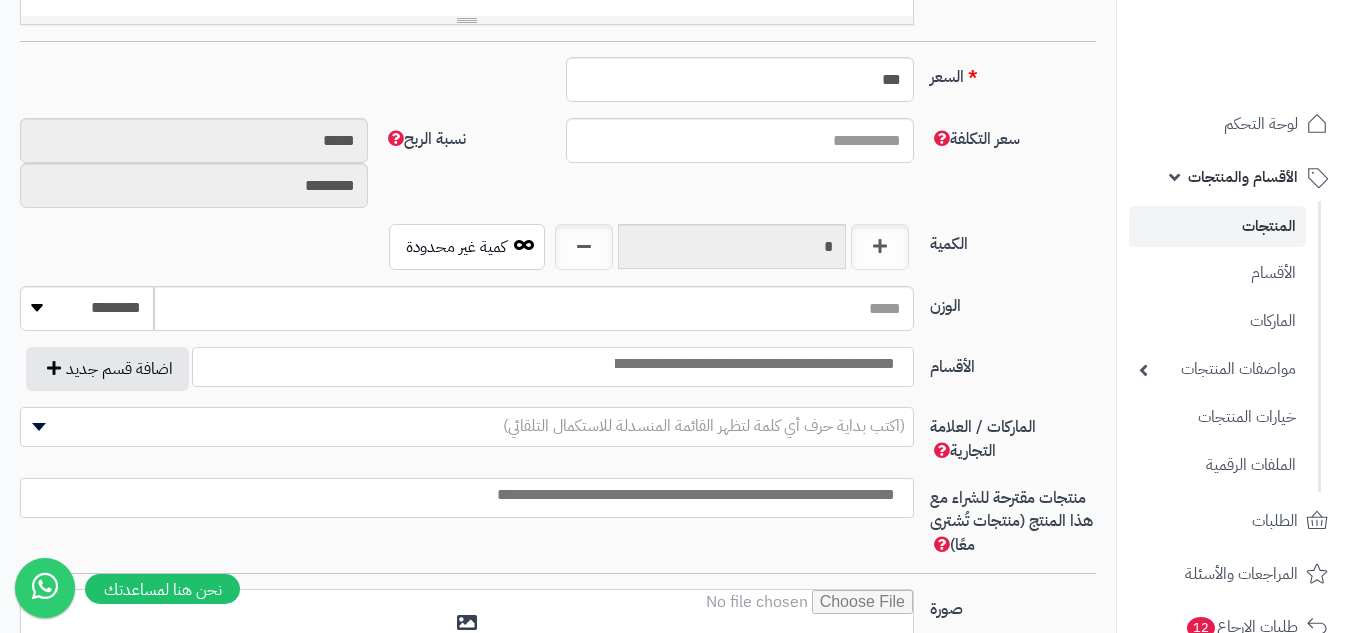 click at bounding box center [753, 364] 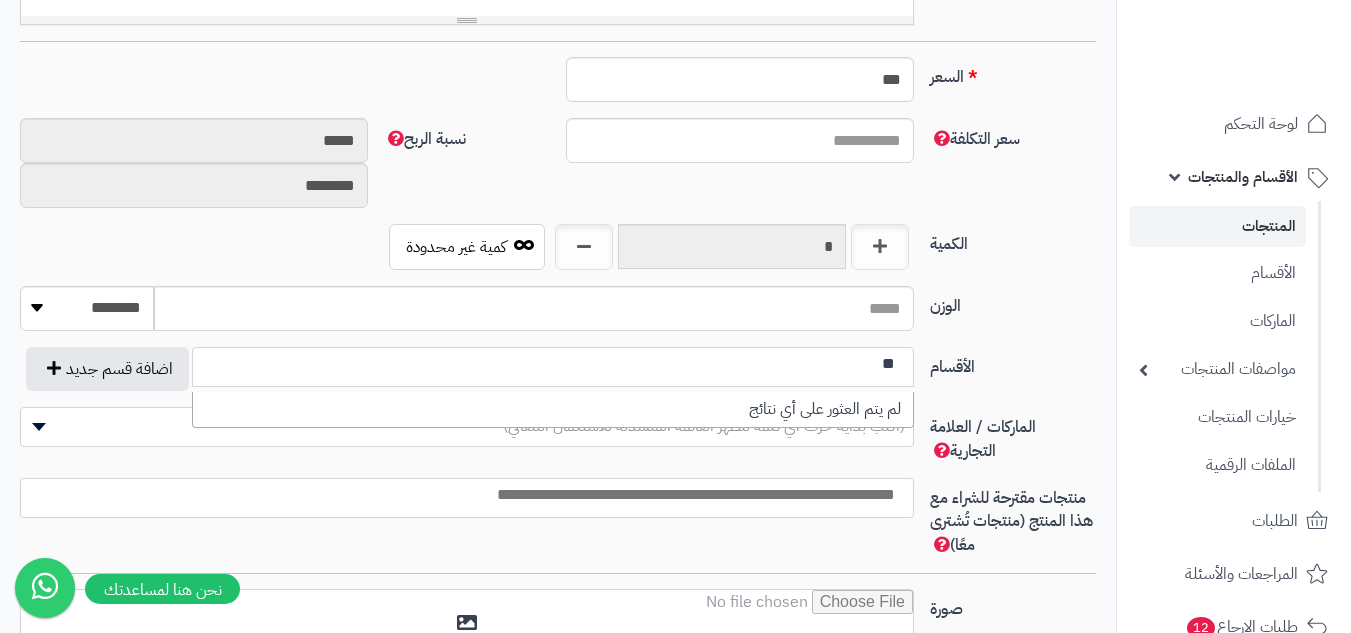 type on "*" 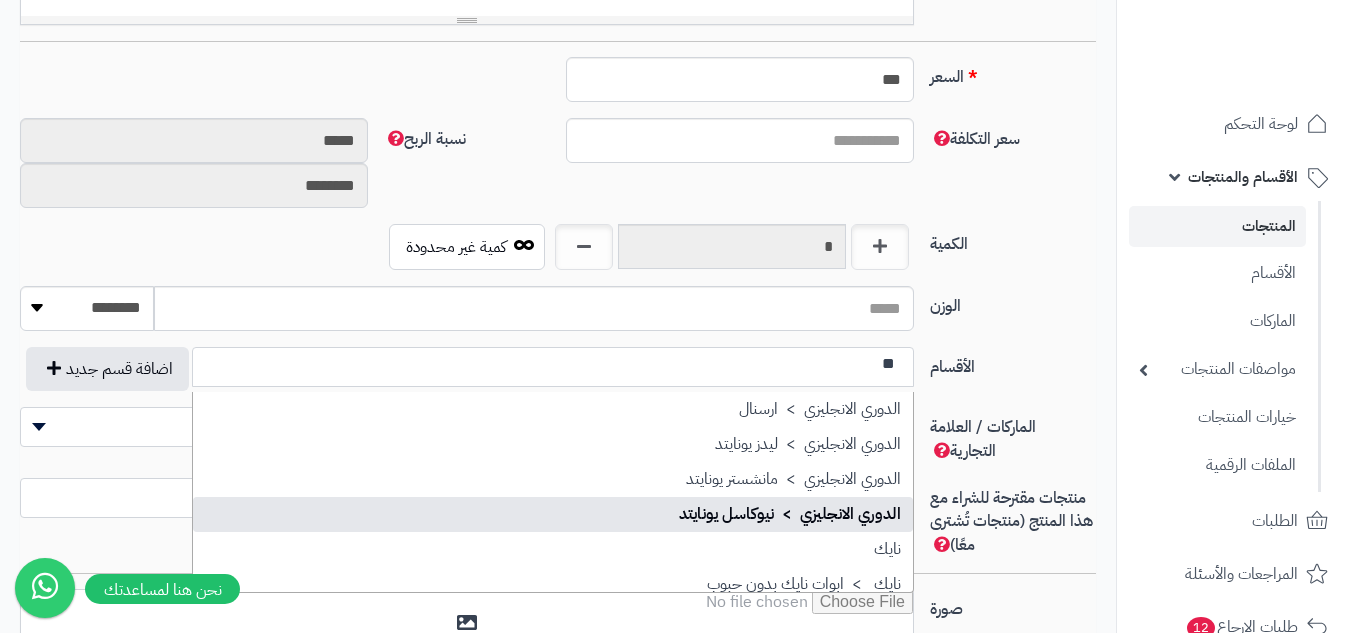 type on "**" 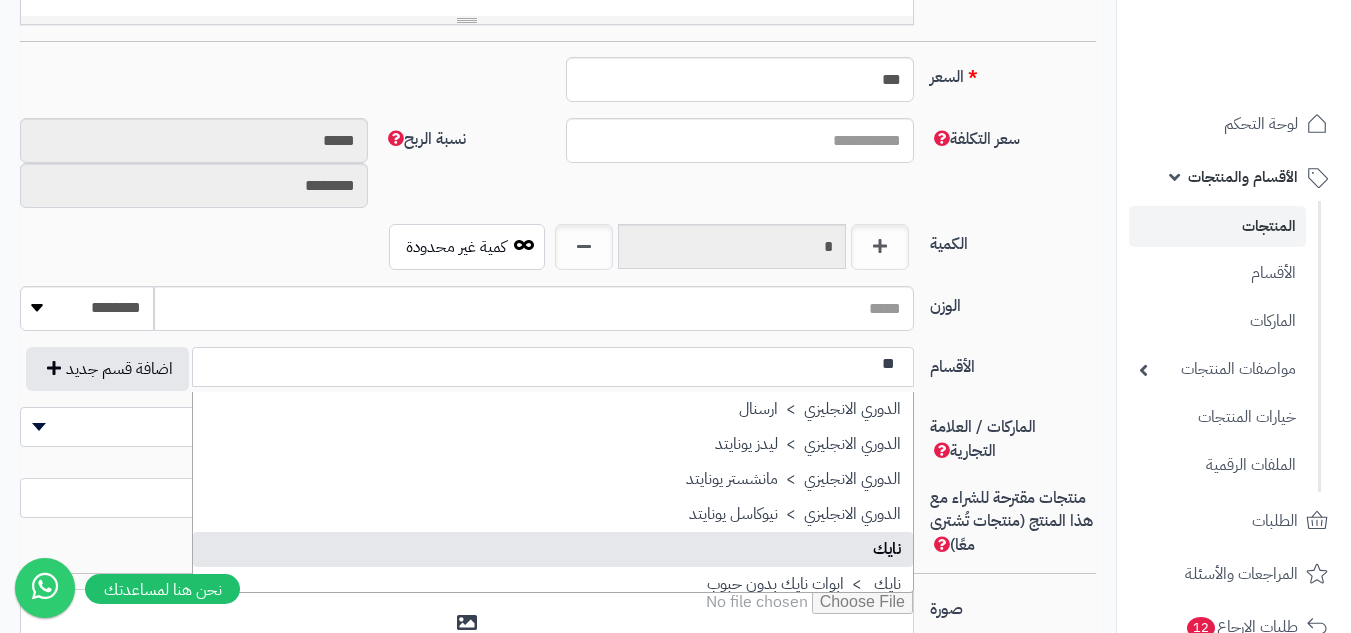 select on "**" 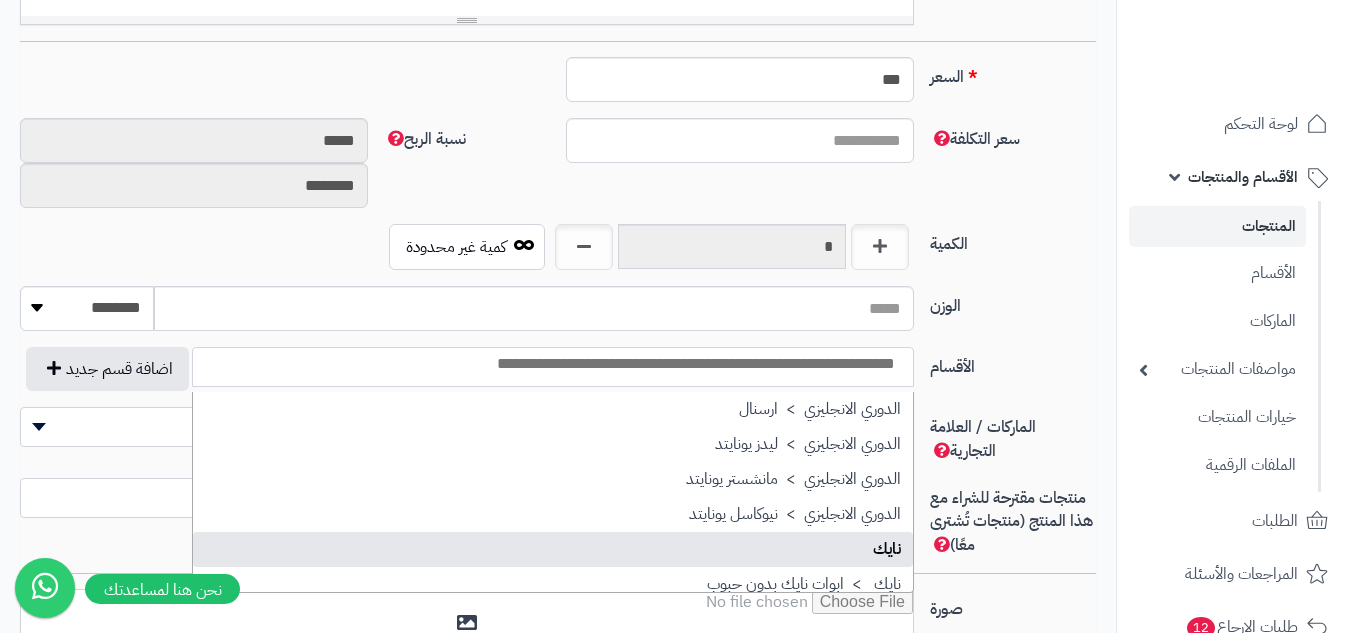 scroll, scrollTop: 0, scrollLeft: 0, axis: both 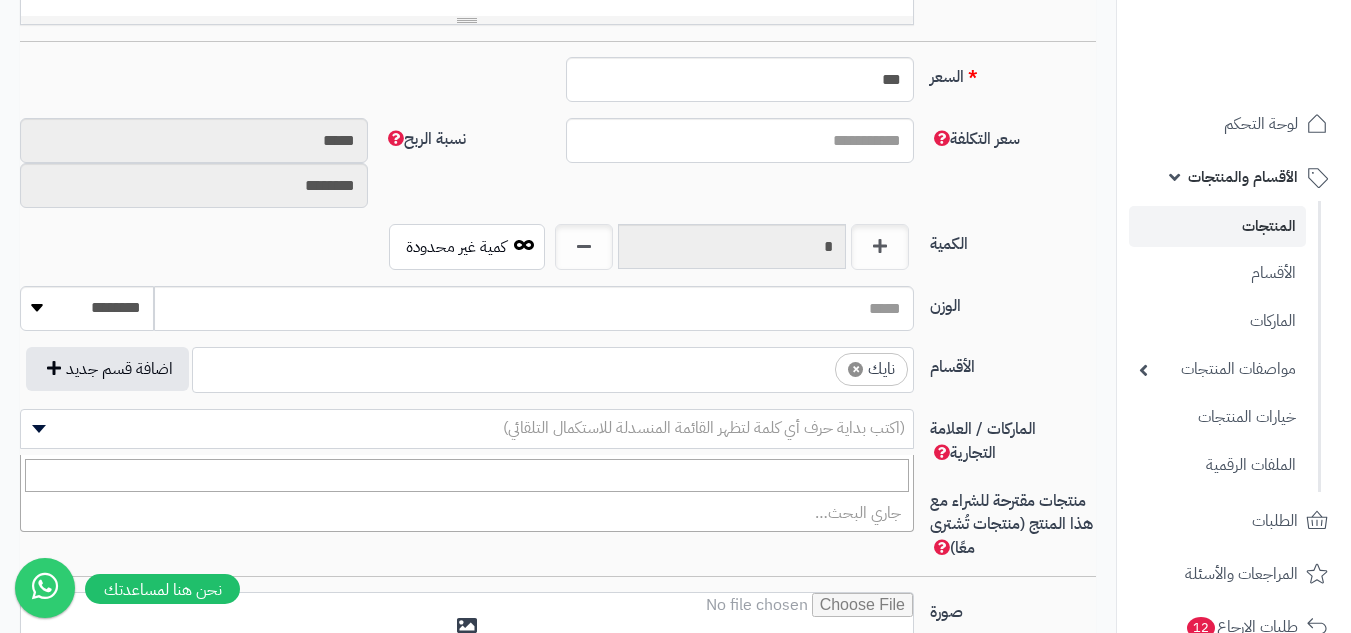 click on "(اكتب بداية حرف أي كلمة لتظهر القائمة المنسدلة للاستكمال التلقائي)" at bounding box center (704, 428) 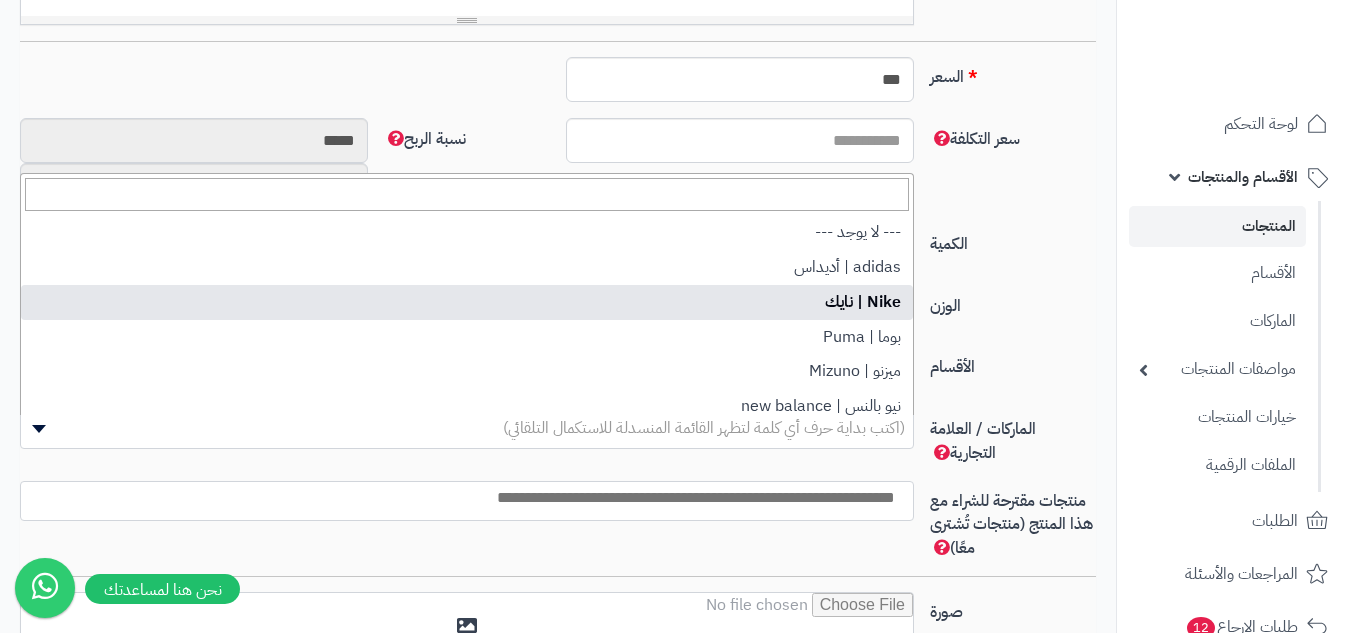 select on "**" 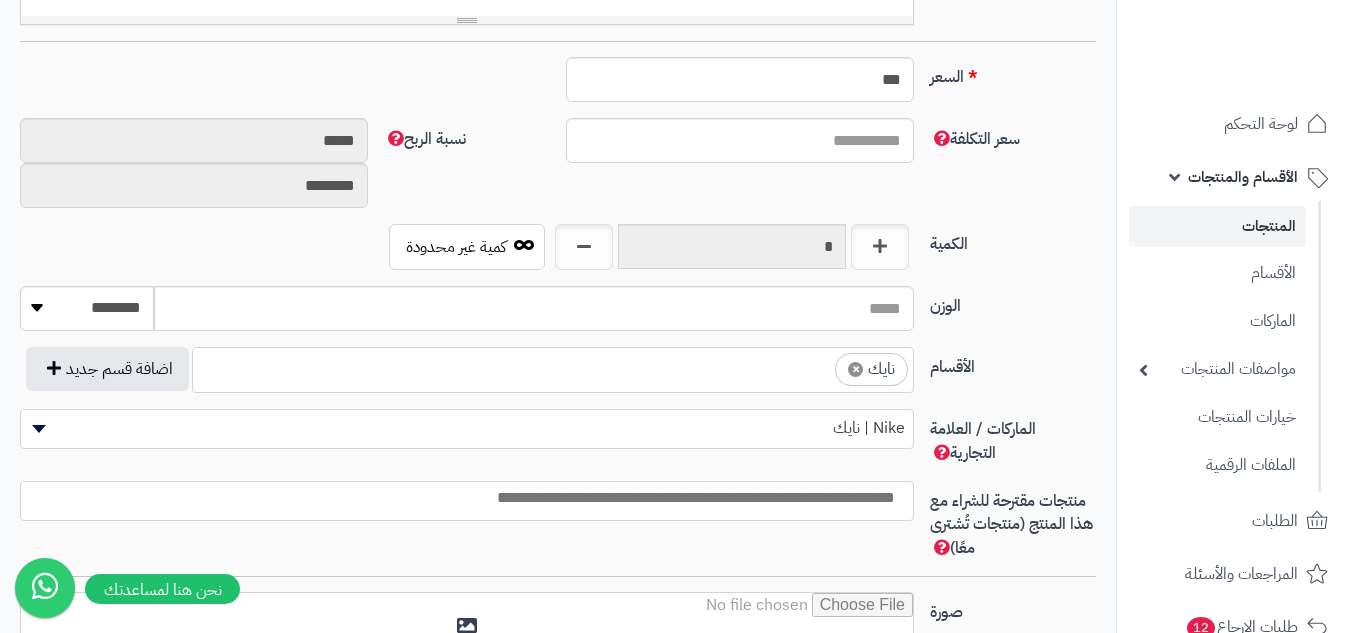 click at bounding box center (462, 498) 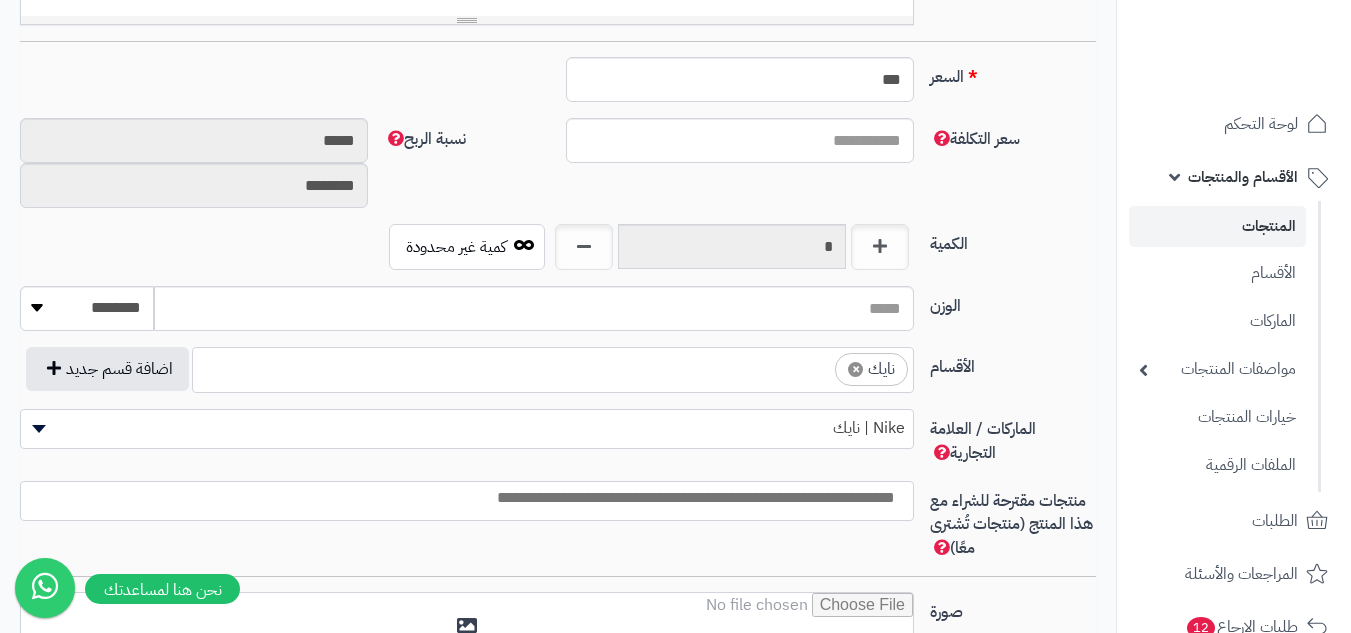 drag, startPoint x: 990, startPoint y: 346, endPoint x: 980, endPoint y: 384, distance: 39.293766 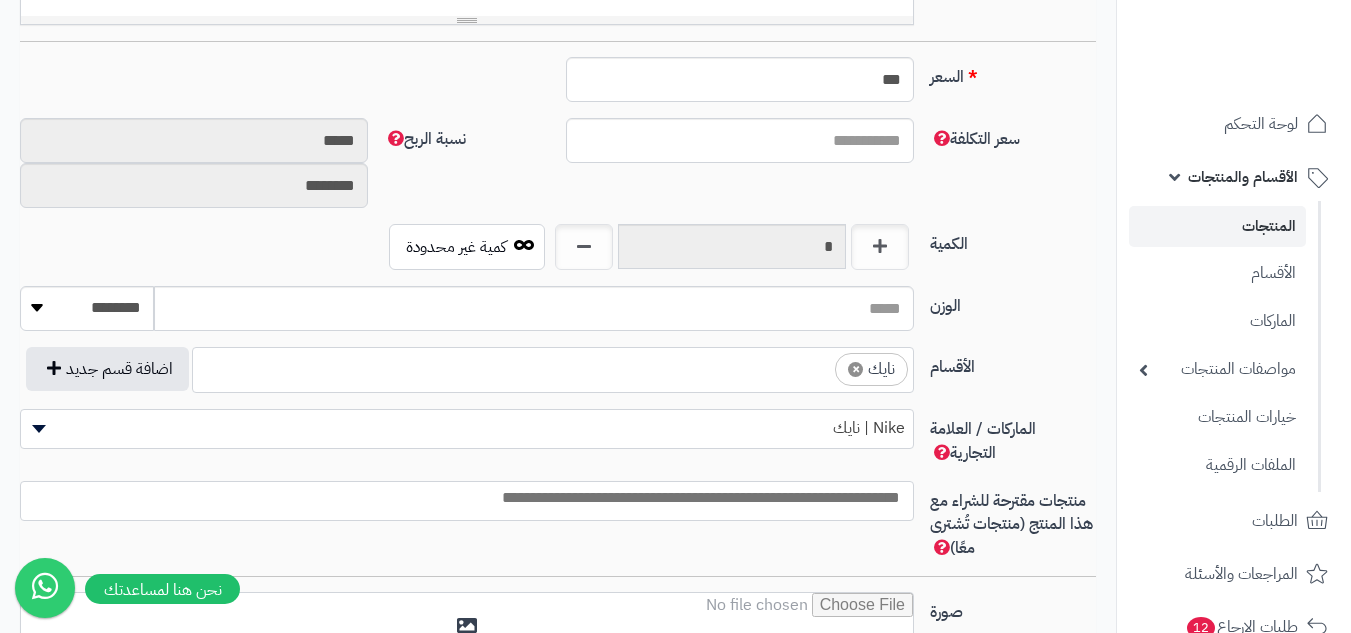 paste on "**********" 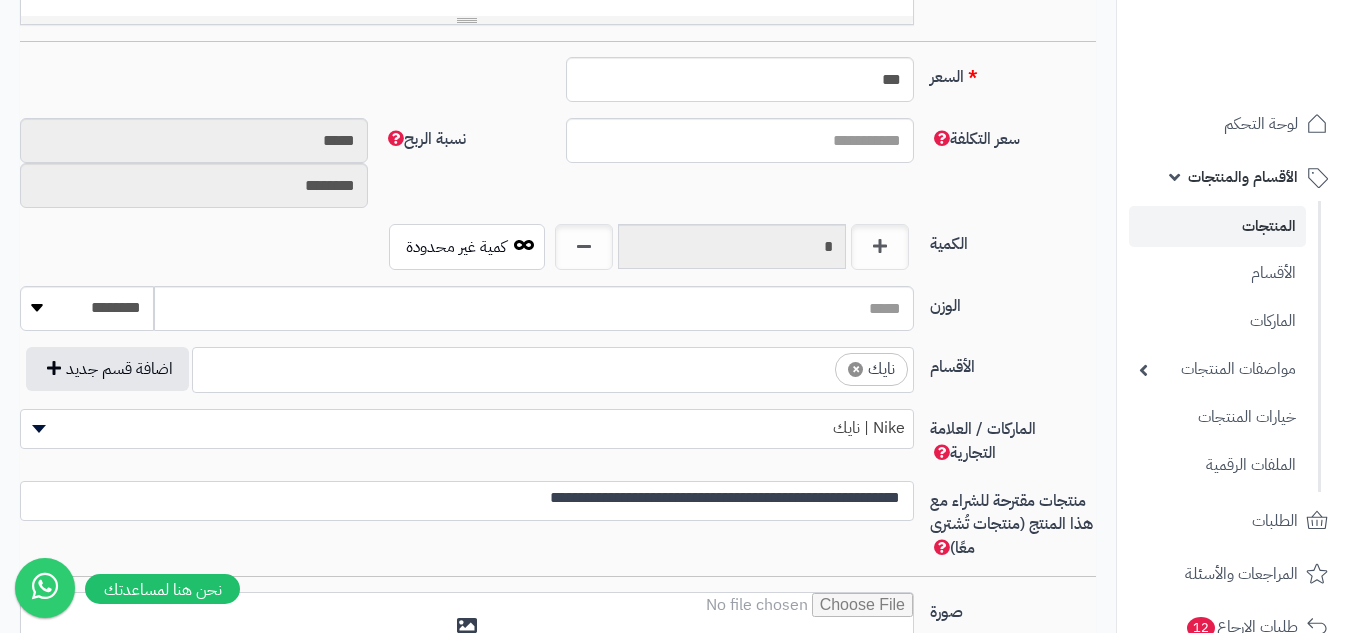 scroll, scrollTop: 0, scrollLeft: 0, axis: both 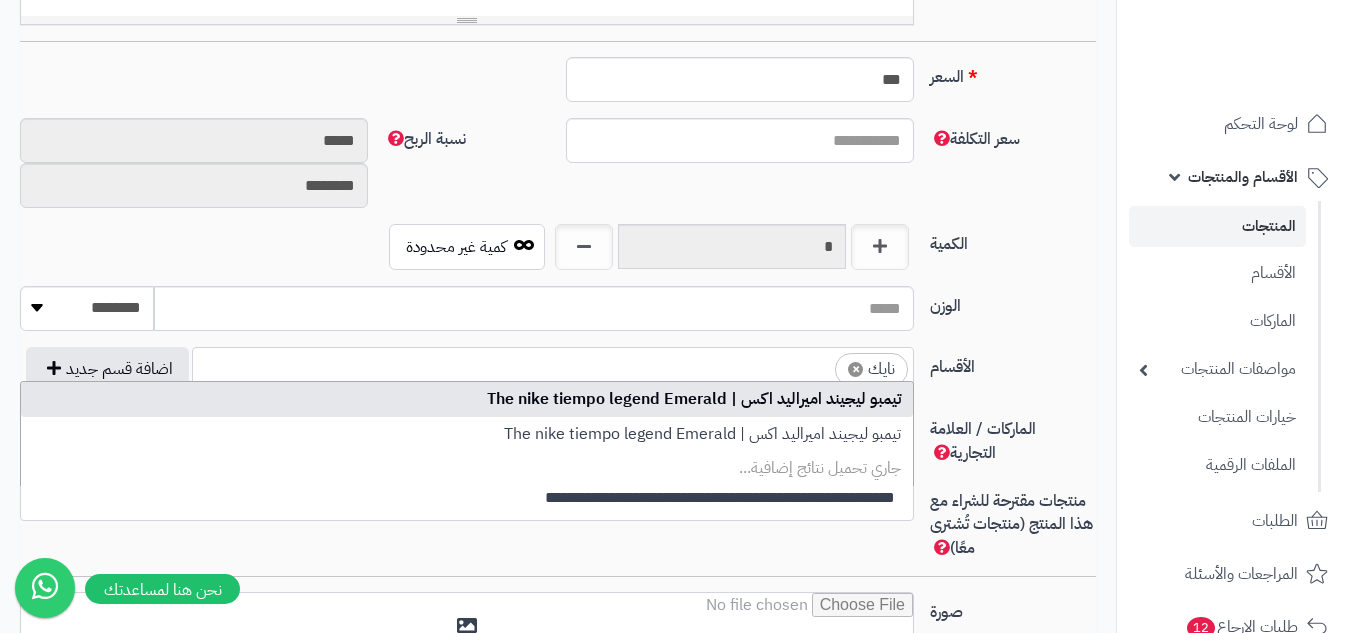 type on "**********" 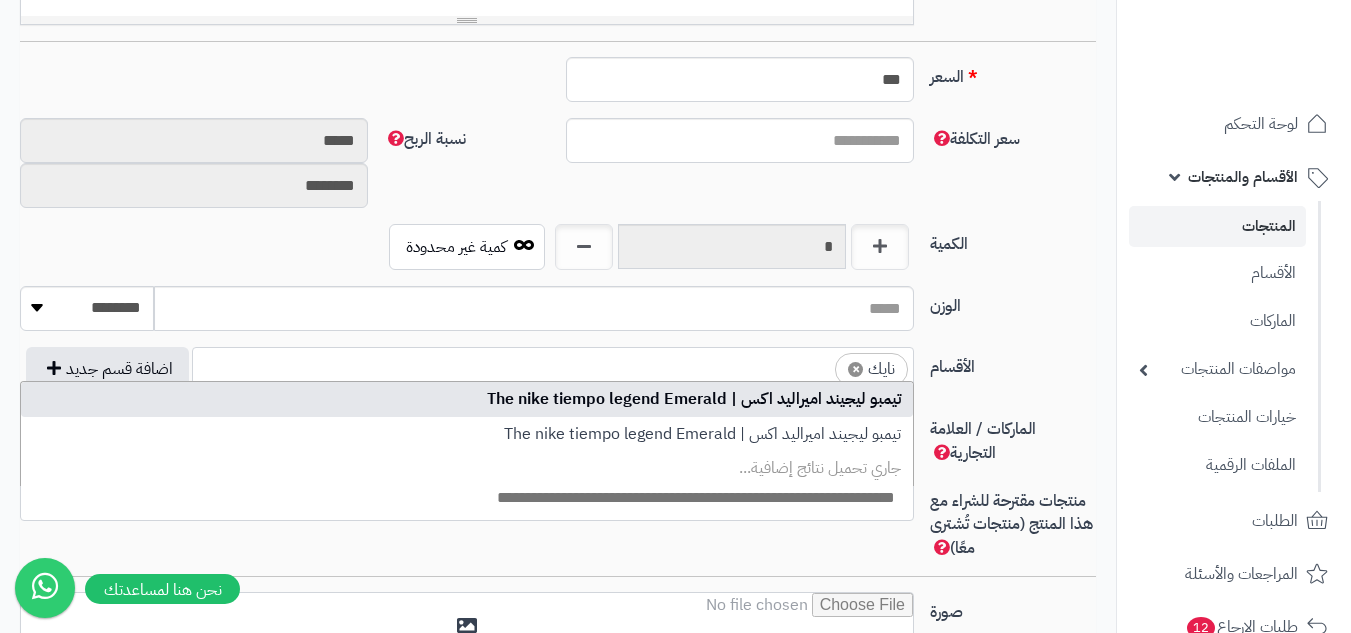 scroll, scrollTop: 0, scrollLeft: 0, axis: both 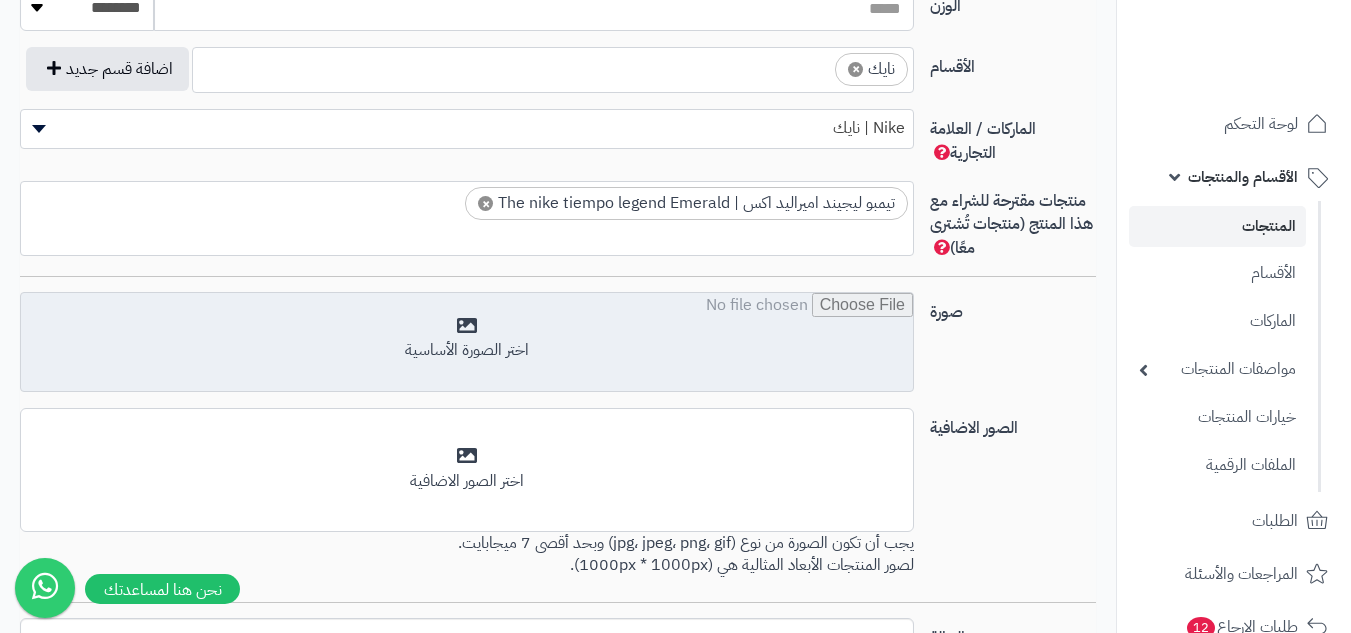 click at bounding box center [467, 343] 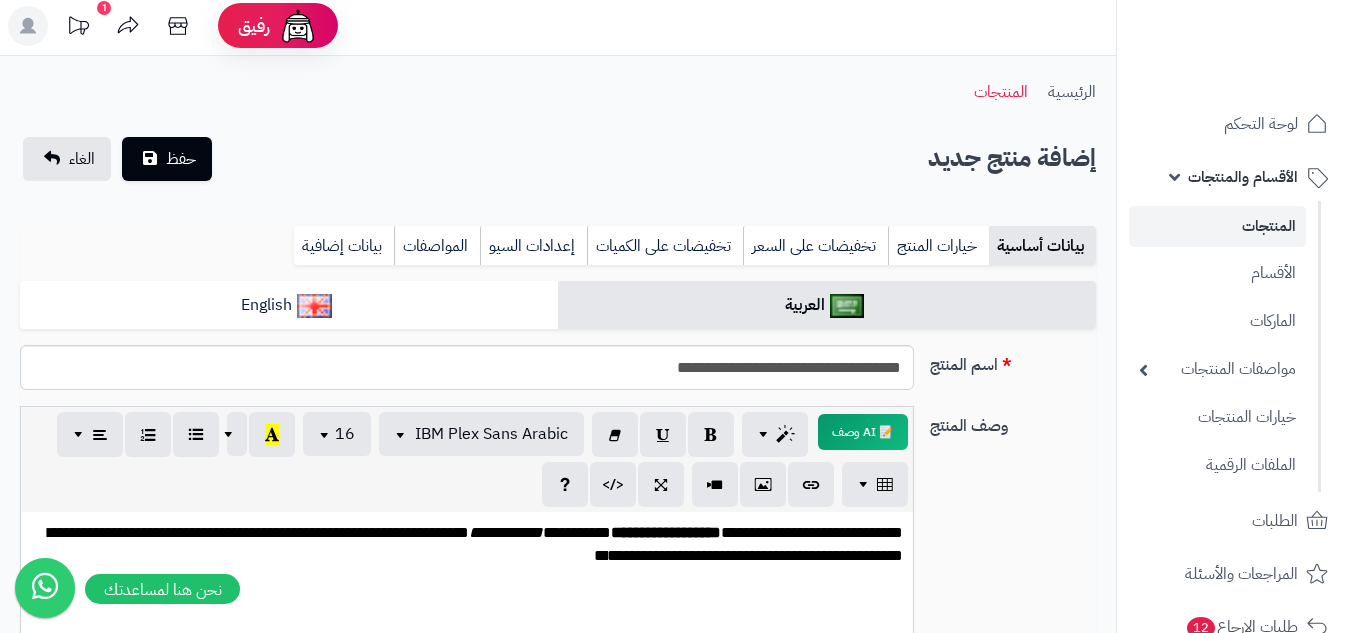 scroll, scrollTop: 0, scrollLeft: 0, axis: both 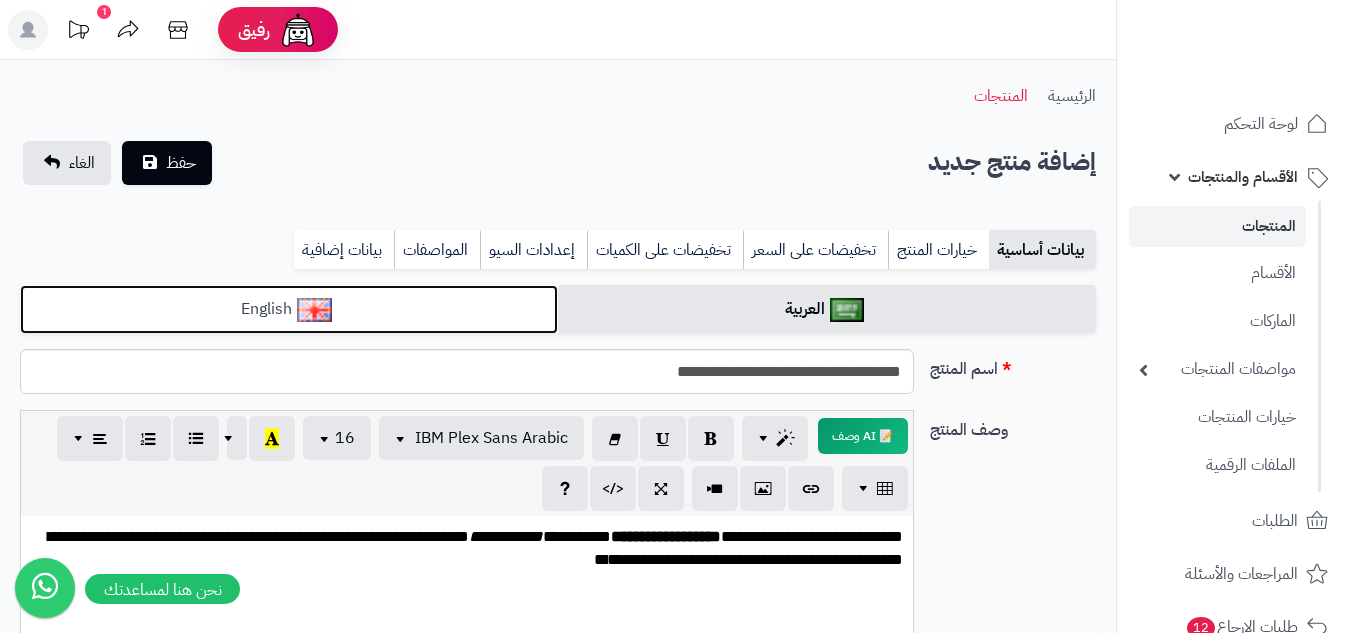 click on "English" at bounding box center [289, 309] 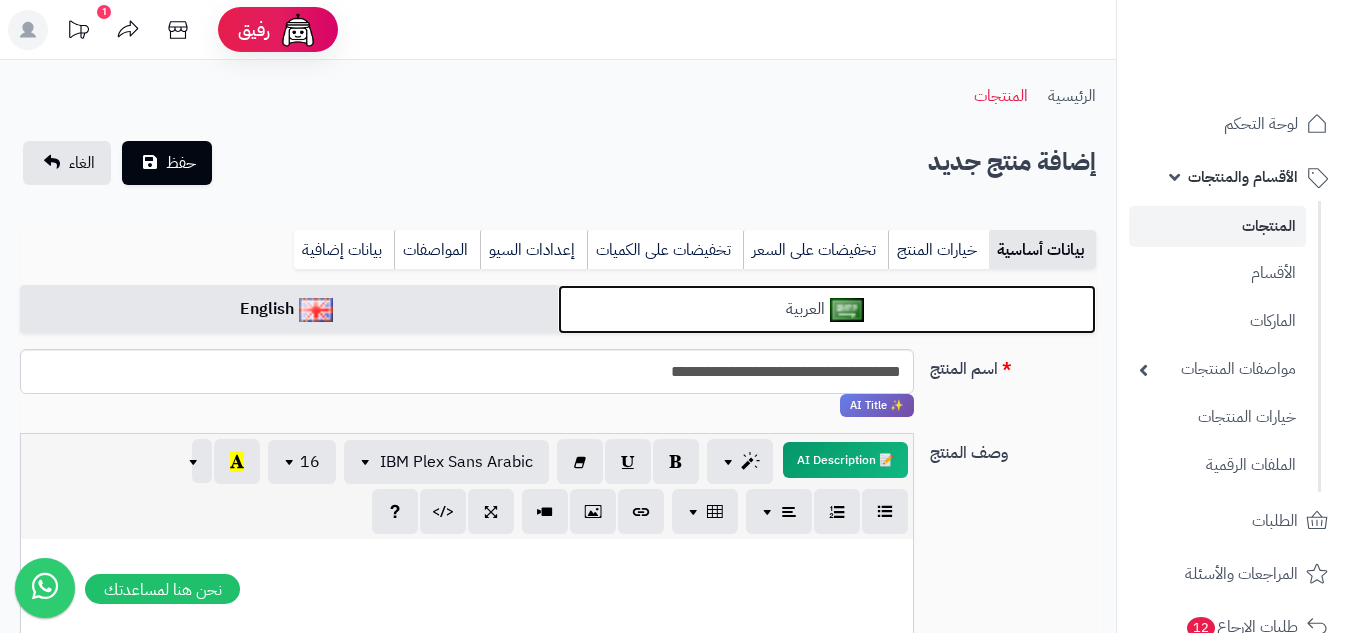 click on "العربية" at bounding box center [827, 309] 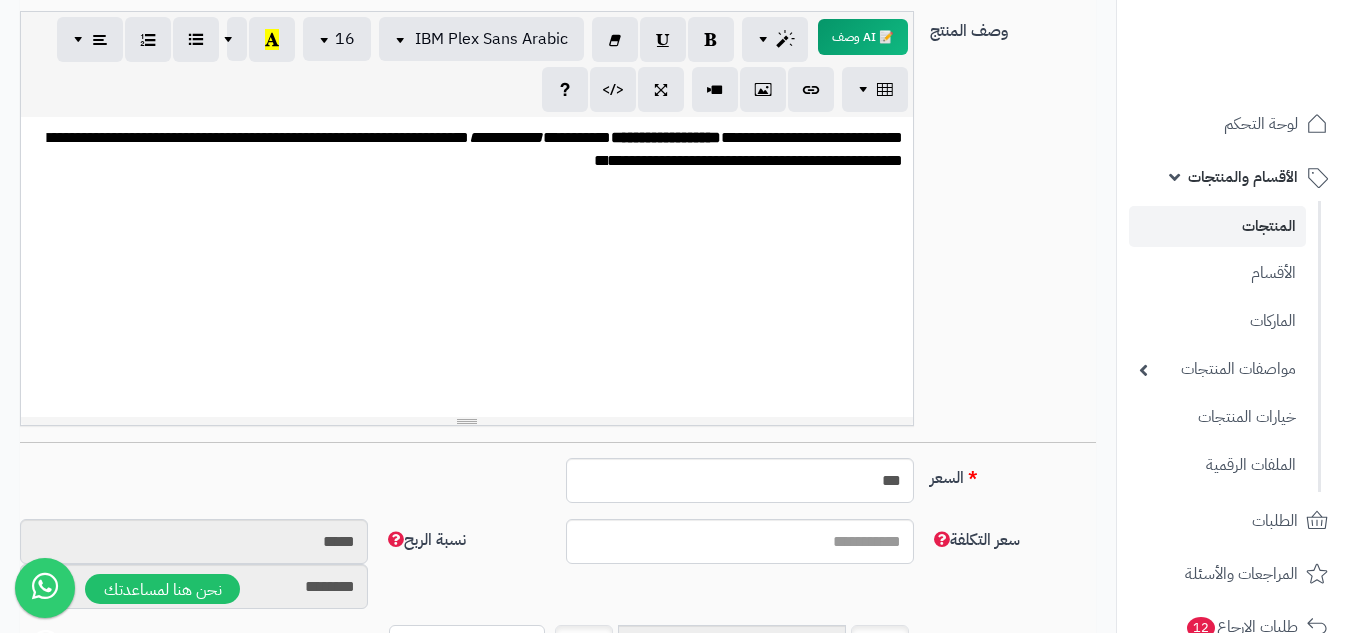scroll, scrollTop: 100, scrollLeft: 0, axis: vertical 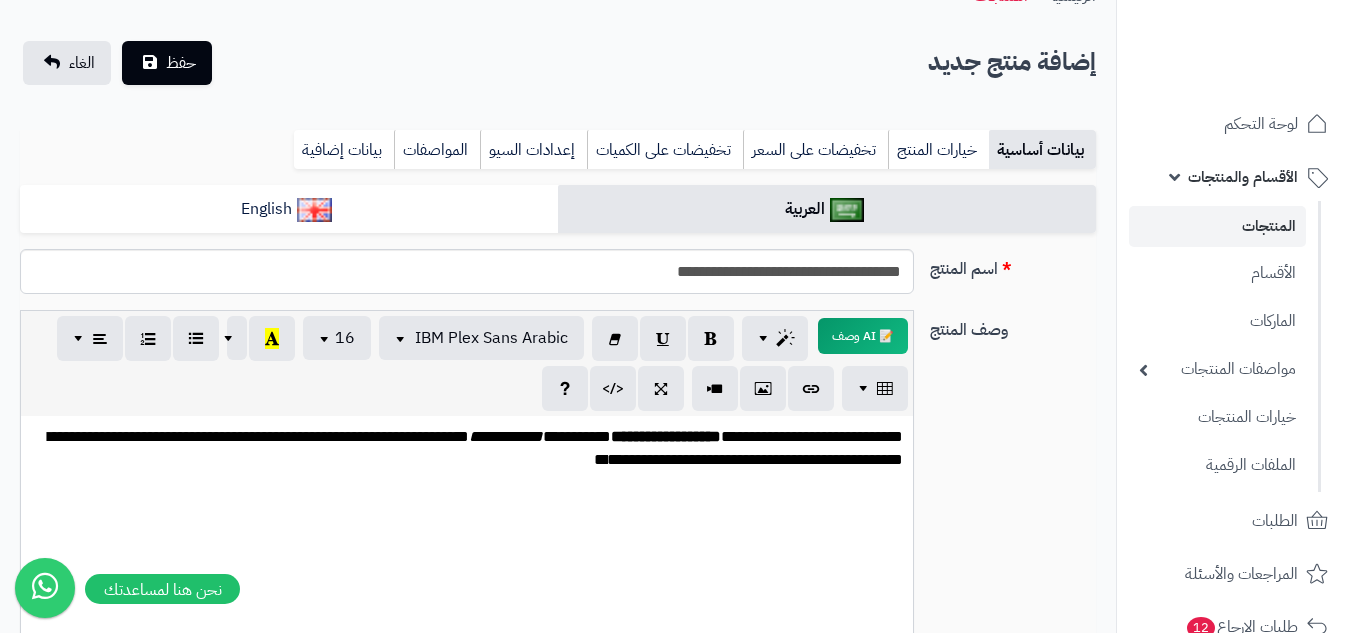 click on "بيانات أساسية خيارات المنتج تخفيضات على السعر تخفيضات على الكميات إعدادات السيو المواصفات نقاط المكافآت بيانات إضافية" at bounding box center (558, 157) 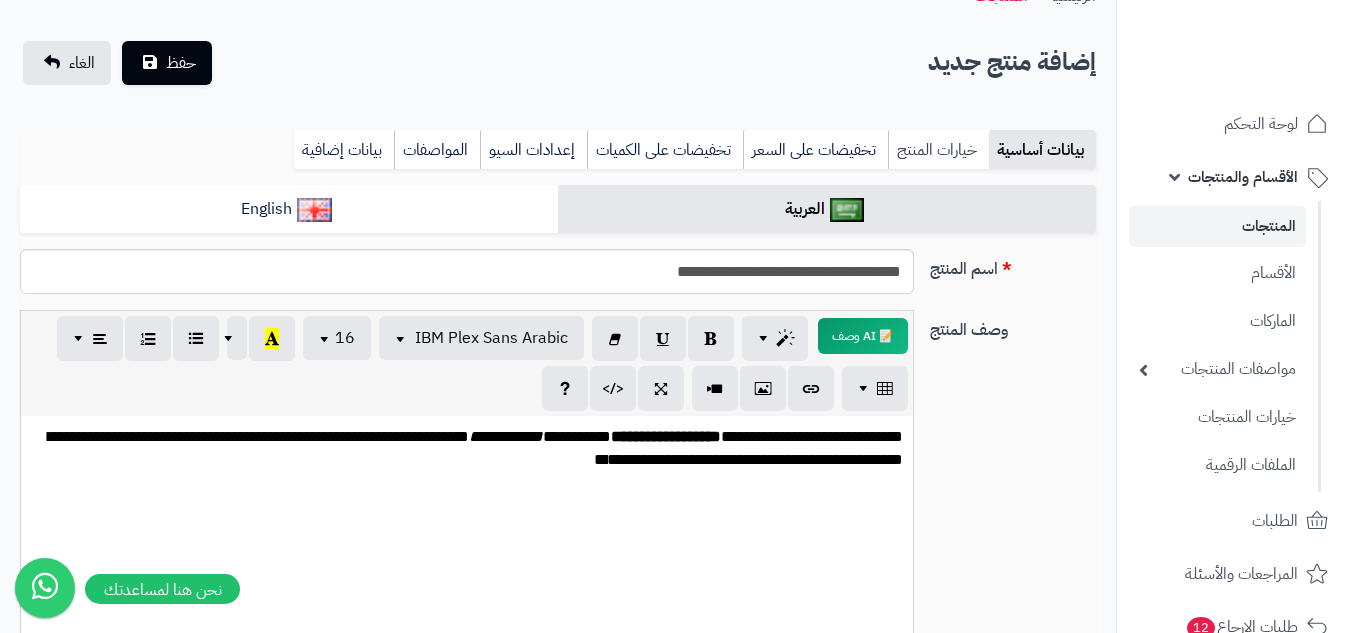 click on "خيارات المنتج" at bounding box center [938, 150] 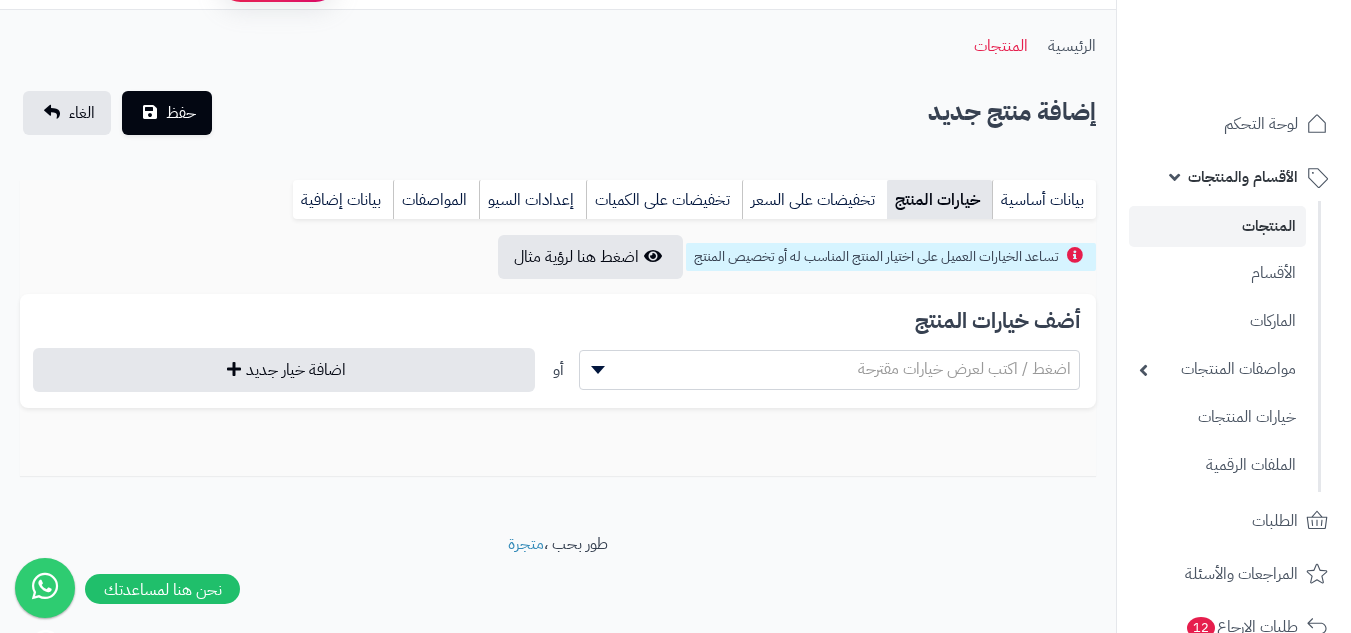 scroll, scrollTop: 56, scrollLeft: 0, axis: vertical 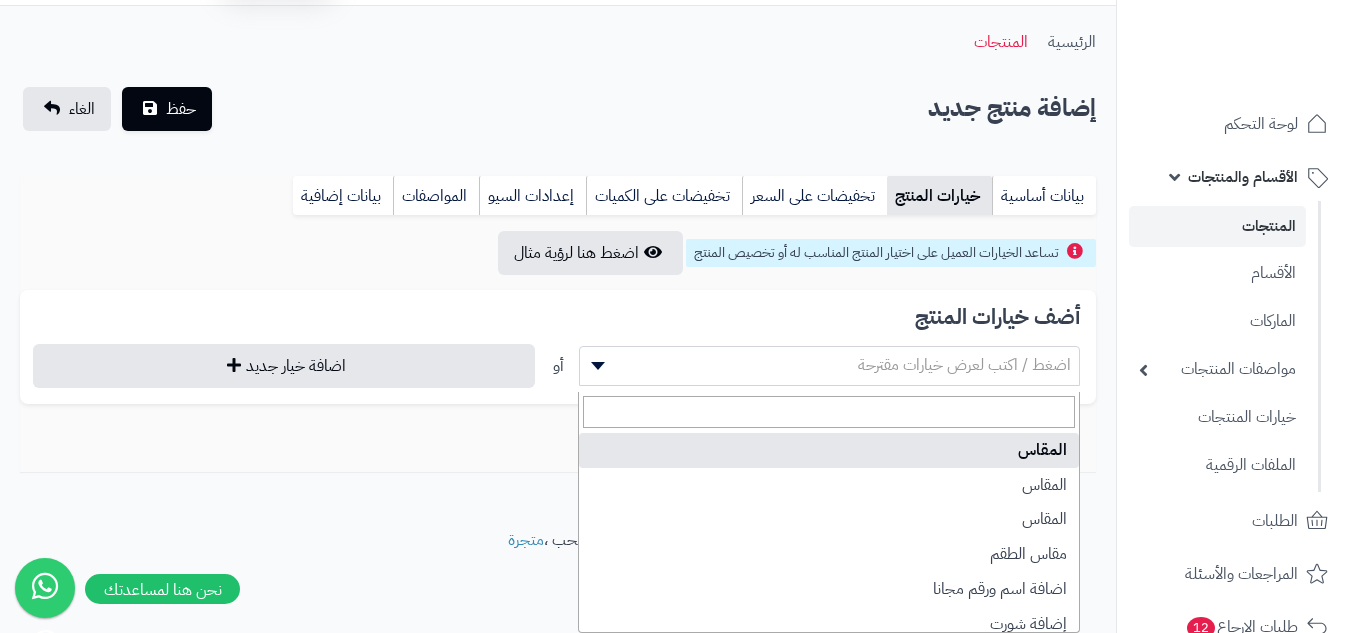 select on "**" 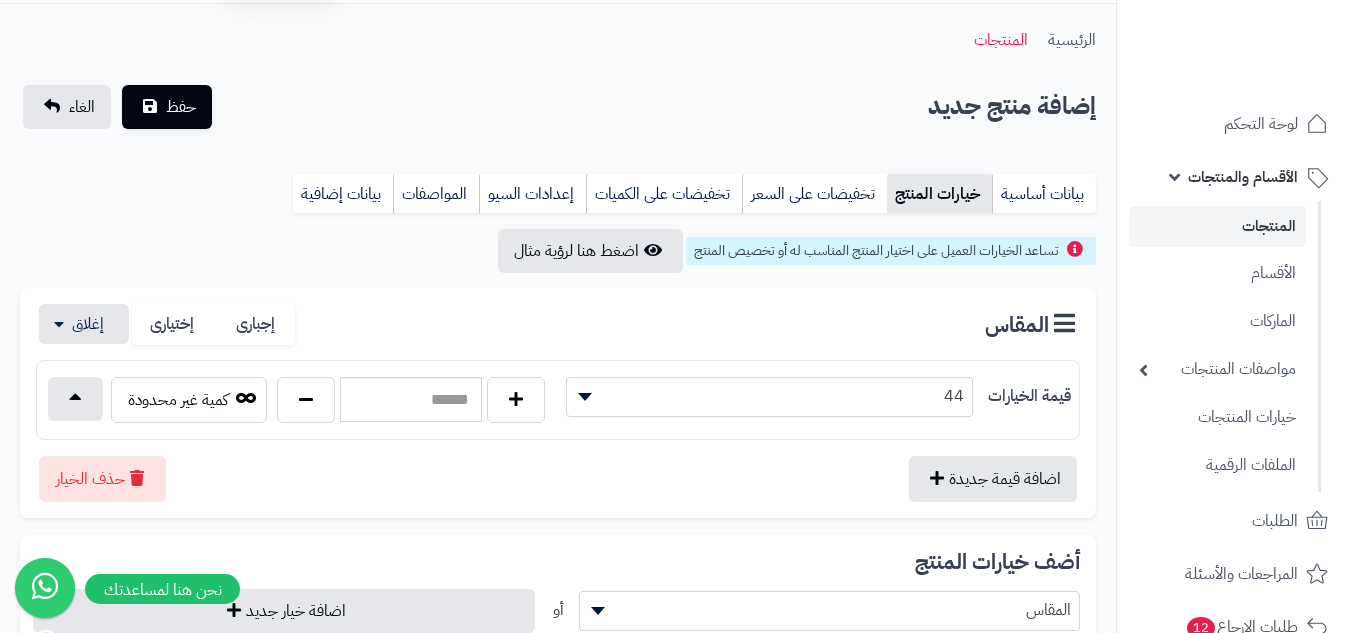 click on "44" at bounding box center (769, 396) 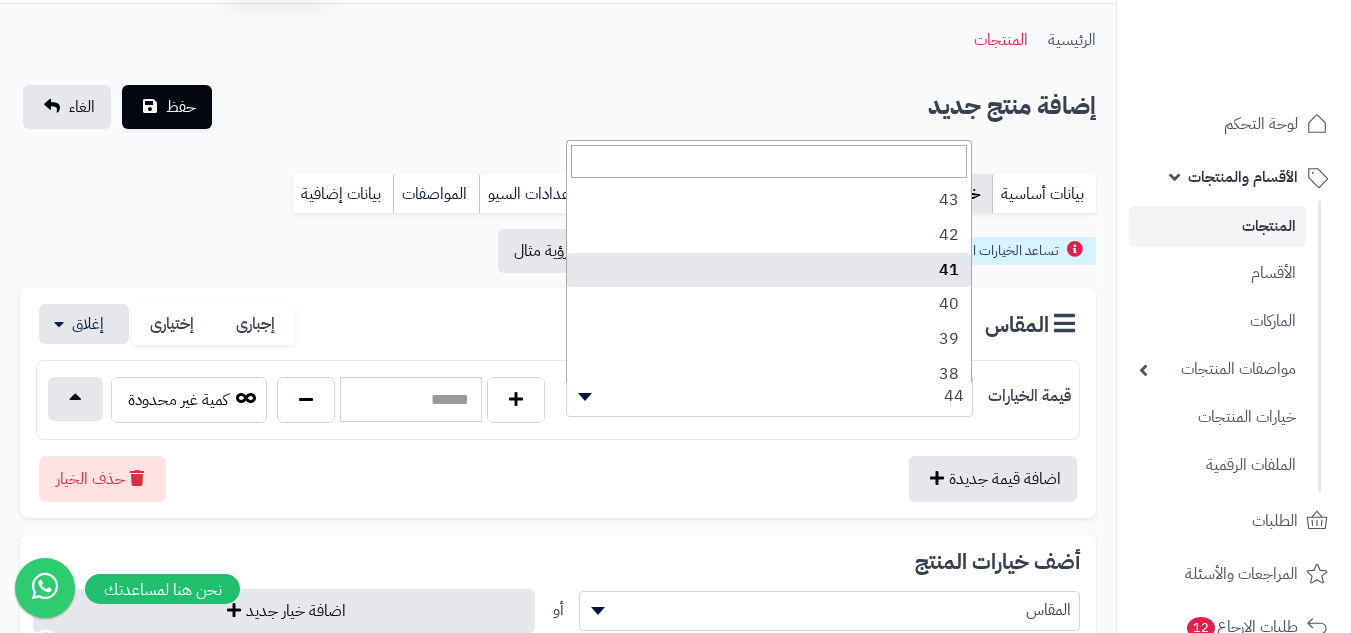 scroll, scrollTop: 100, scrollLeft: 0, axis: vertical 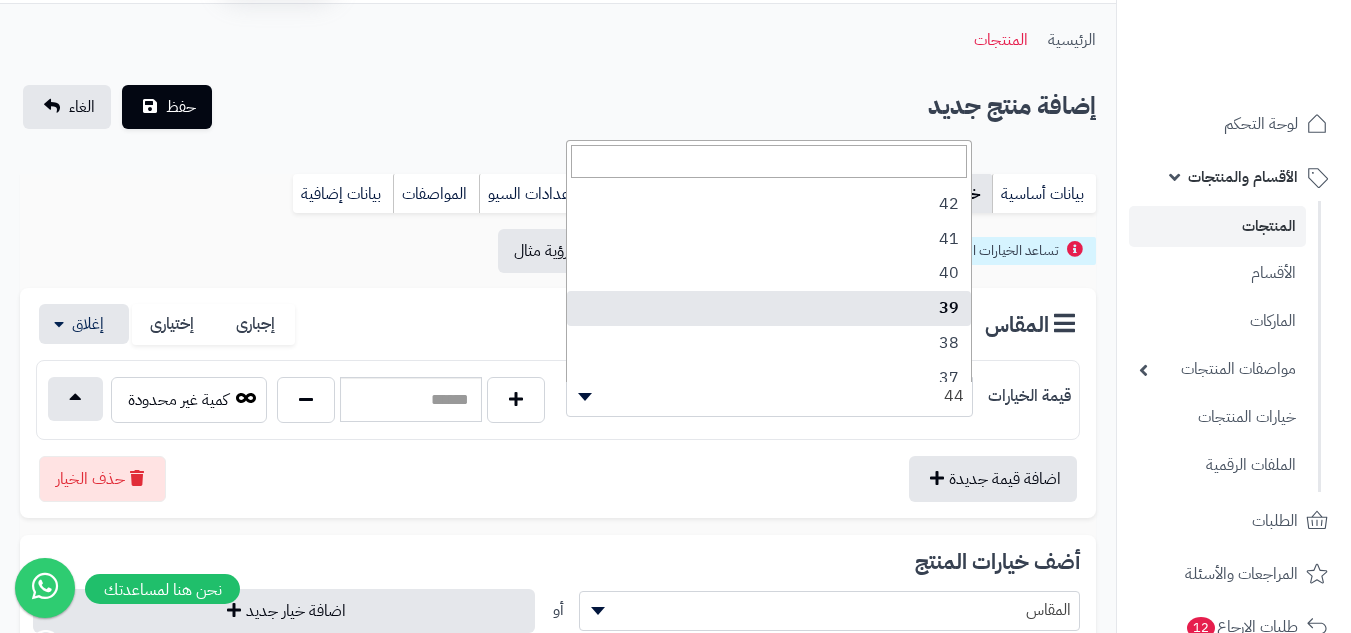 select on "***" 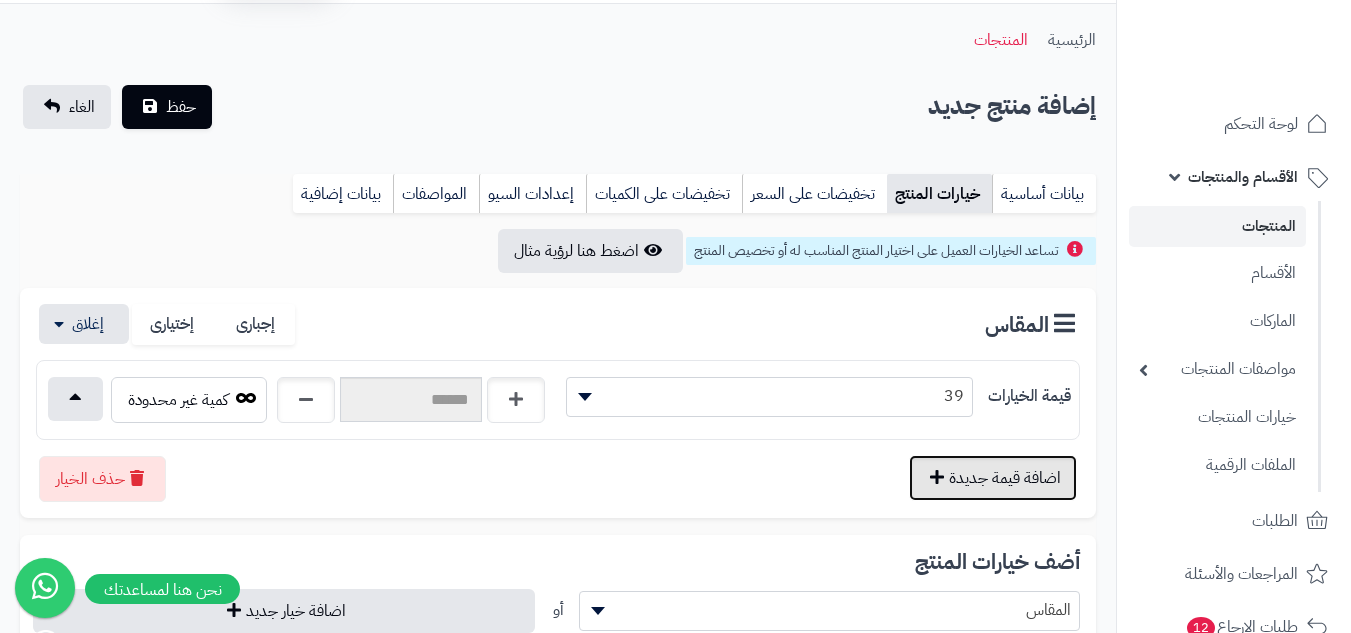 click on "اضافة قيمة جديدة" at bounding box center (993, 478) 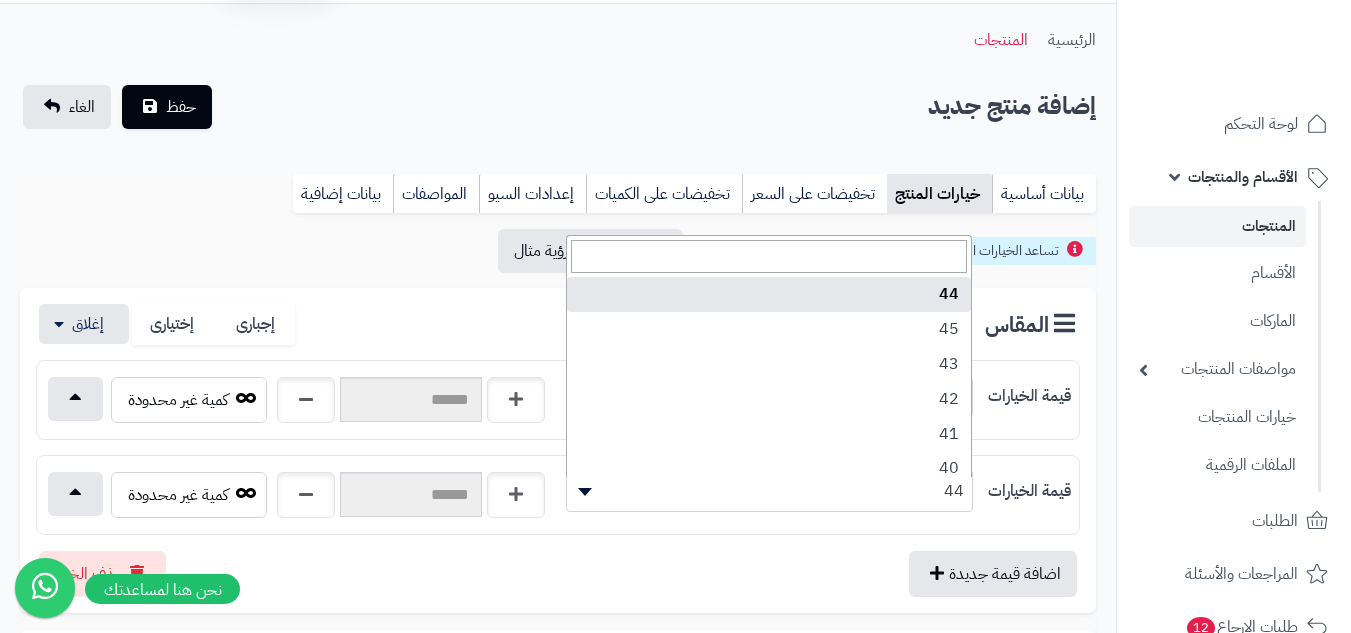 click on "44" at bounding box center [769, 491] 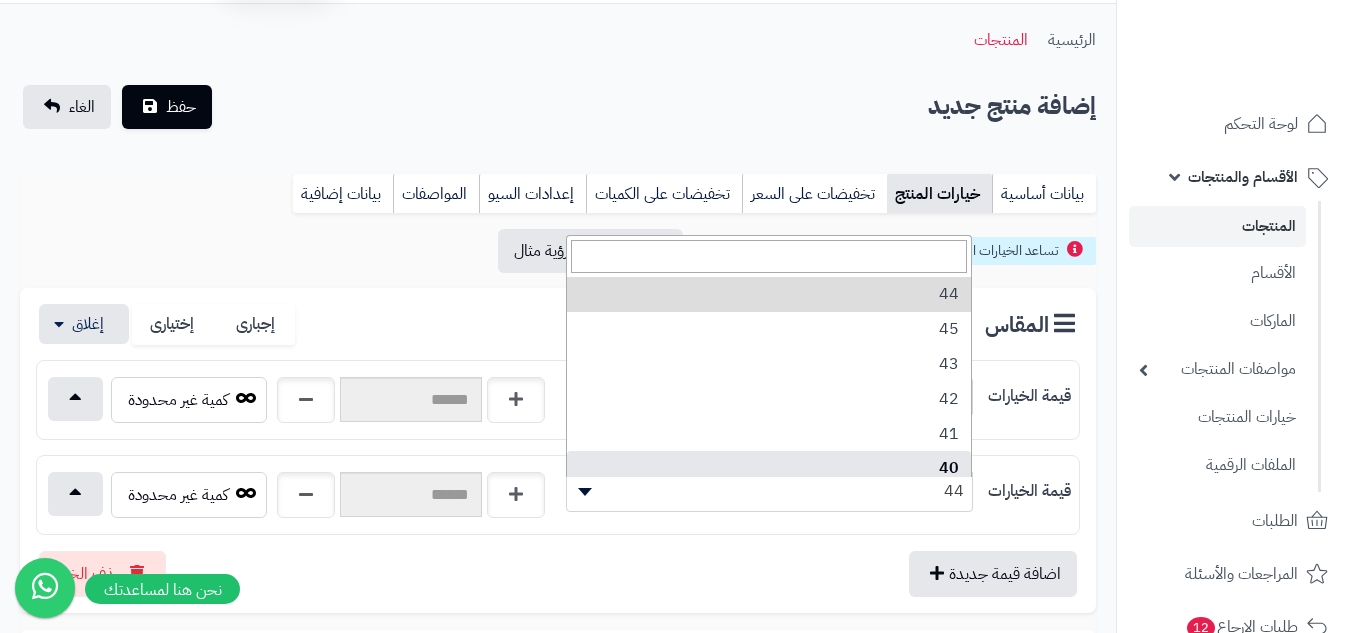 select on "***" 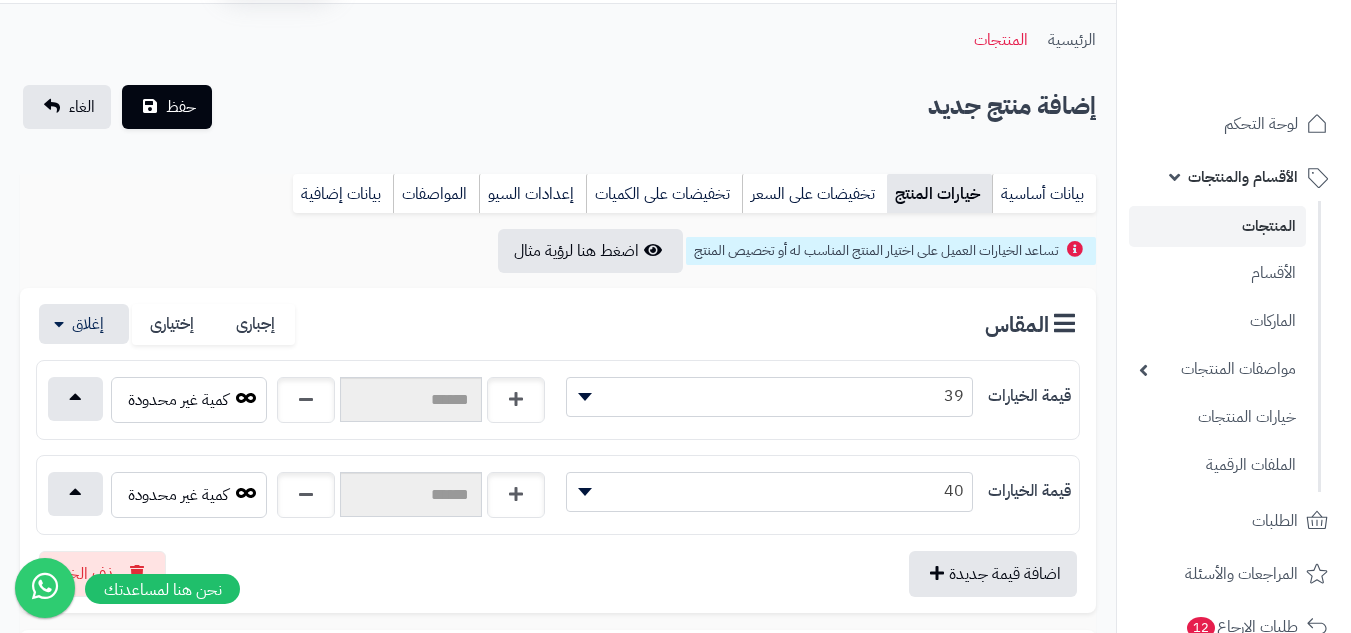 click on "قيمة الخيارات
**
**
**
**
**
**
**
**
**
**
**
40
* *" at bounding box center [558, 495] 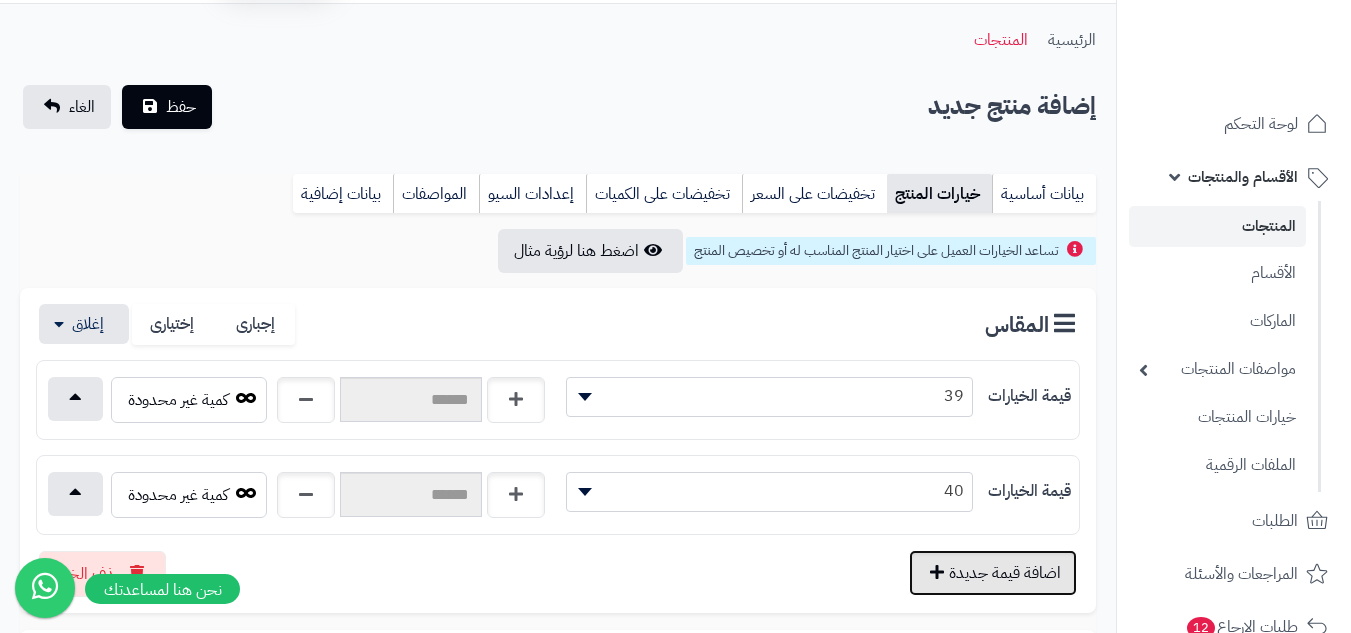 click on "اضافة قيمة جديدة" at bounding box center [993, 573] 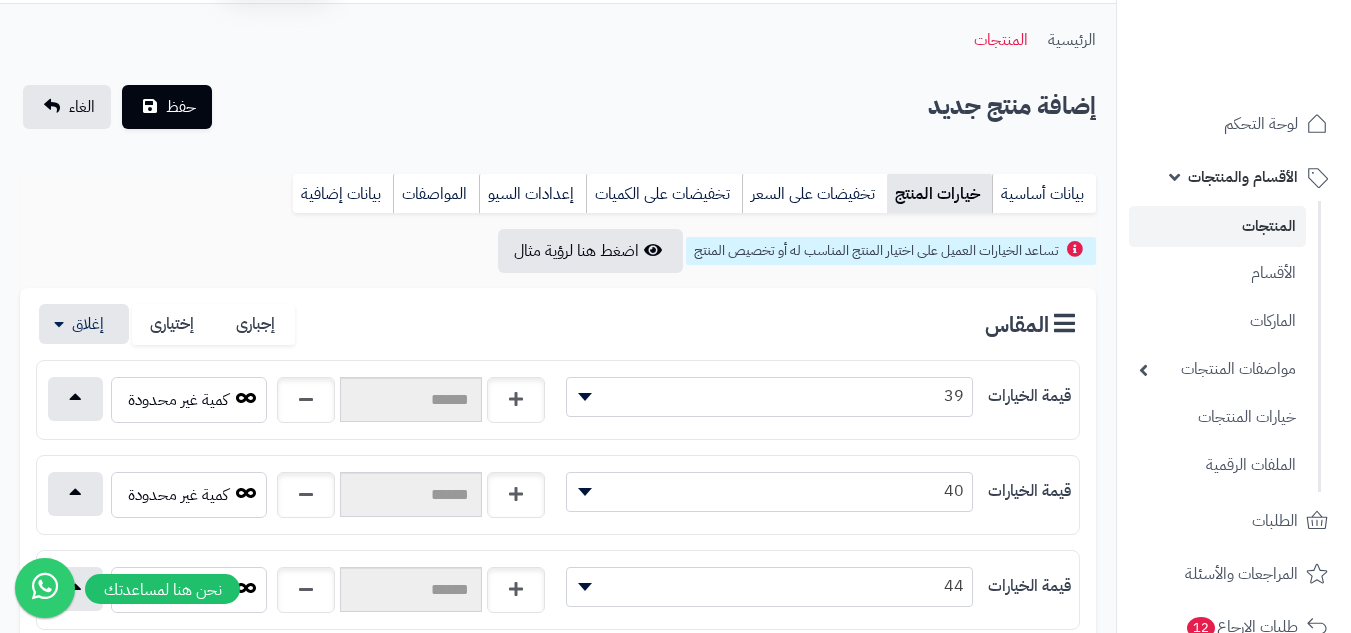 click on "44" at bounding box center (769, 586) 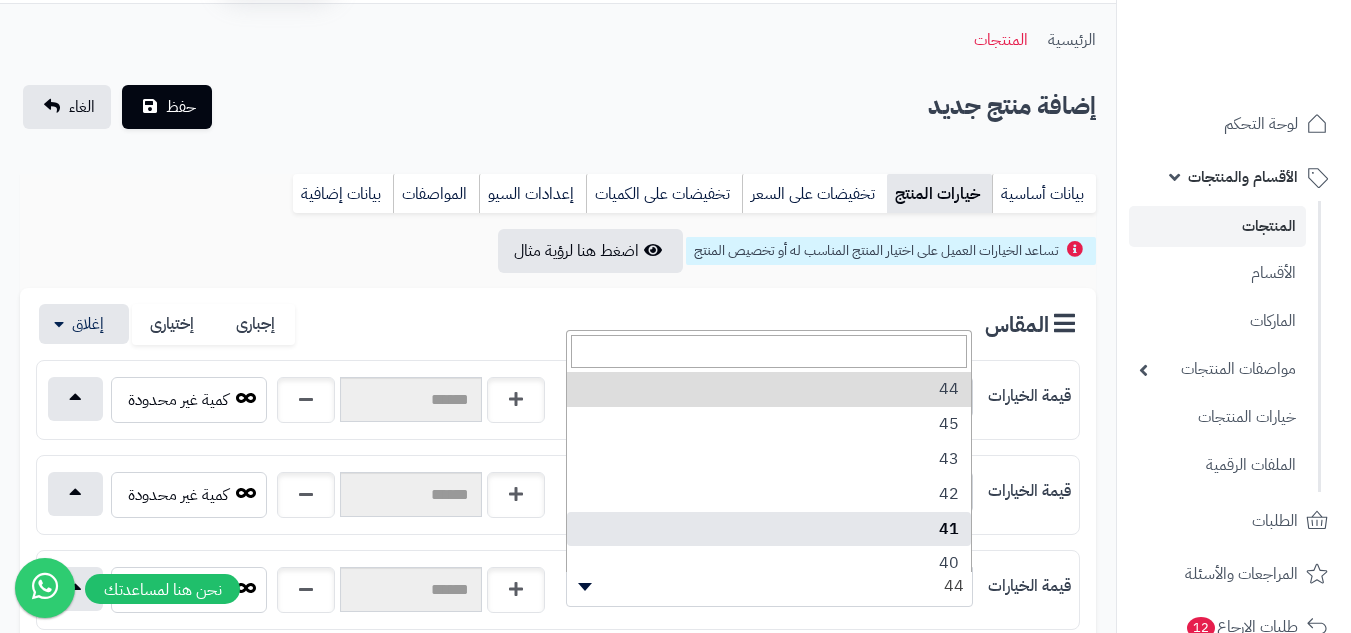 select on "***" 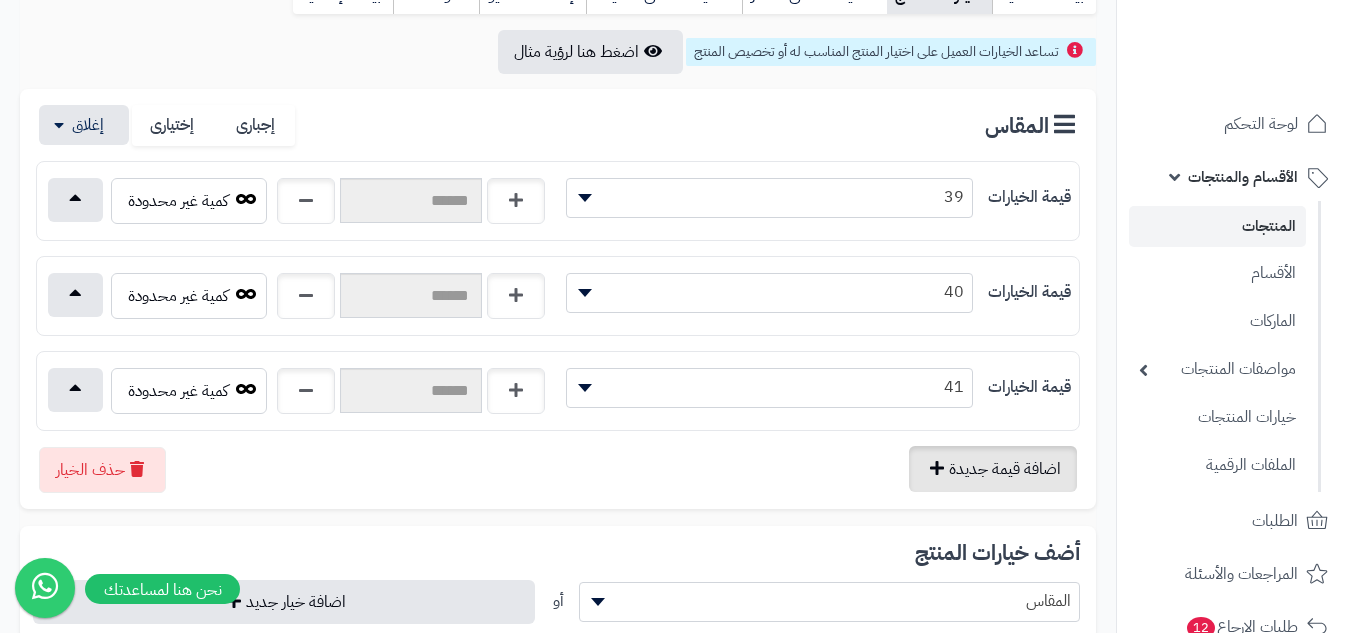 scroll, scrollTop: 256, scrollLeft: 0, axis: vertical 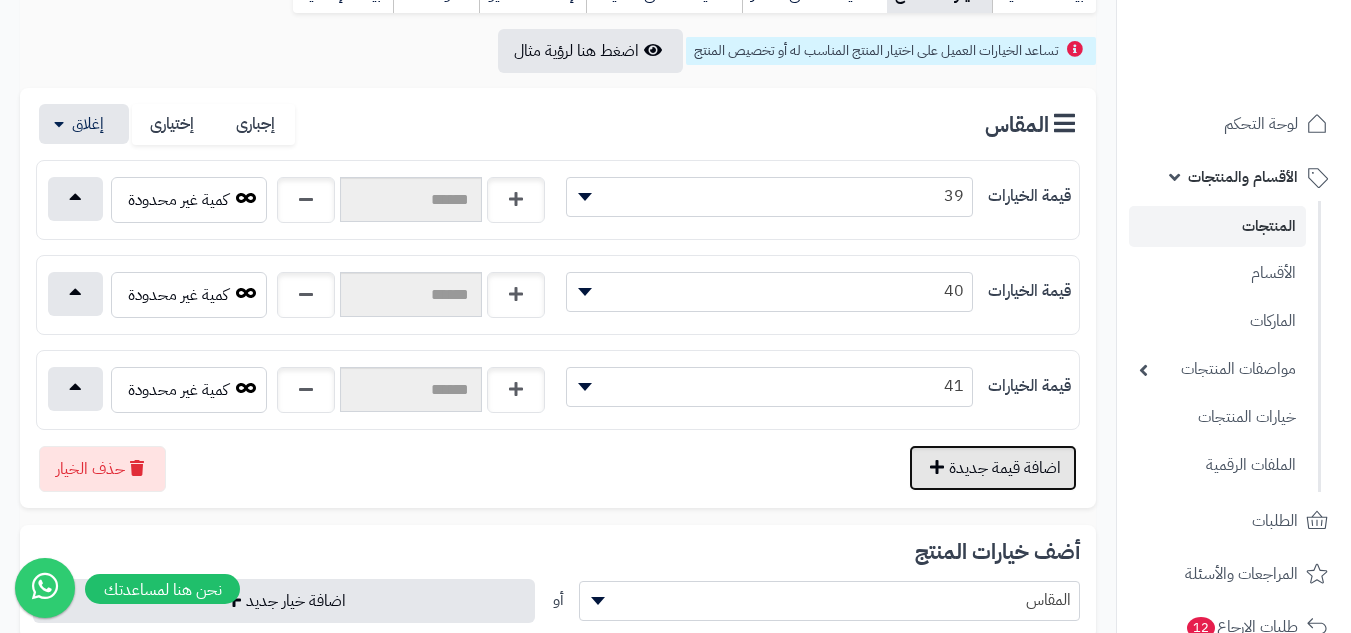 click on "اضافة قيمة جديدة" at bounding box center (993, 468) 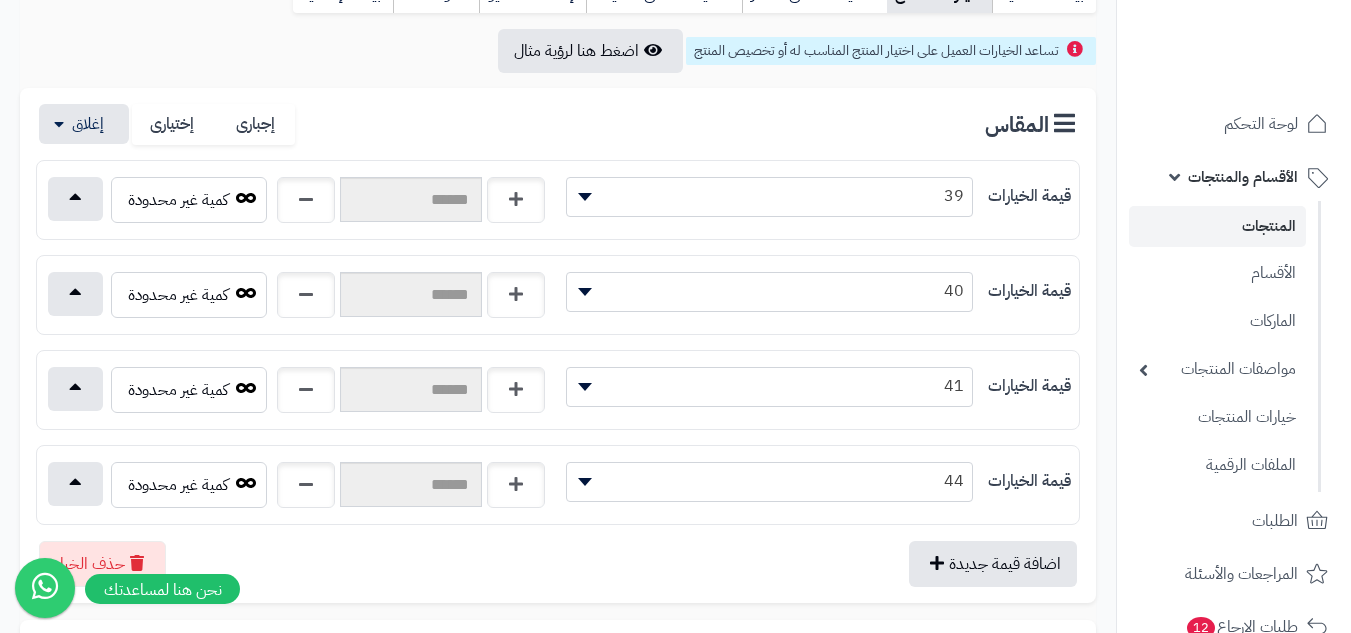 click on "44" at bounding box center [769, 481] 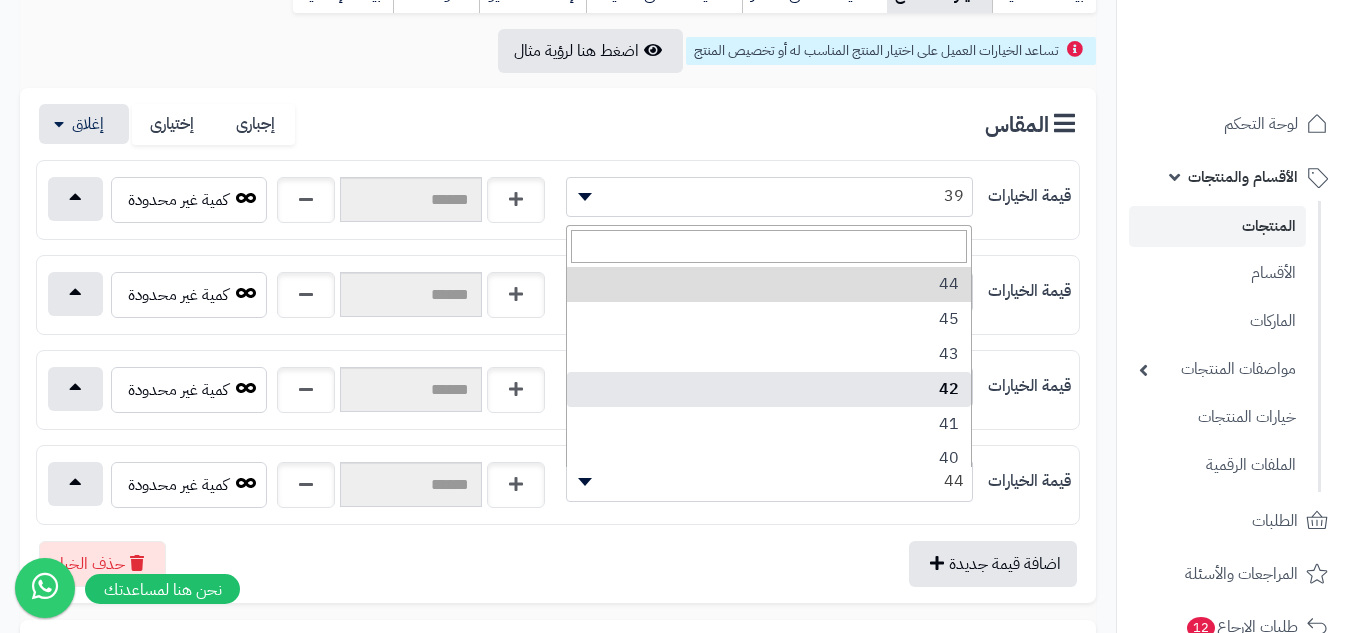 select on "***" 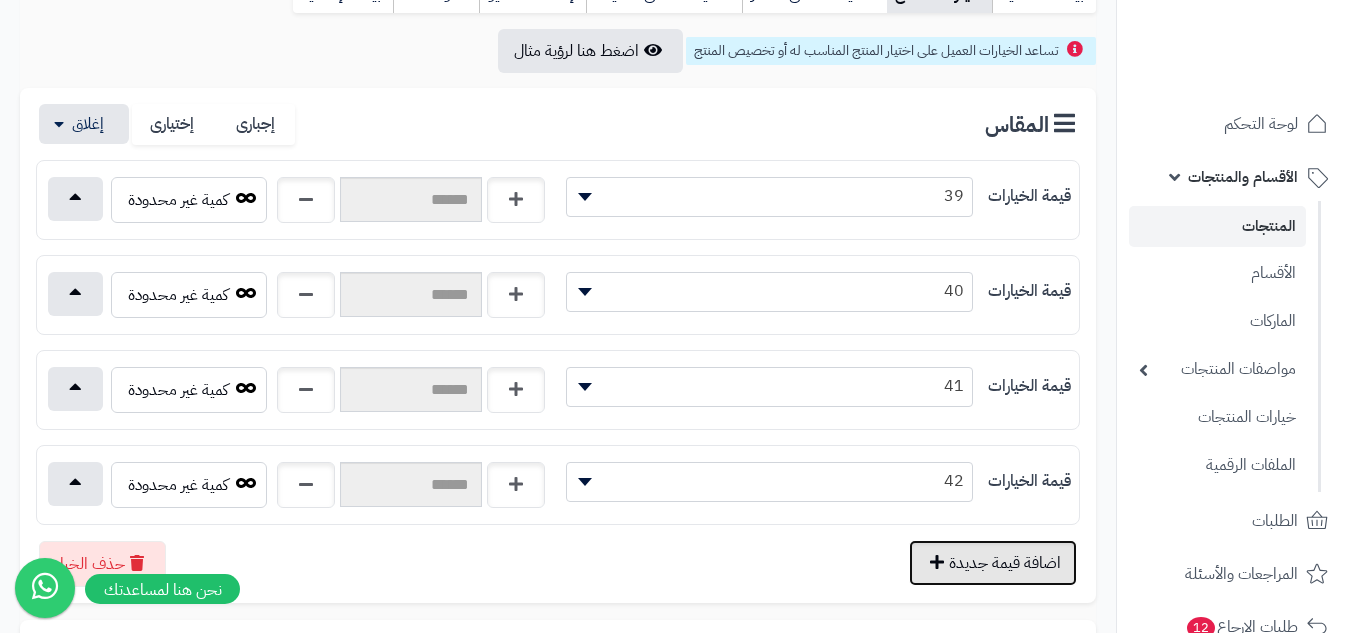 click on "اضافة قيمة جديدة" at bounding box center [993, 563] 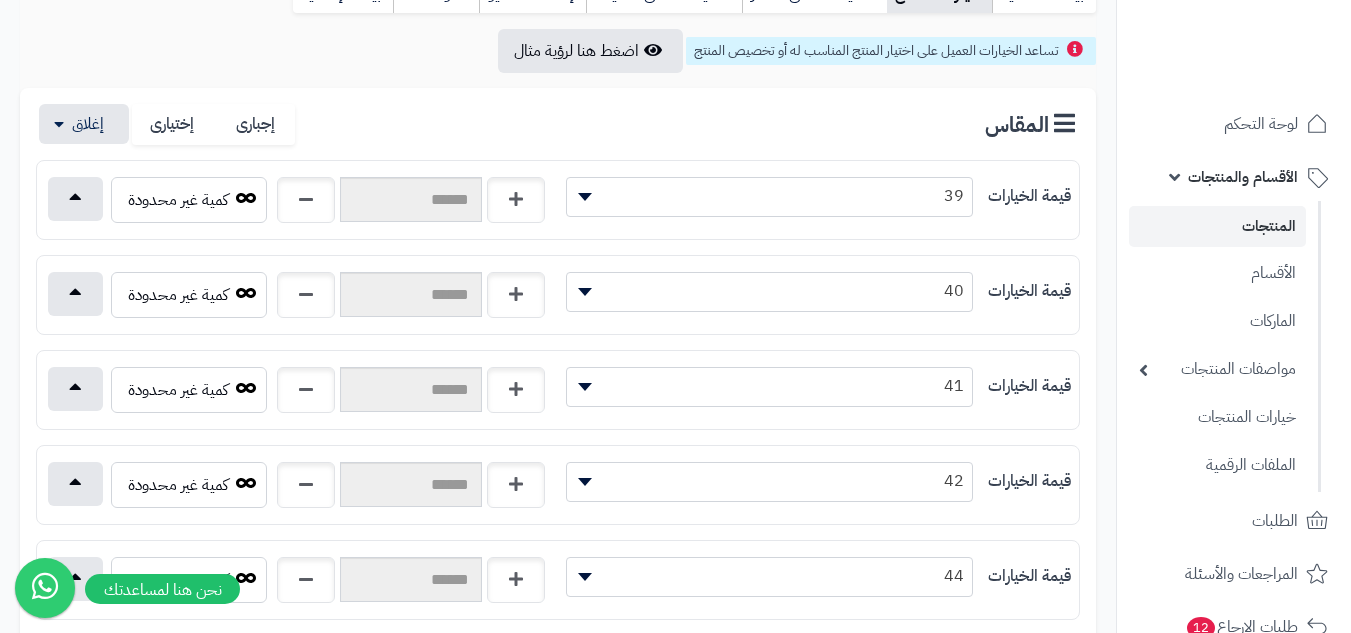 click on "44" at bounding box center [769, 576] 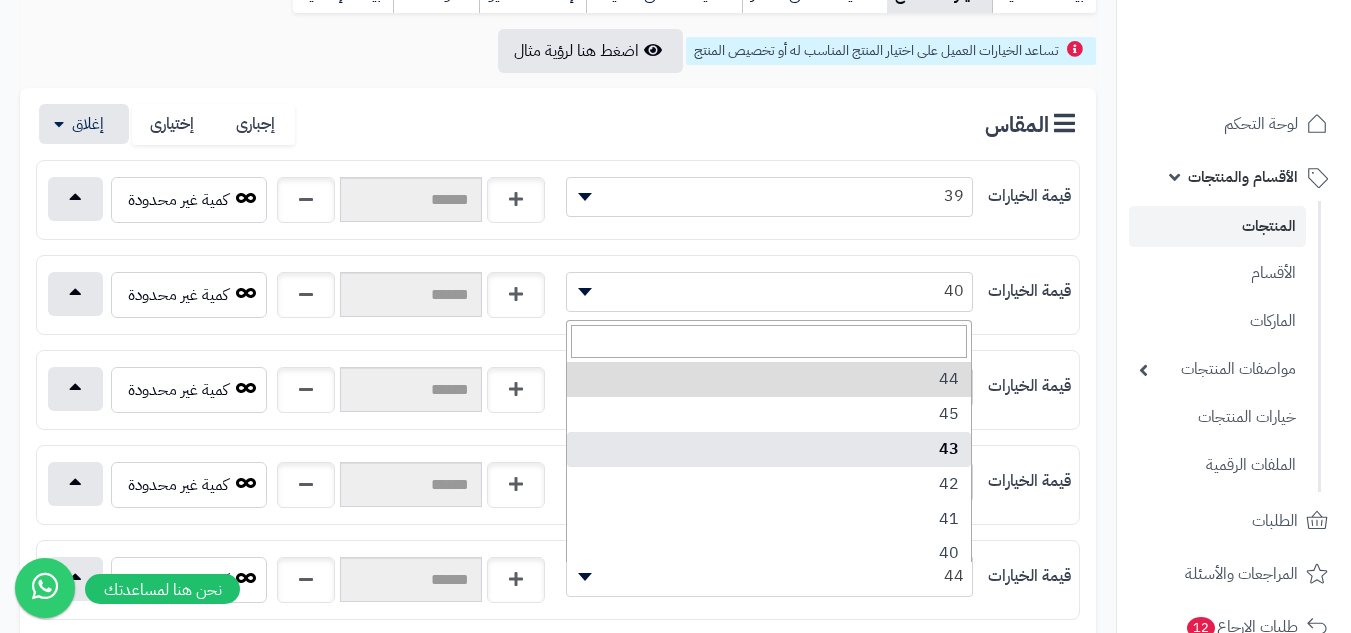 select on "***" 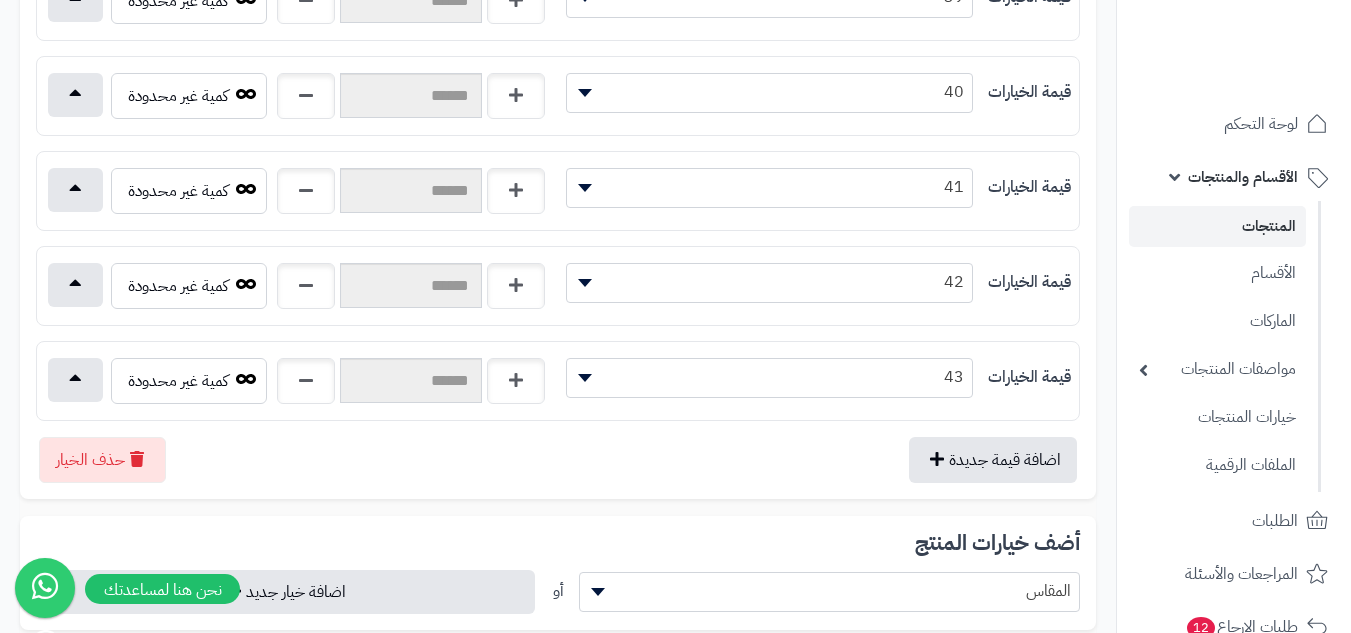 scroll, scrollTop: 456, scrollLeft: 0, axis: vertical 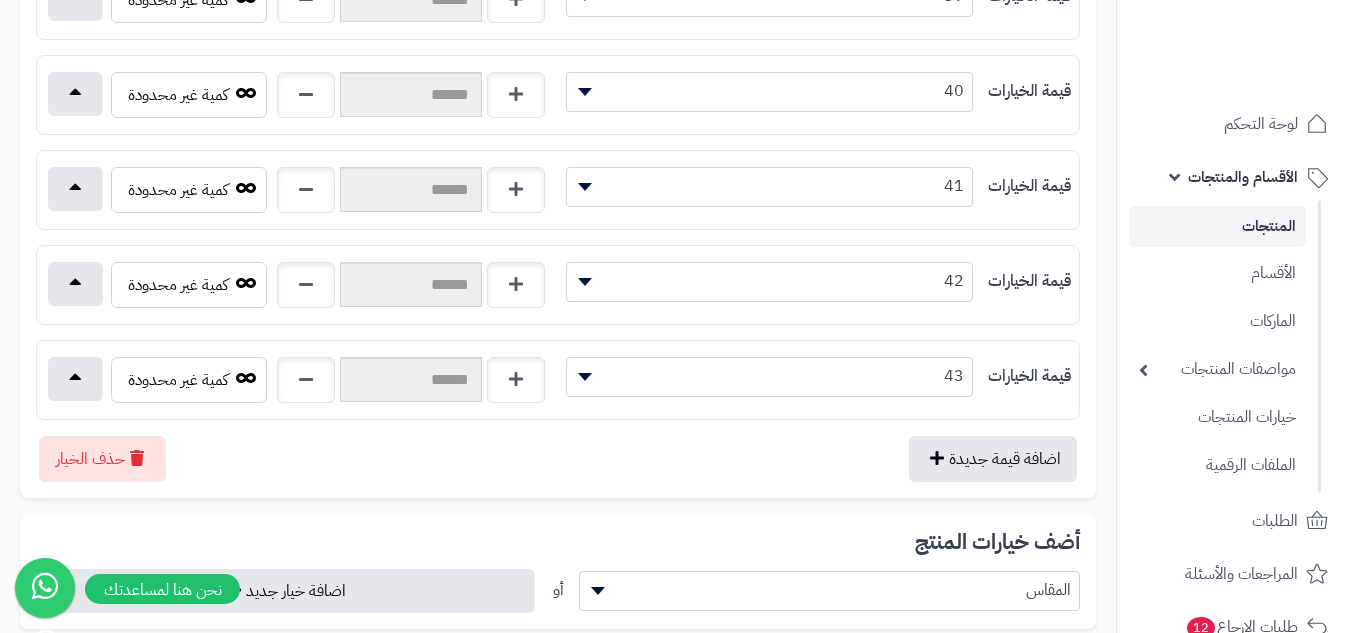 click on "المقاس
إجبارى
إختيارى
قيمة الخيارات
** ** ** ** ** ** ** ** ** ** **  39 كمية غير محدودة *" at bounding box center [558, 193] 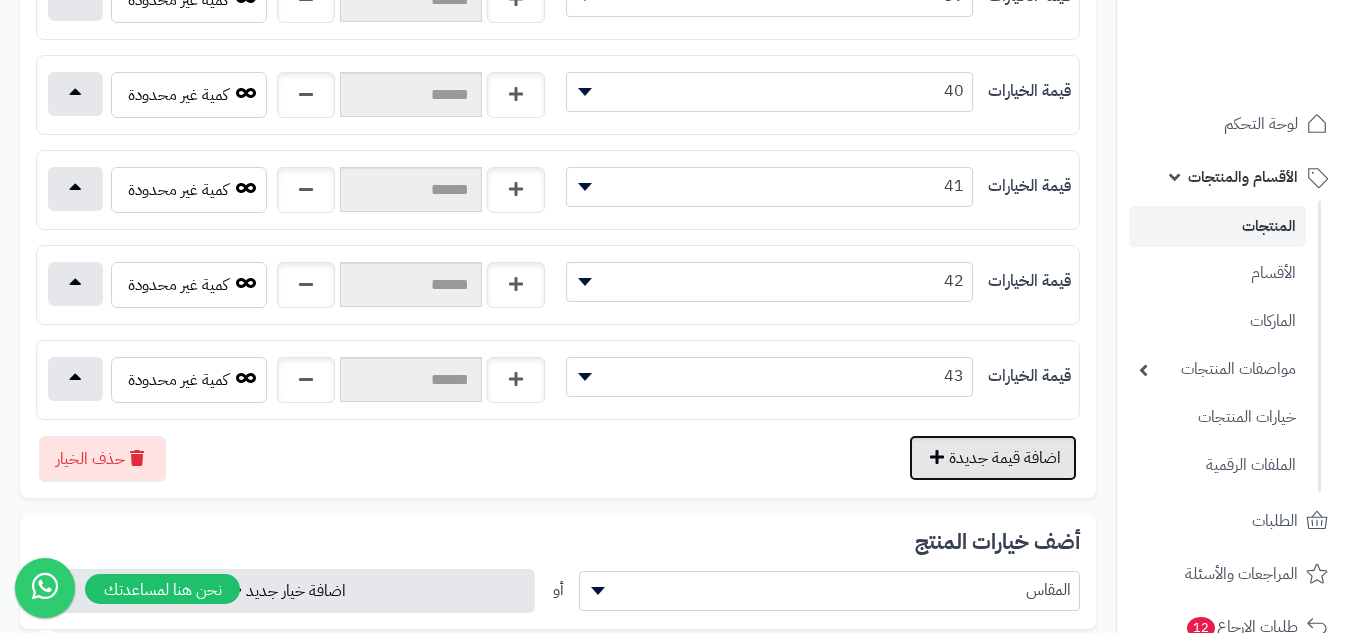 click on "اضافة قيمة جديدة" at bounding box center (993, 458) 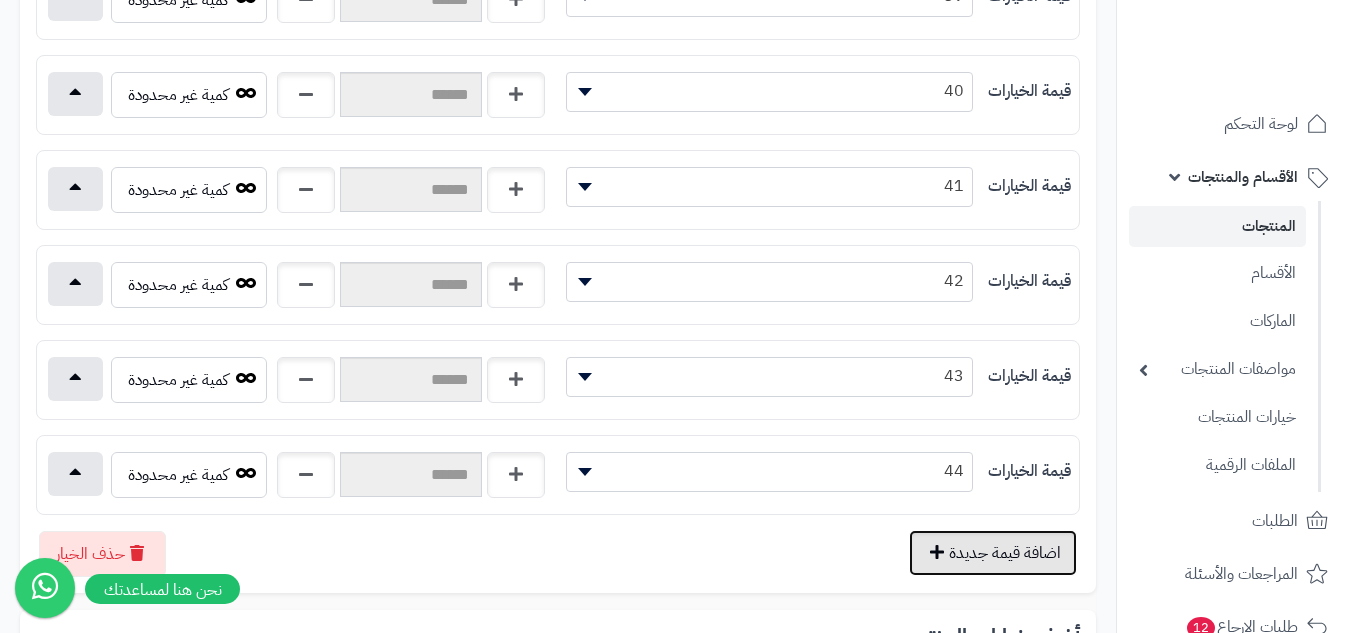 click on "اضافة قيمة جديدة" at bounding box center [993, 553] 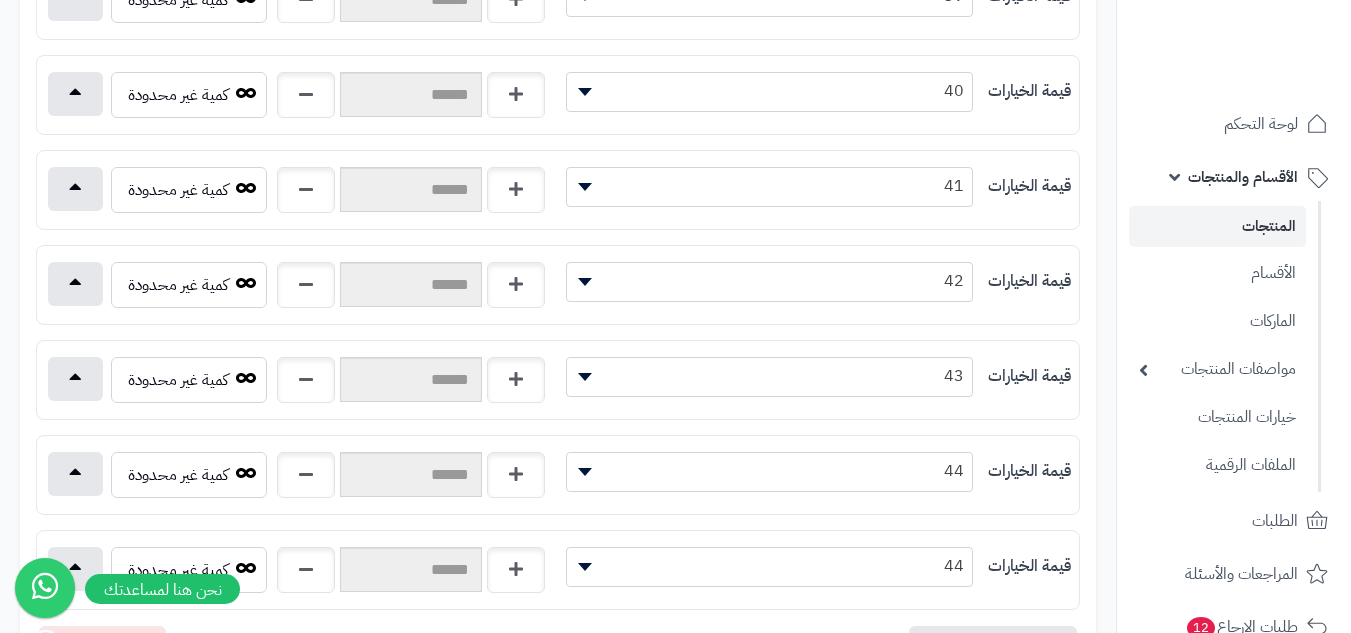 click on "44" at bounding box center [769, 566] 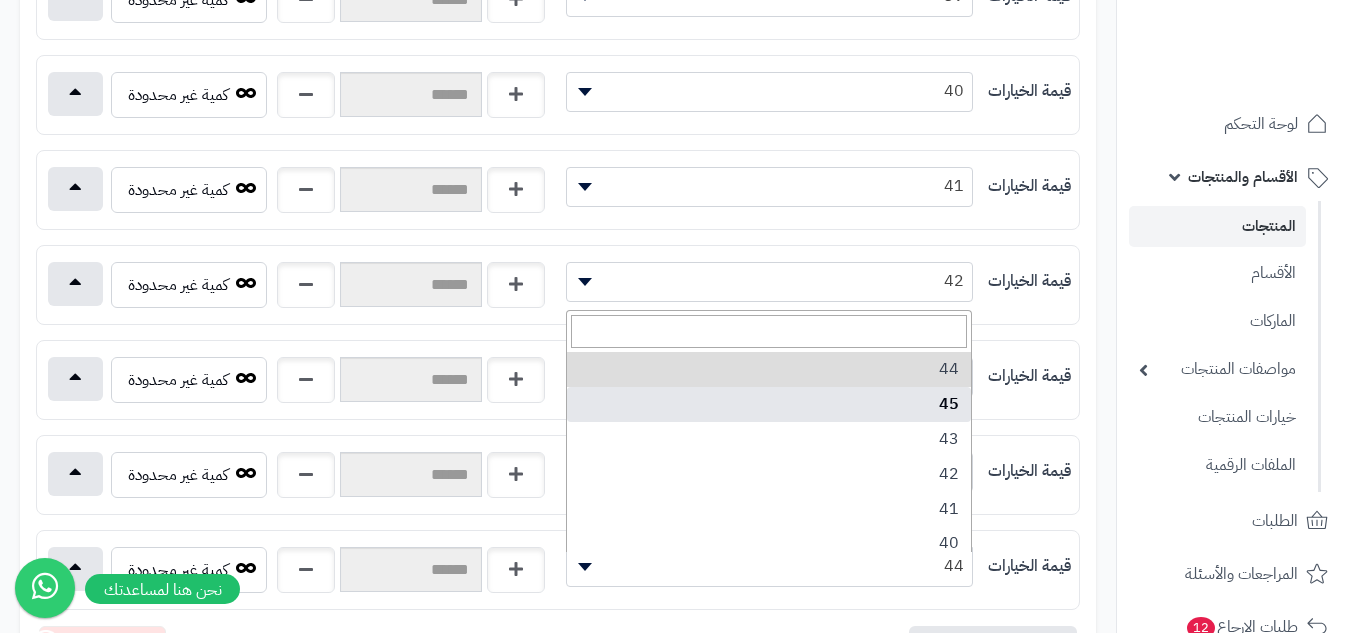 select on "***" 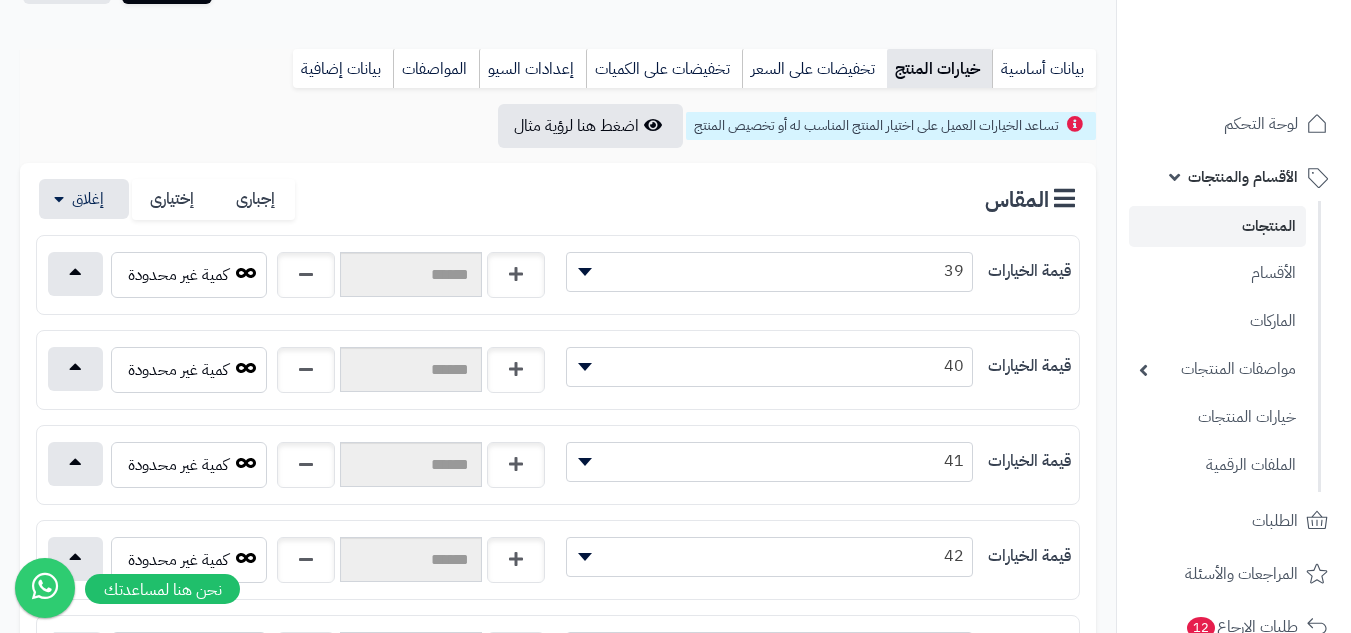 scroll, scrollTop: 156, scrollLeft: 0, axis: vertical 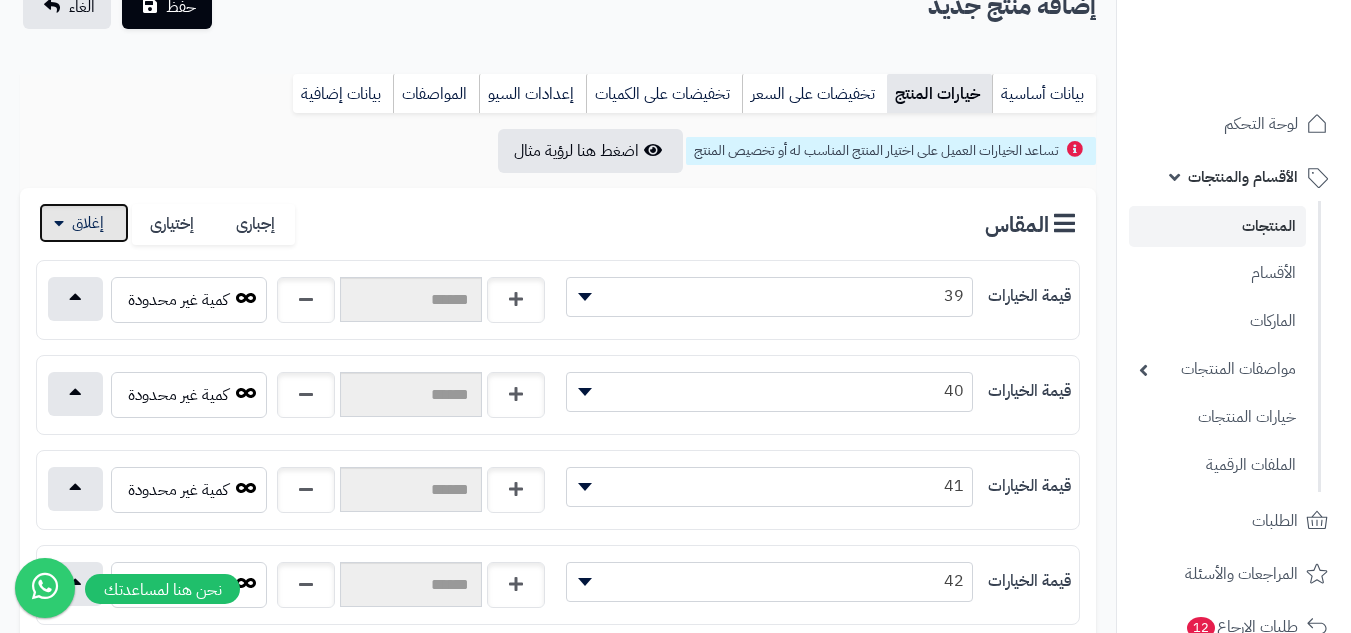 click at bounding box center [84, 223] 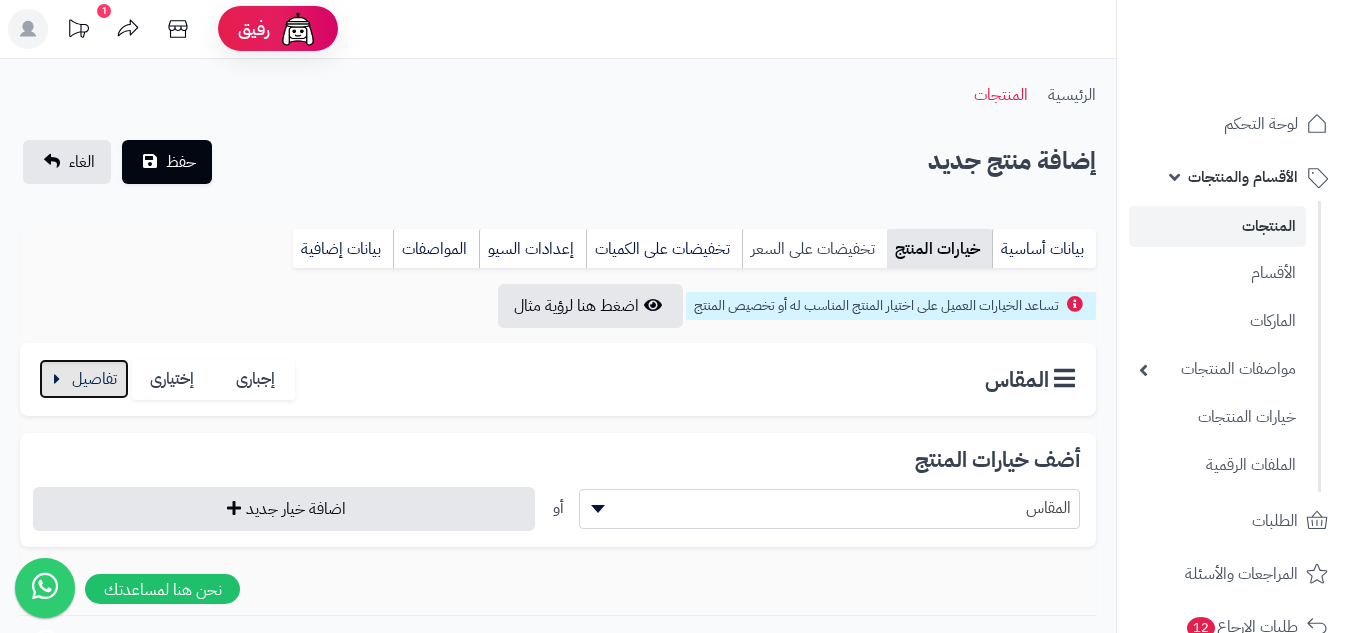 scroll, scrollTop: 0, scrollLeft: 0, axis: both 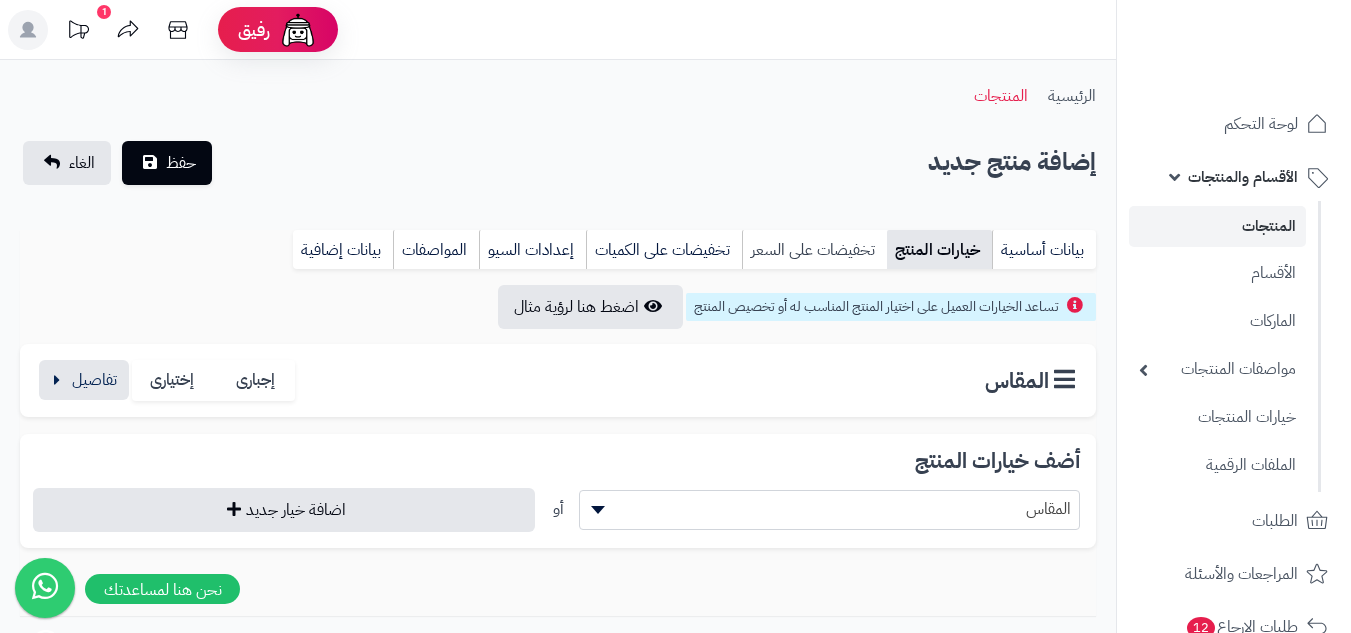 click on "تخفيضات على السعر" at bounding box center [814, 250] 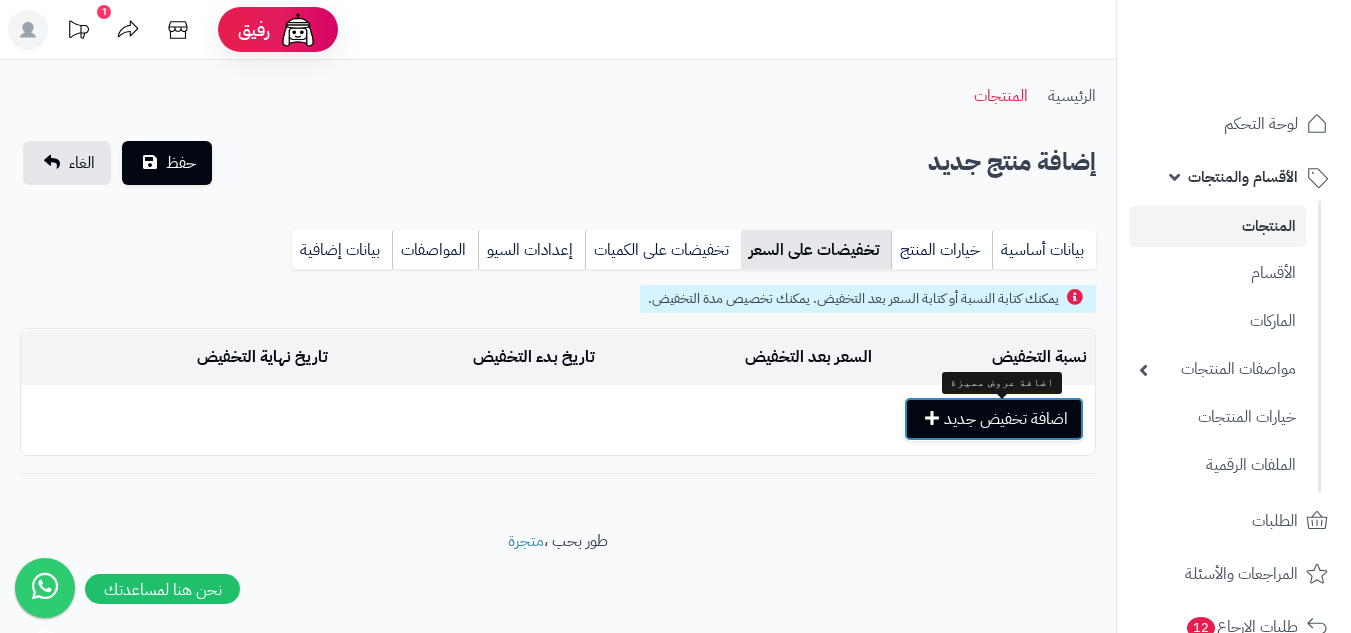 click on "اضافة تخفيض جديد" at bounding box center (994, 419) 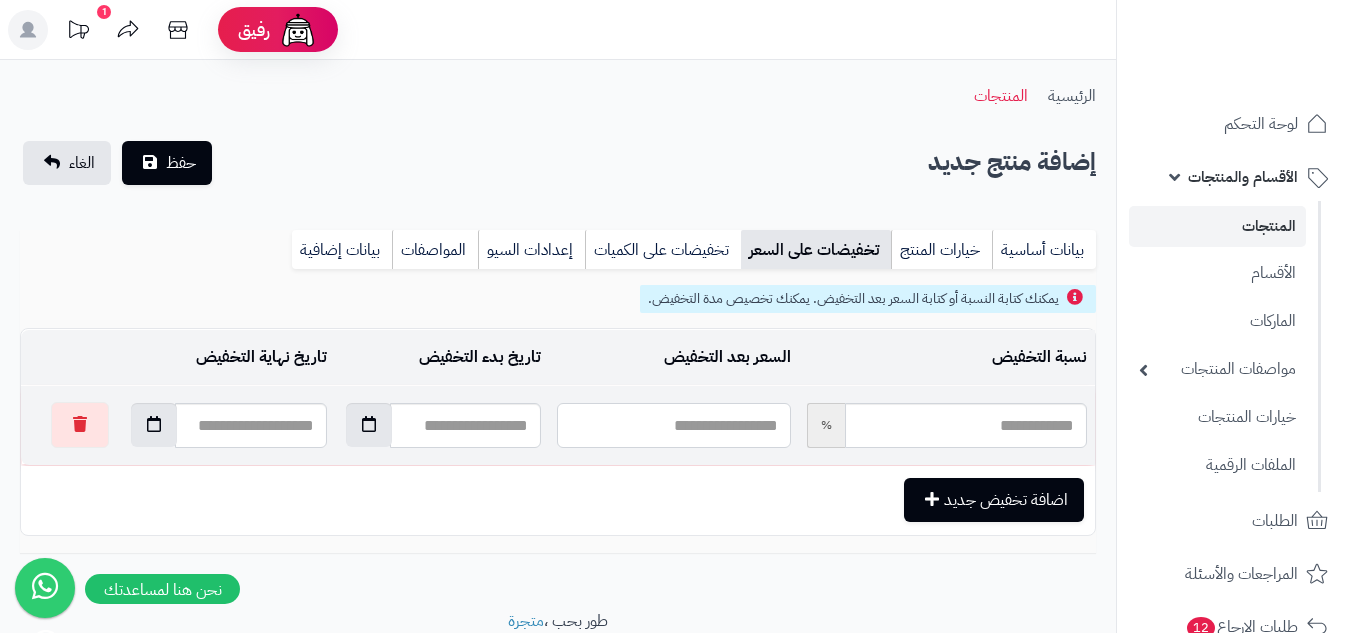click at bounding box center (673, 425) 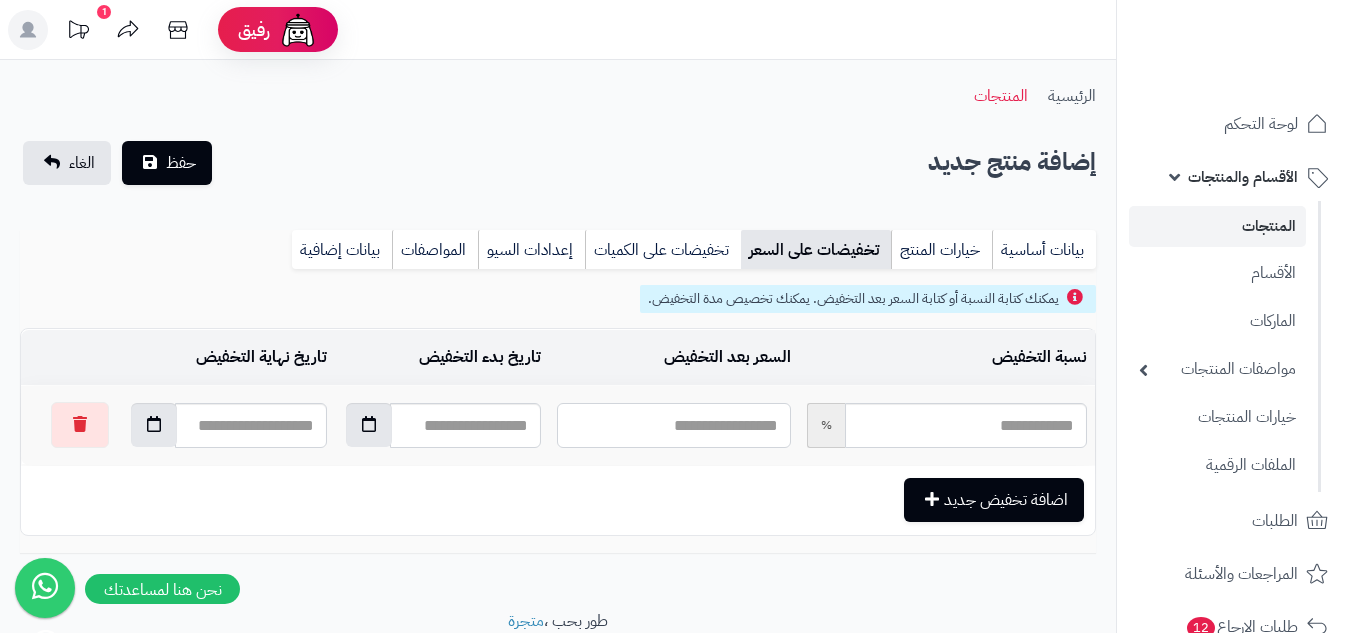 type on "***" 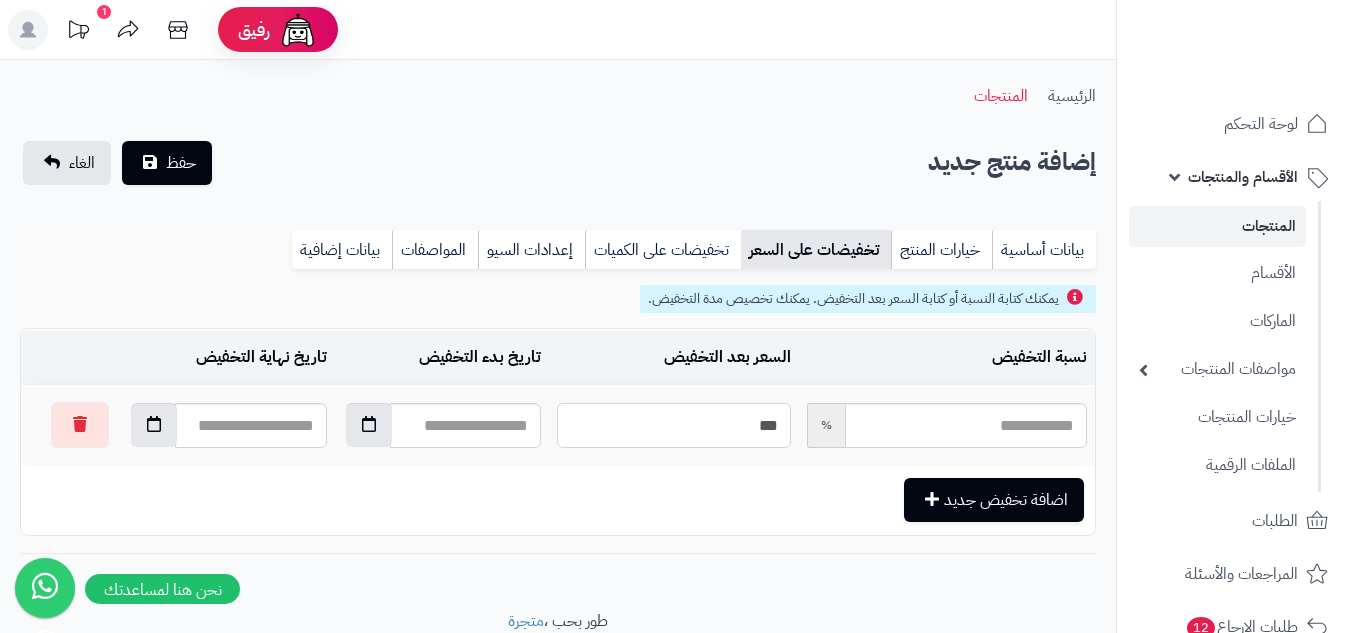 type on "*****" 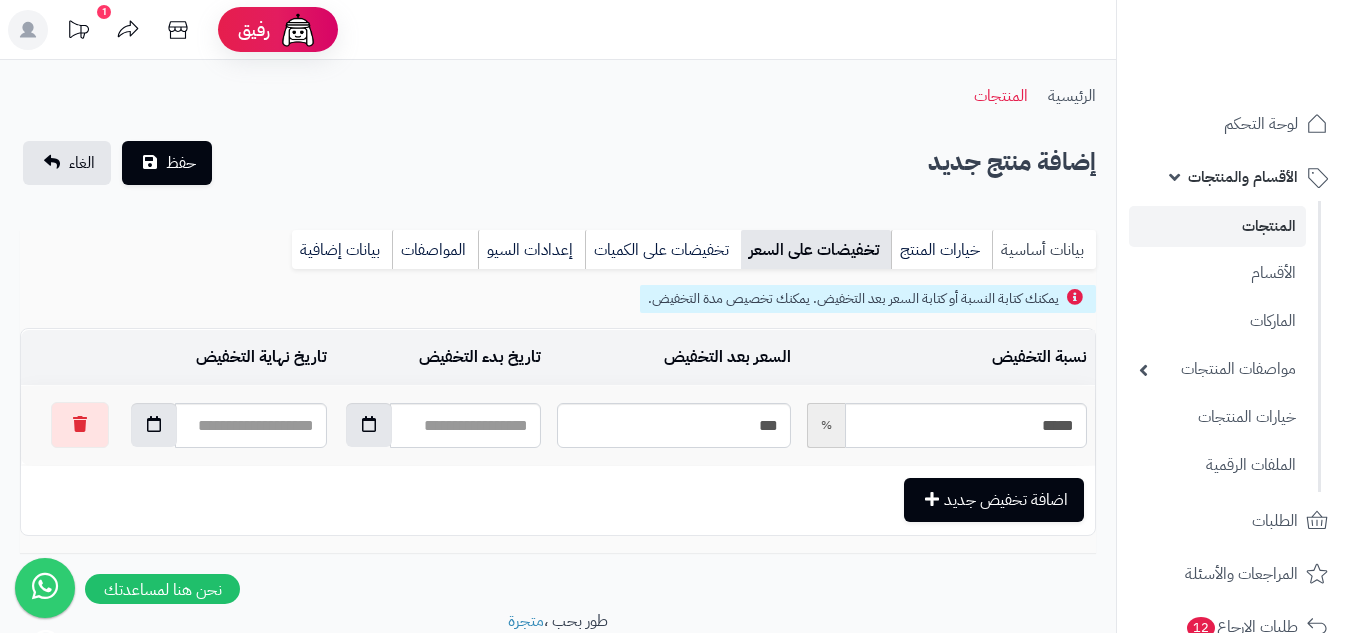 click on "بيانات أساسية" at bounding box center [1044, 250] 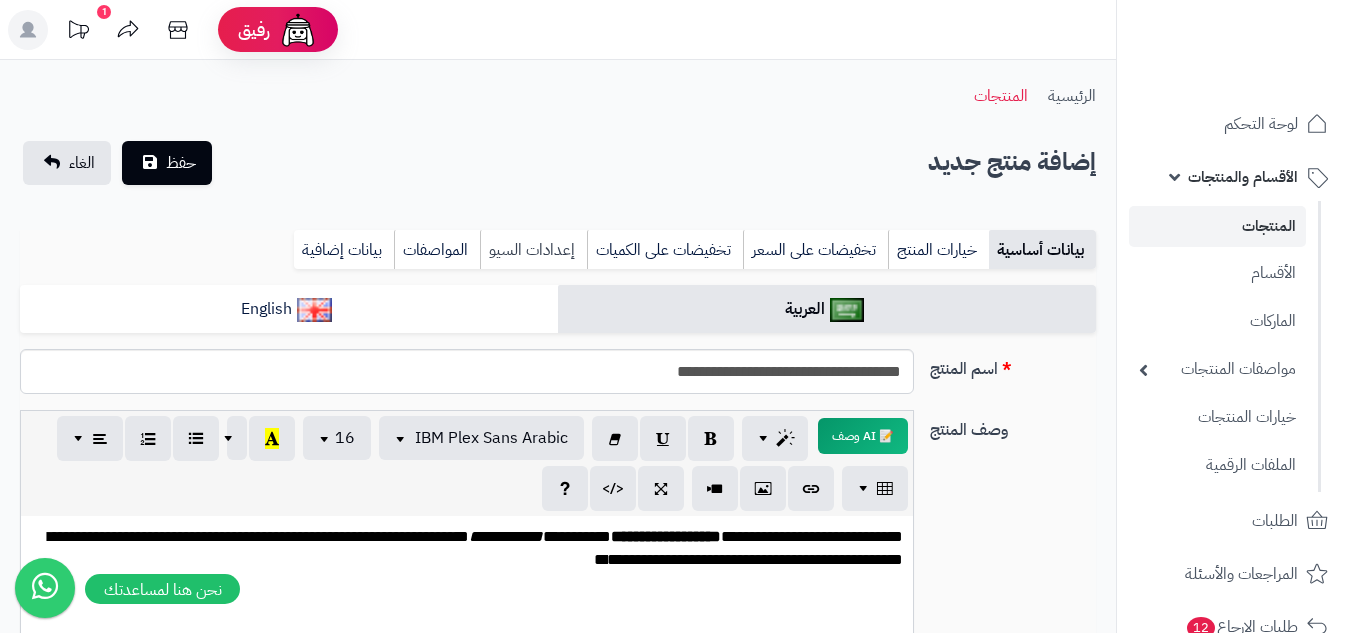 click on "إعدادات السيو" at bounding box center (533, 250) 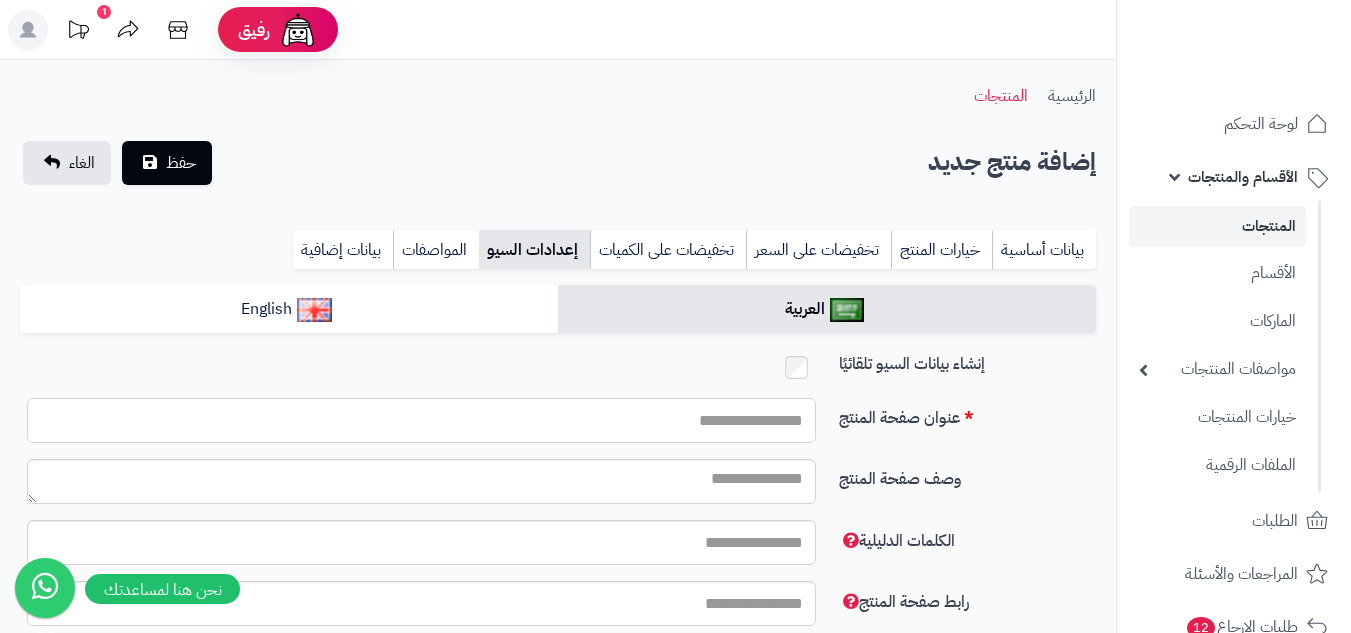 paste on "**********" 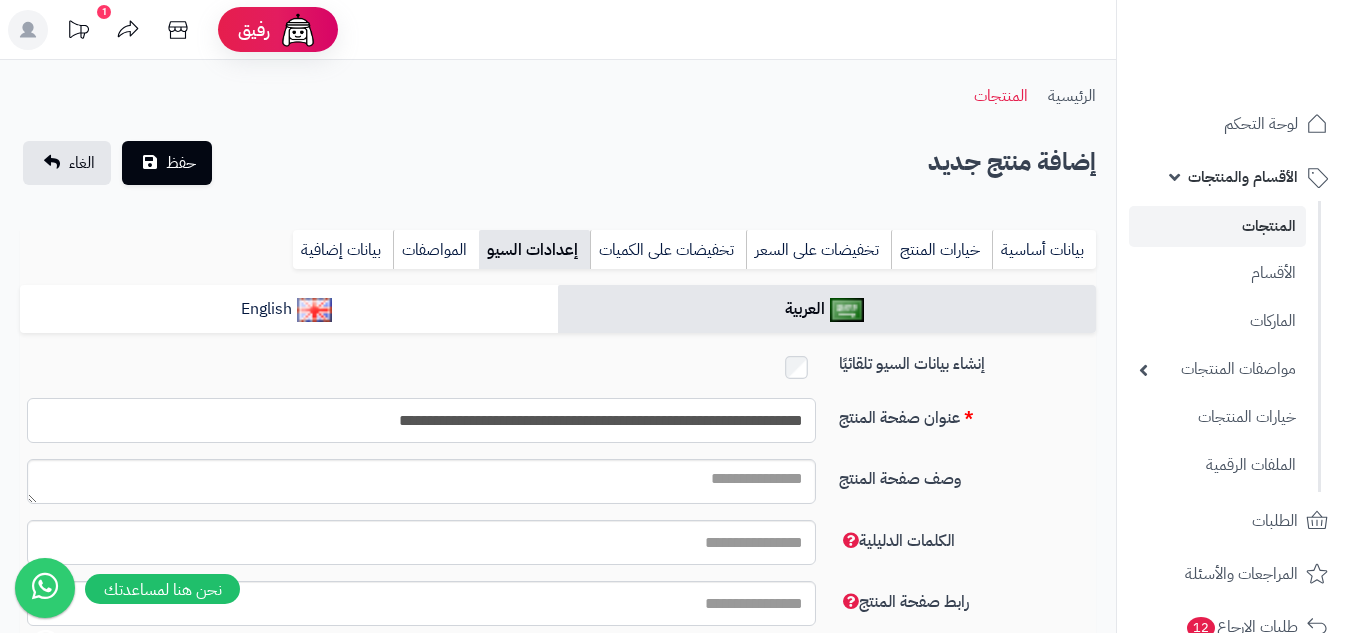 type on "**********" 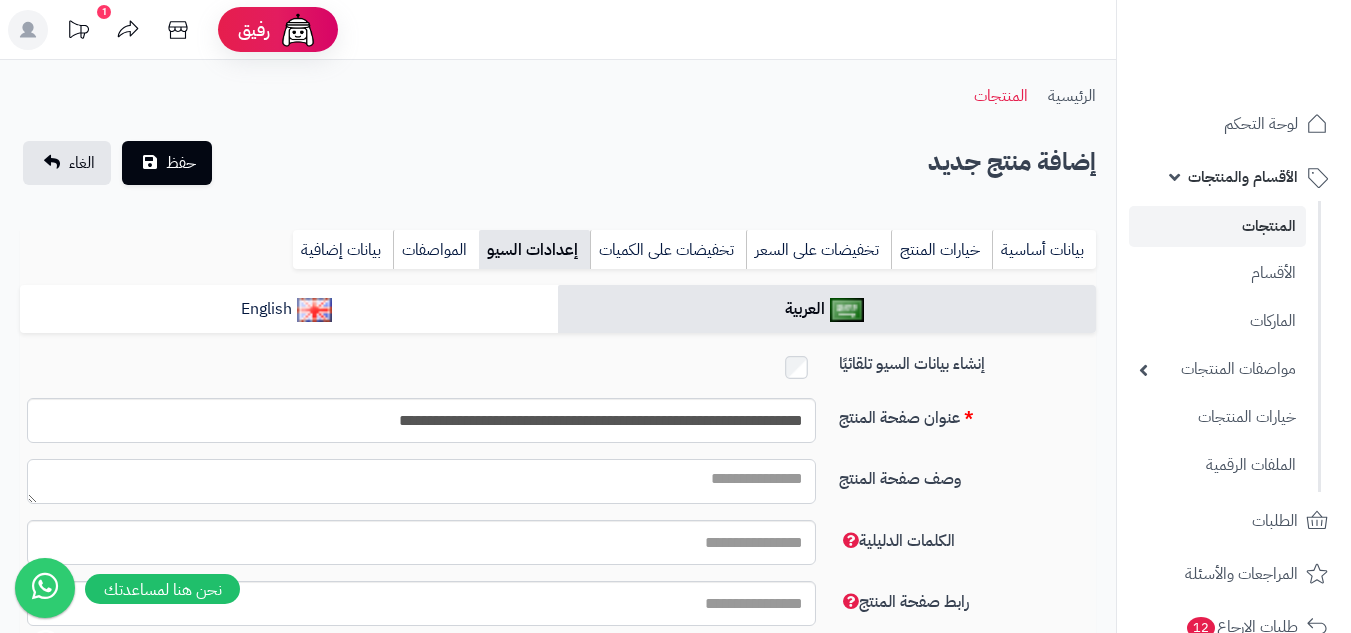 click on "وصف صفحة المنتج" at bounding box center [421, 481] 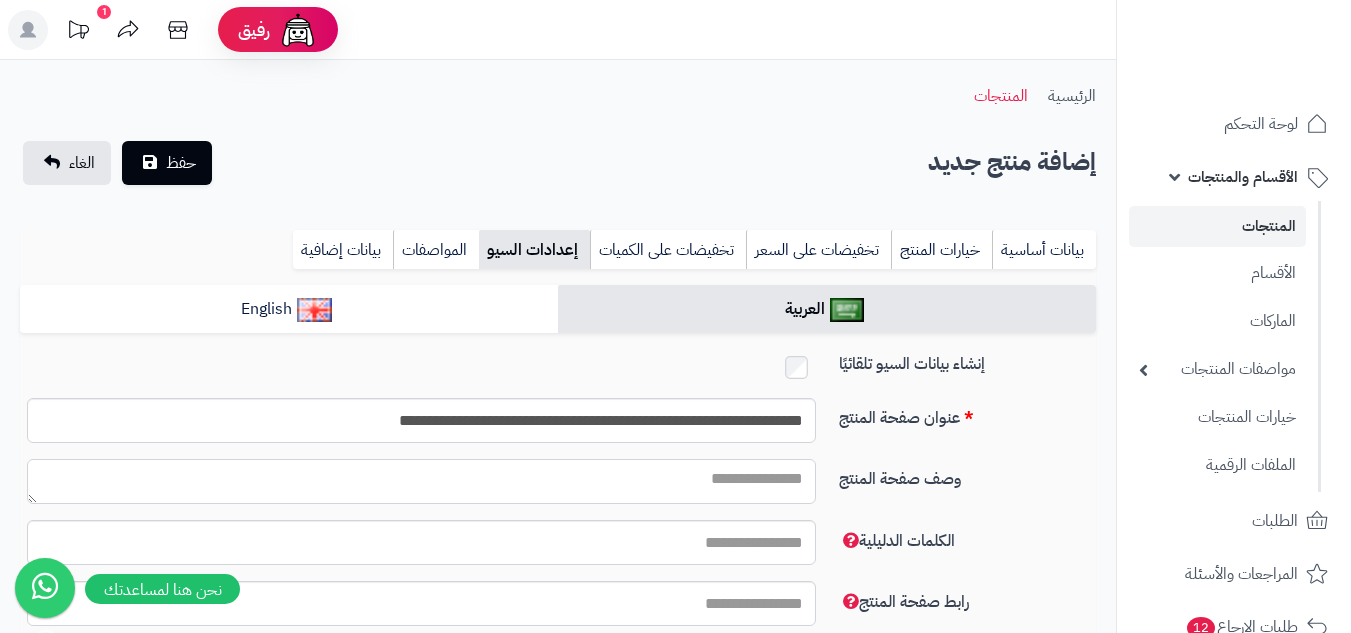 paste on "**********" 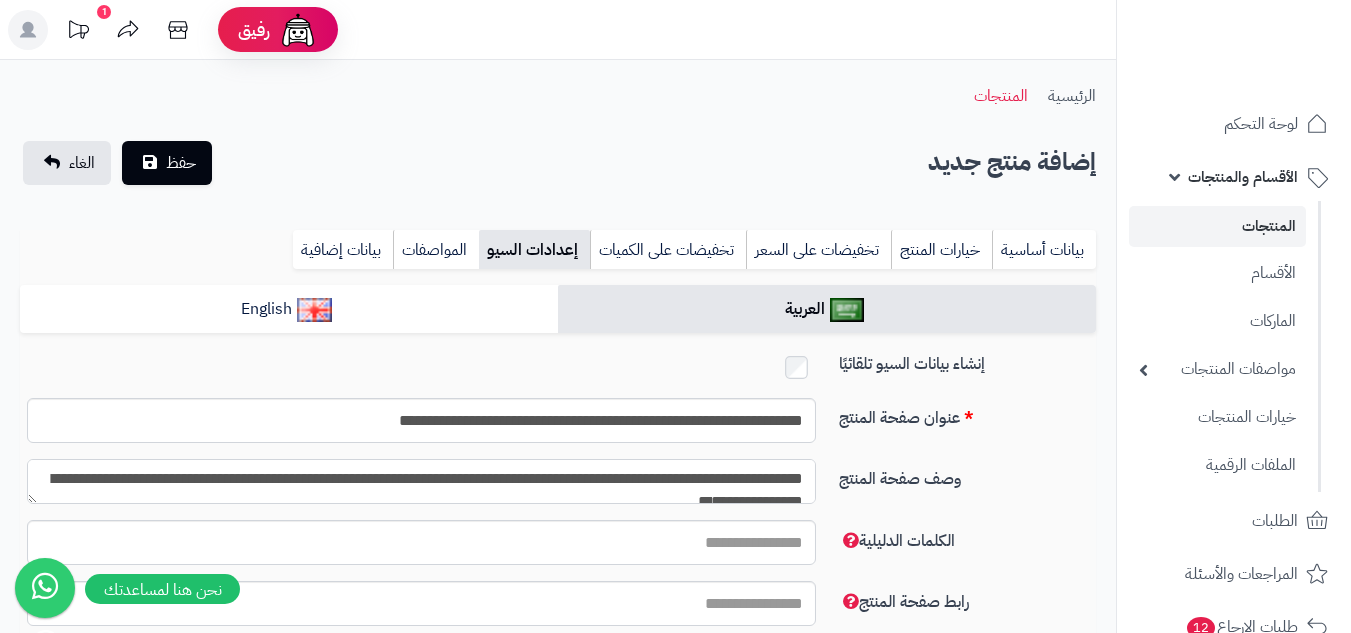scroll, scrollTop: 19, scrollLeft: 0, axis: vertical 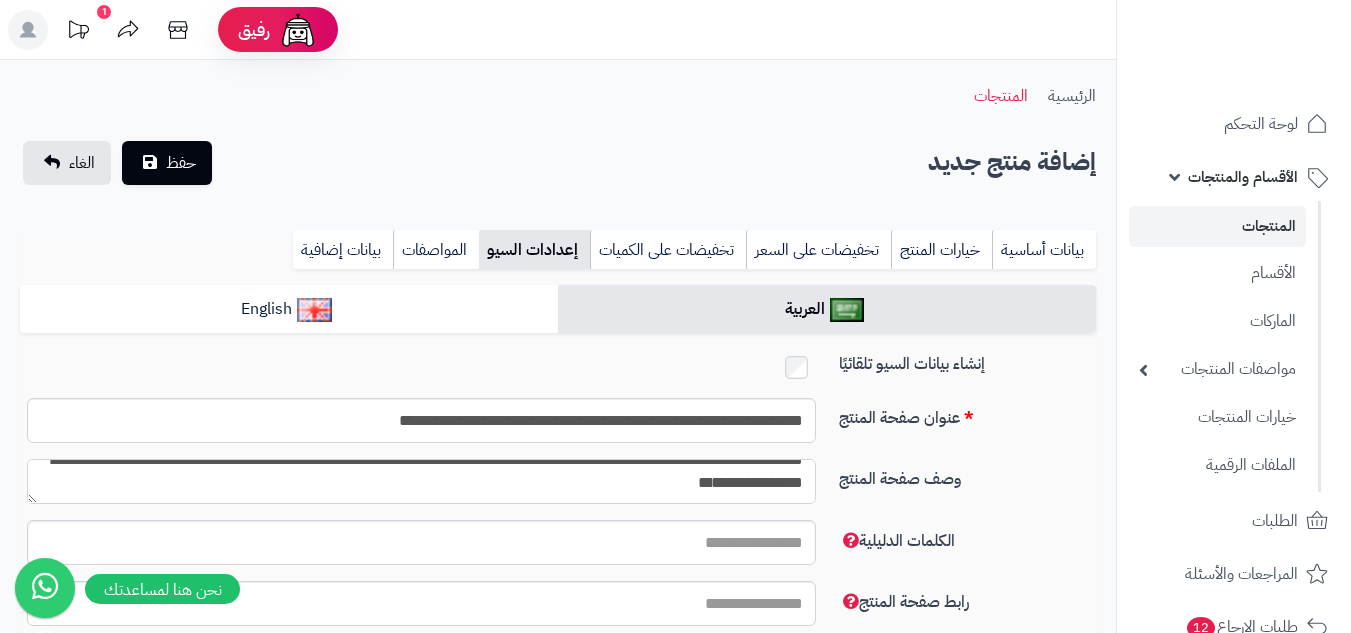 type on "**********" 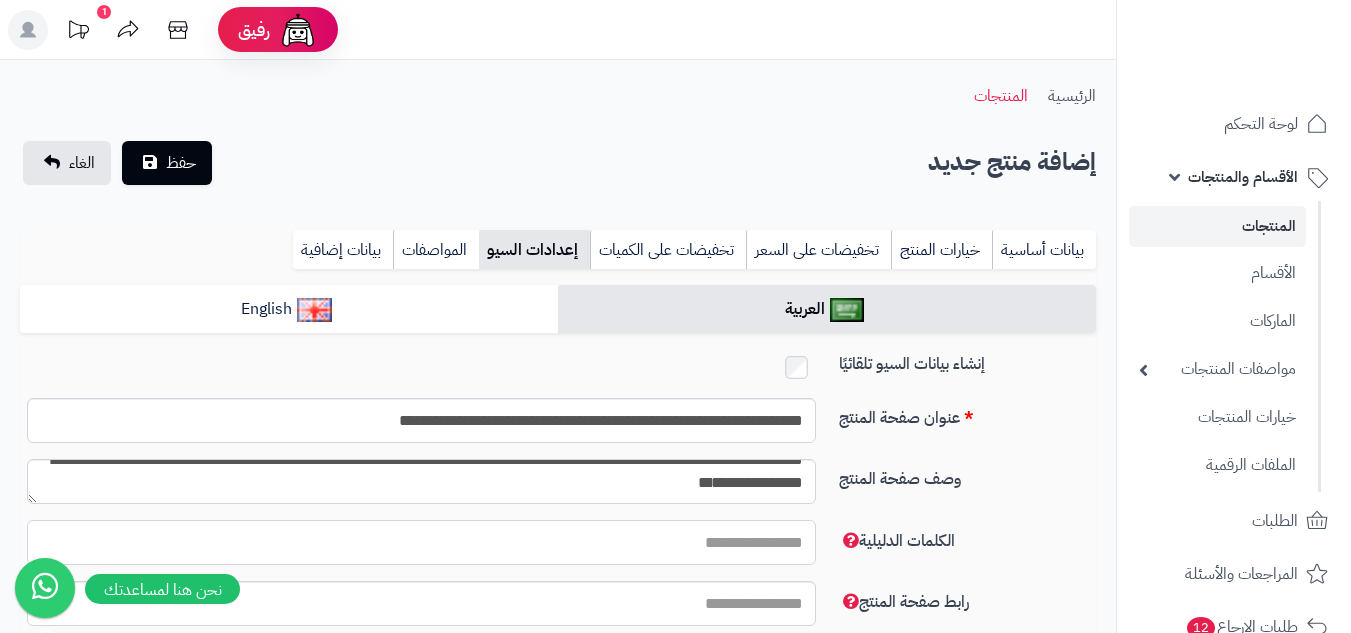 click on "الكلمات الدليلية" at bounding box center [421, 542] 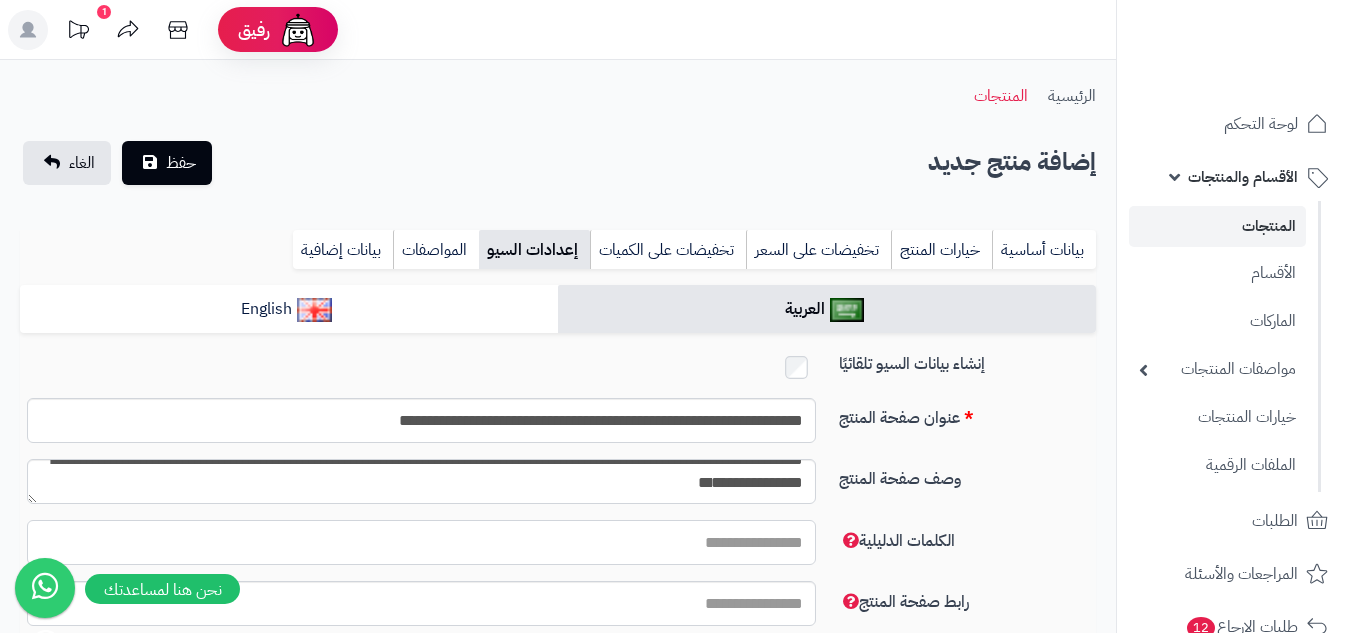 paste on "**********" 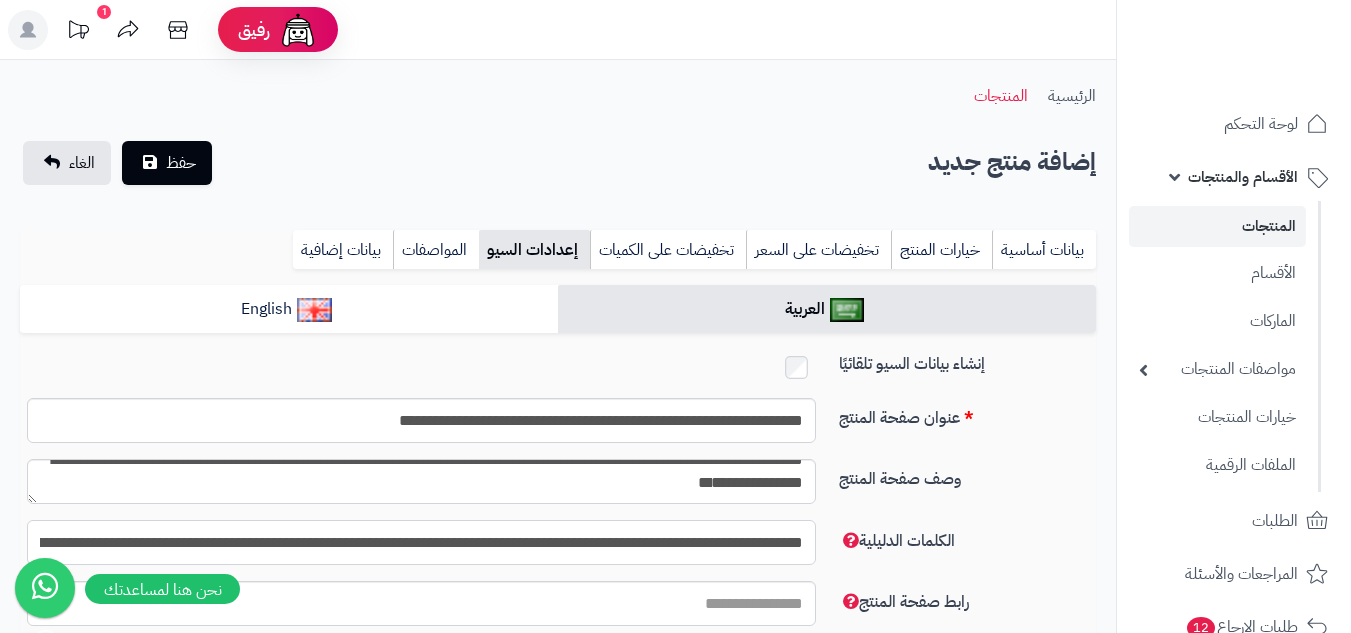scroll, scrollTop: 0, scrollLeft: -316, axis: horizontal 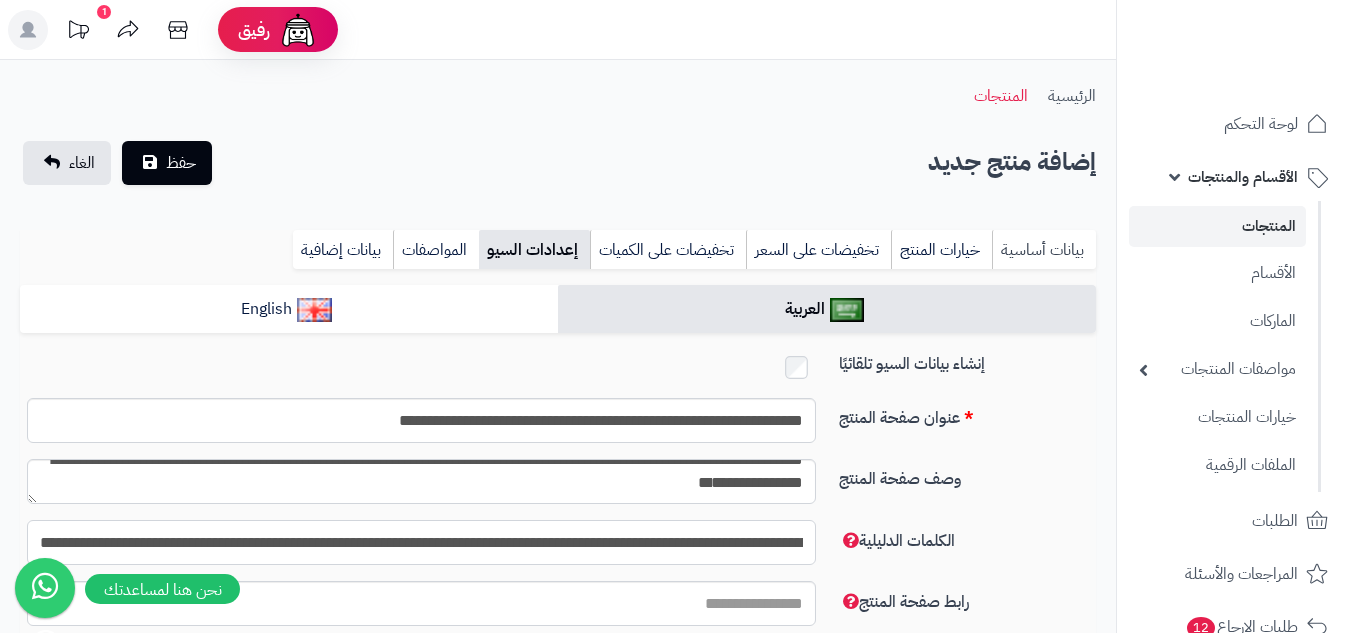 type on "**********" 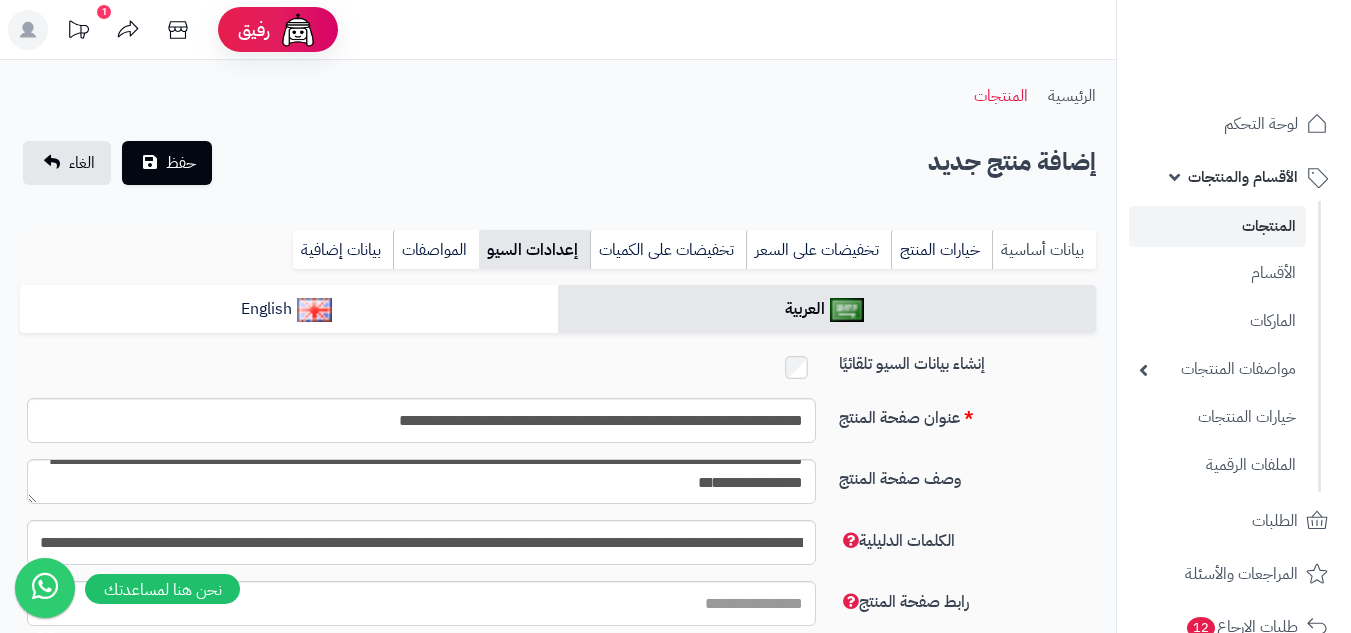 click on "بيانات أساسية" at bounding box center (1044, 250) 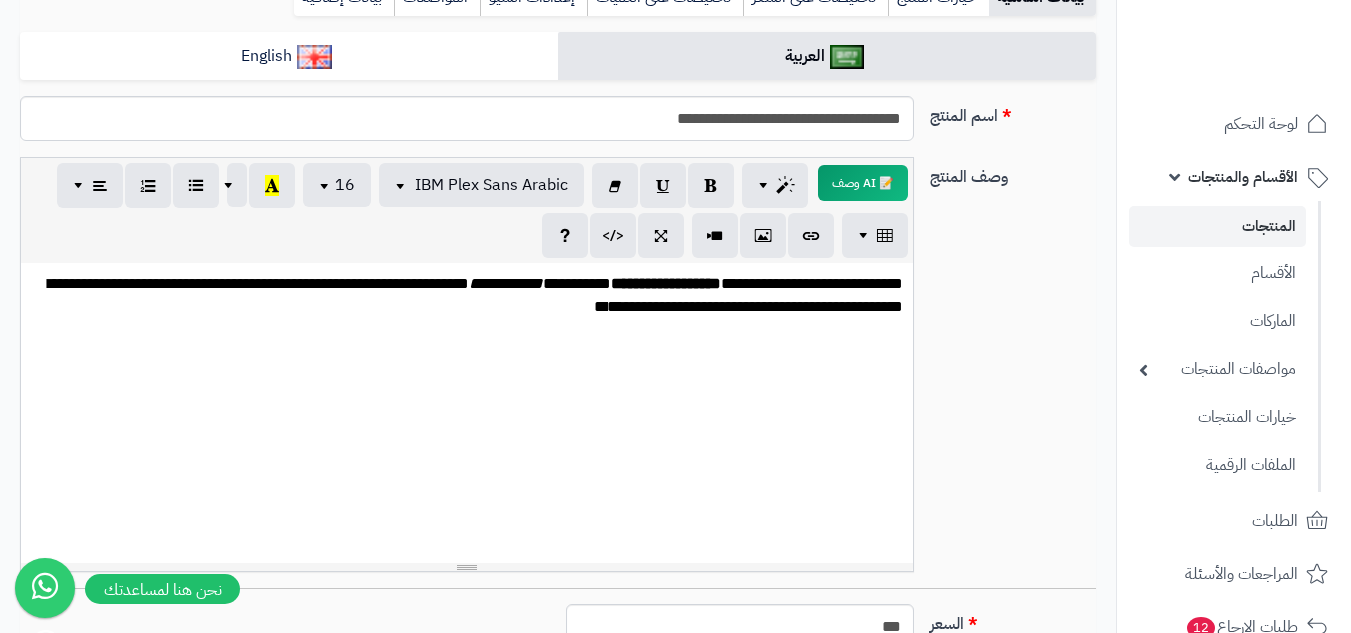 scroll, scrollTop: 200, scrollLeft: 0, axis: vertical 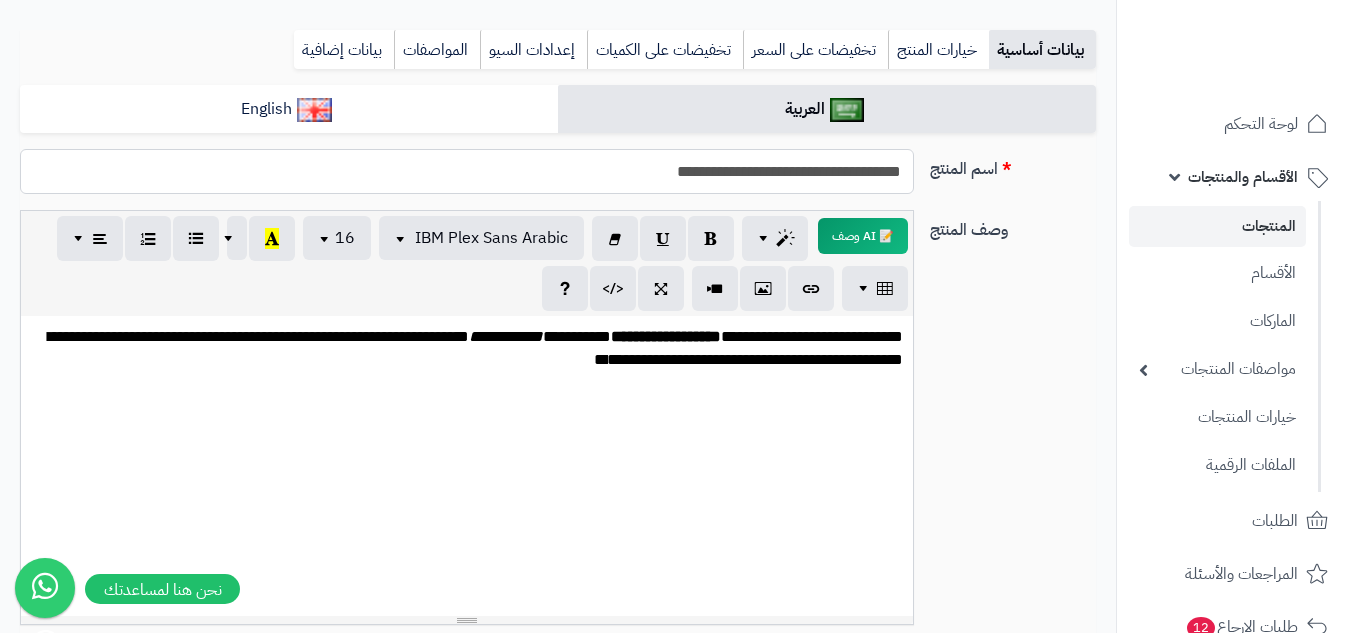 click on "**********" at bounding box center [467, 171] 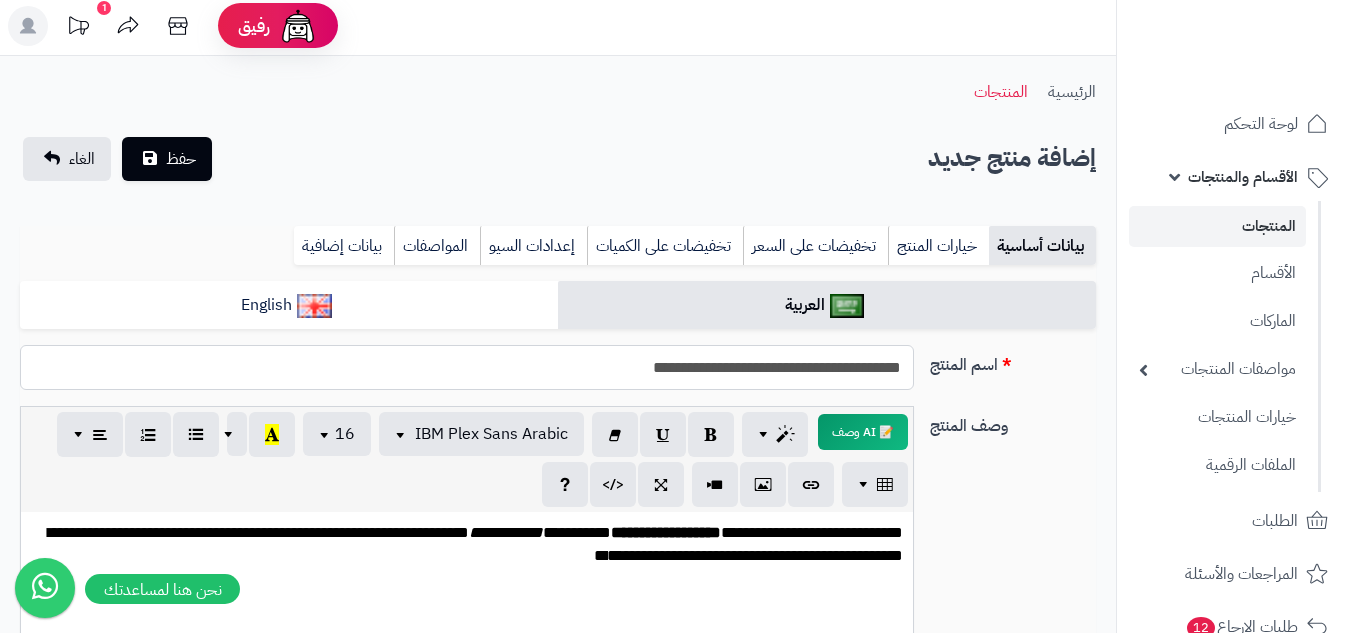 scroll, scrollTop: 0, scrollLeft: 0, axis: both 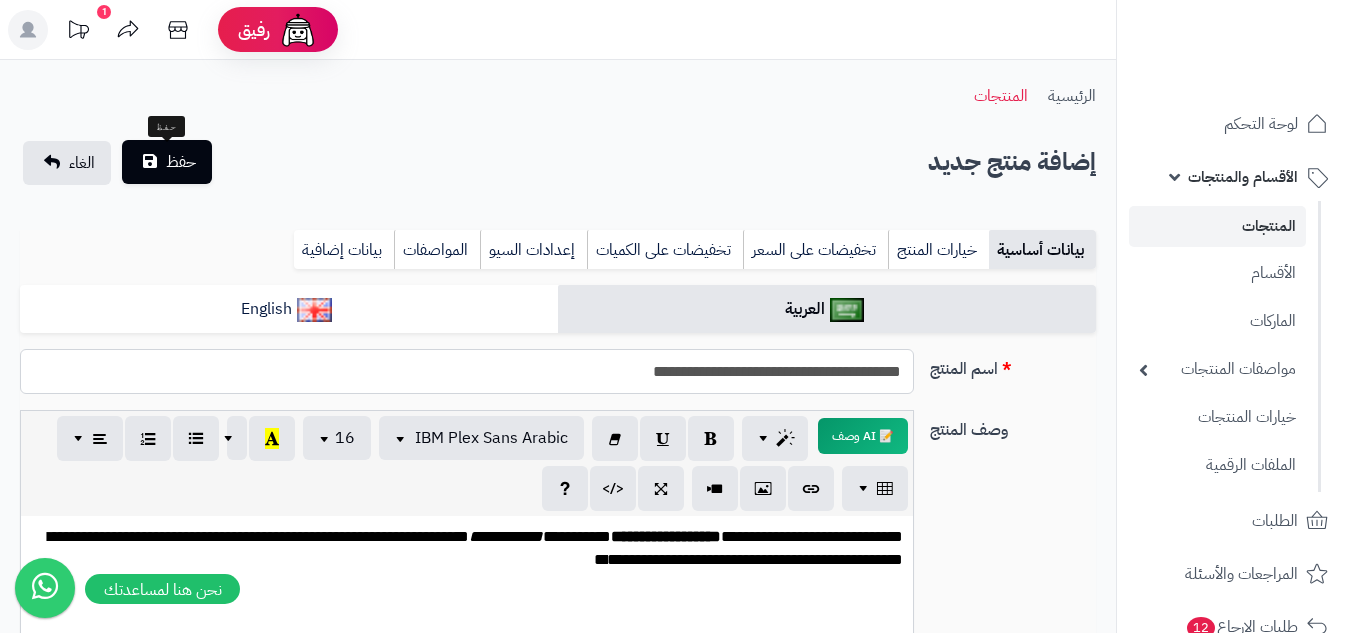 type on "**********" 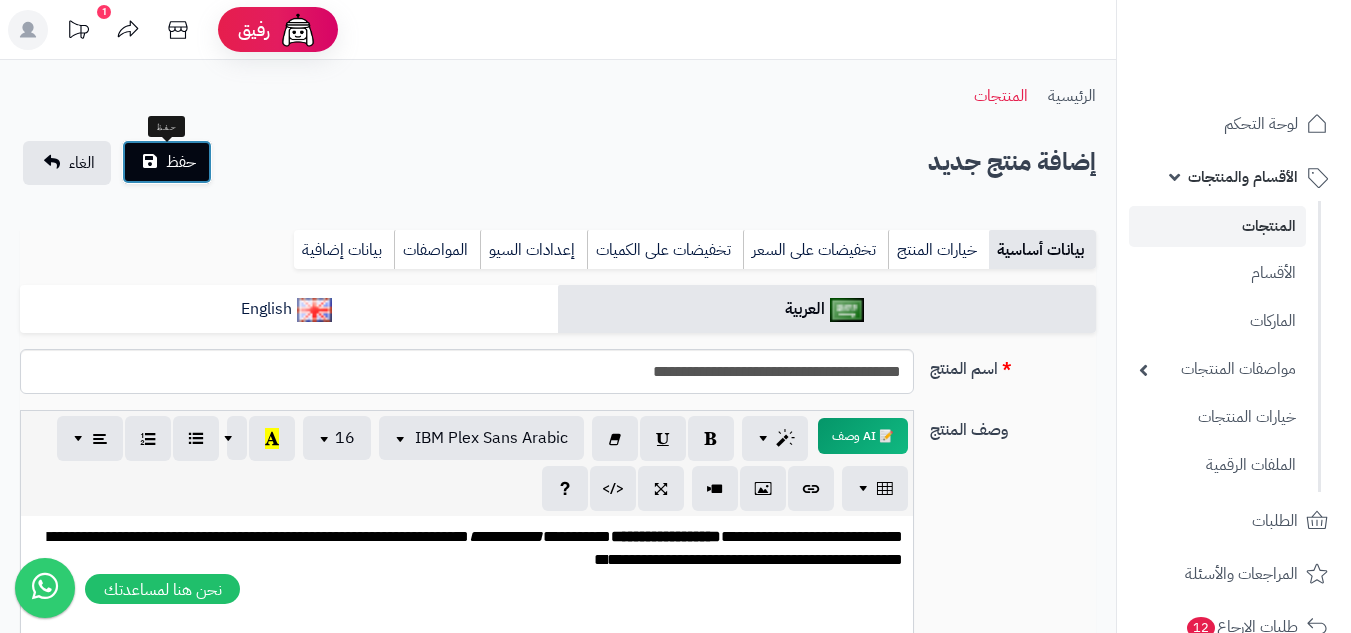 click on "حفظ" at bounding box center [181, 162] 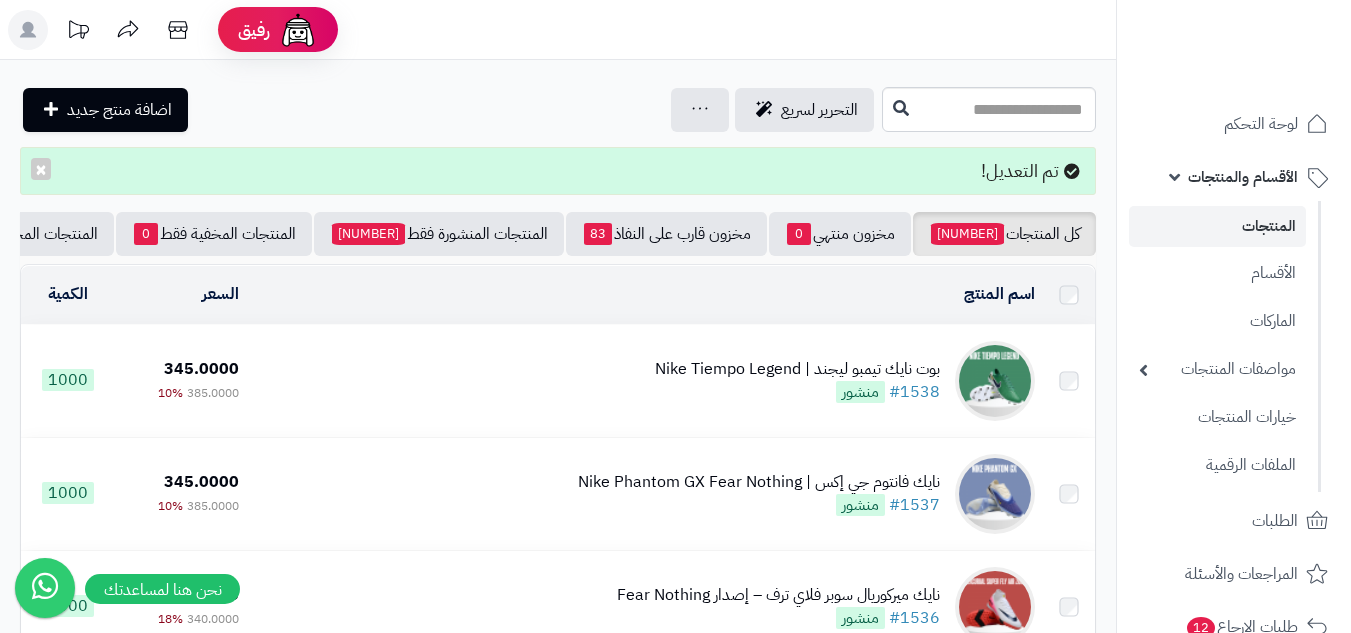 scroll, scrollTop: 0, scrollLeft: 0, axis: both 